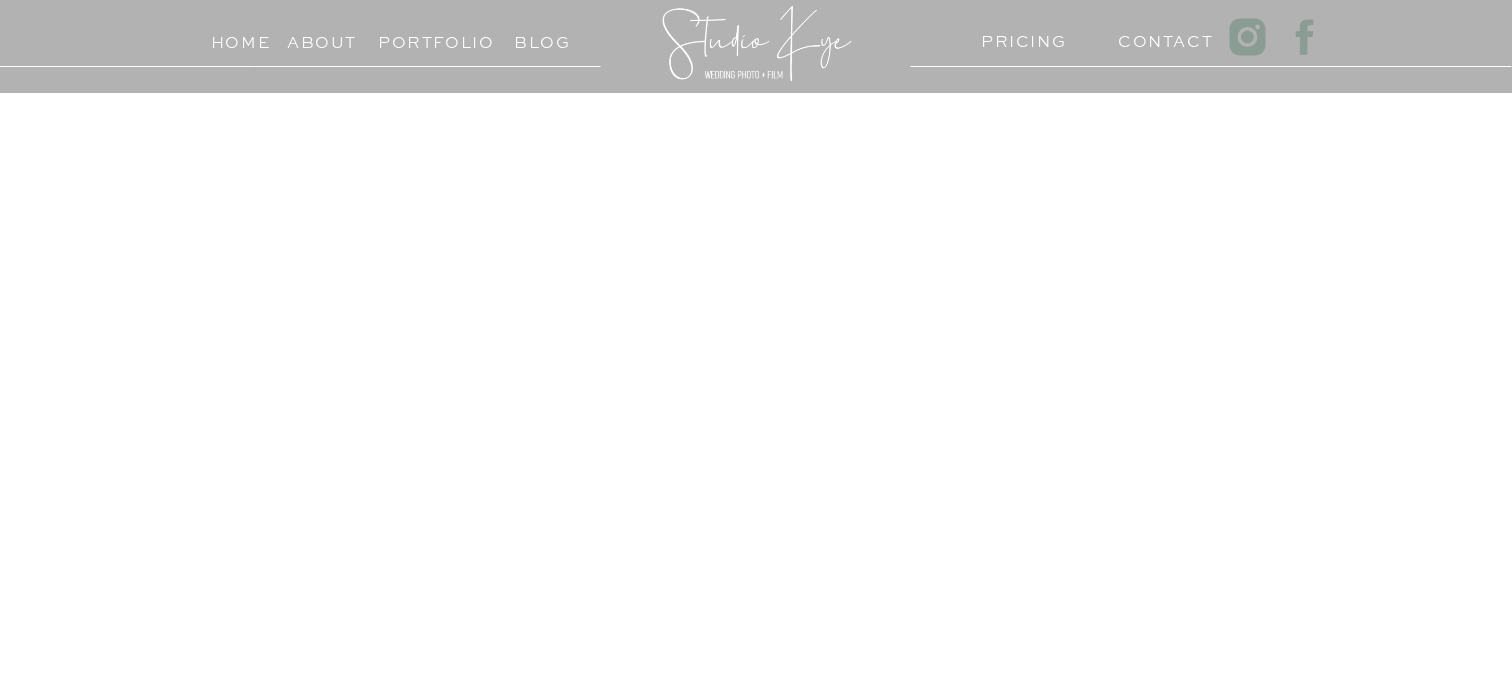scroll, scrollTop: 373, scrollLeft: 0, axis: vertical 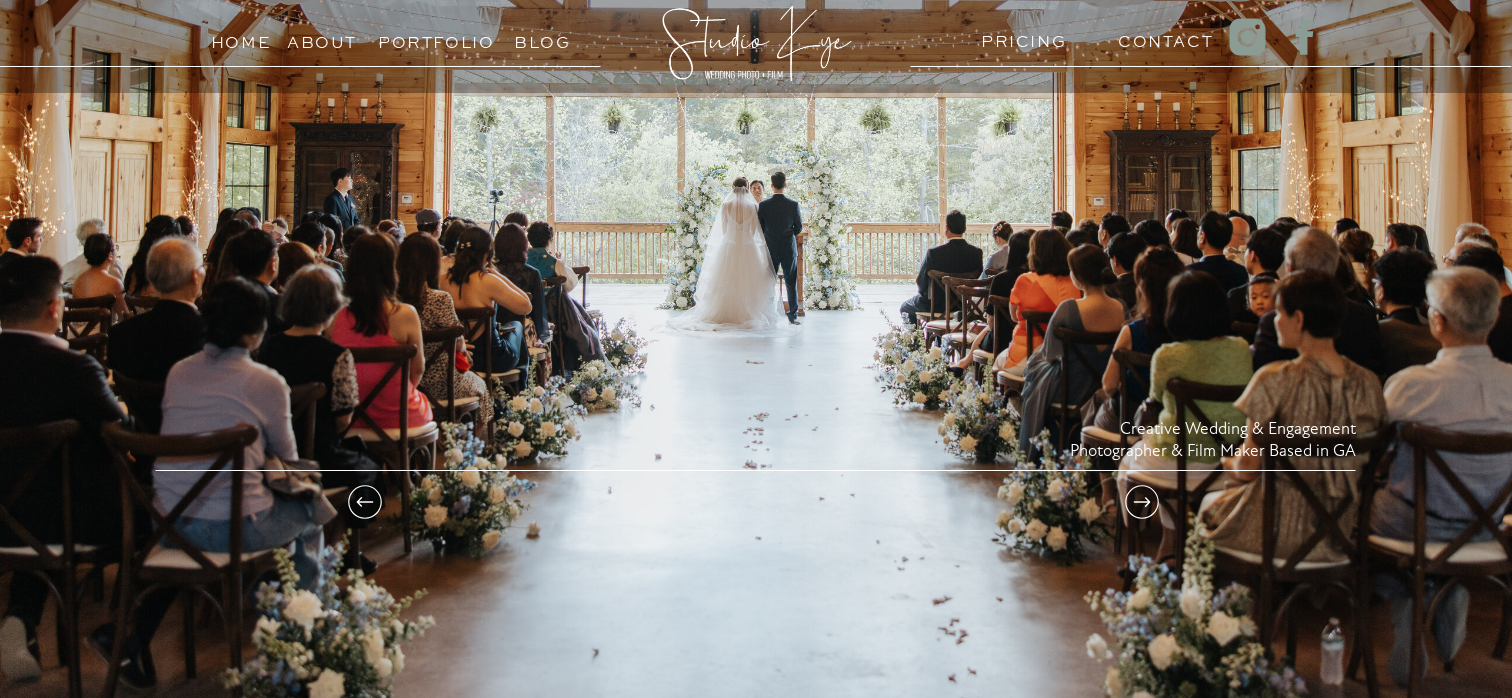 click at bounding box center (1142, 502) 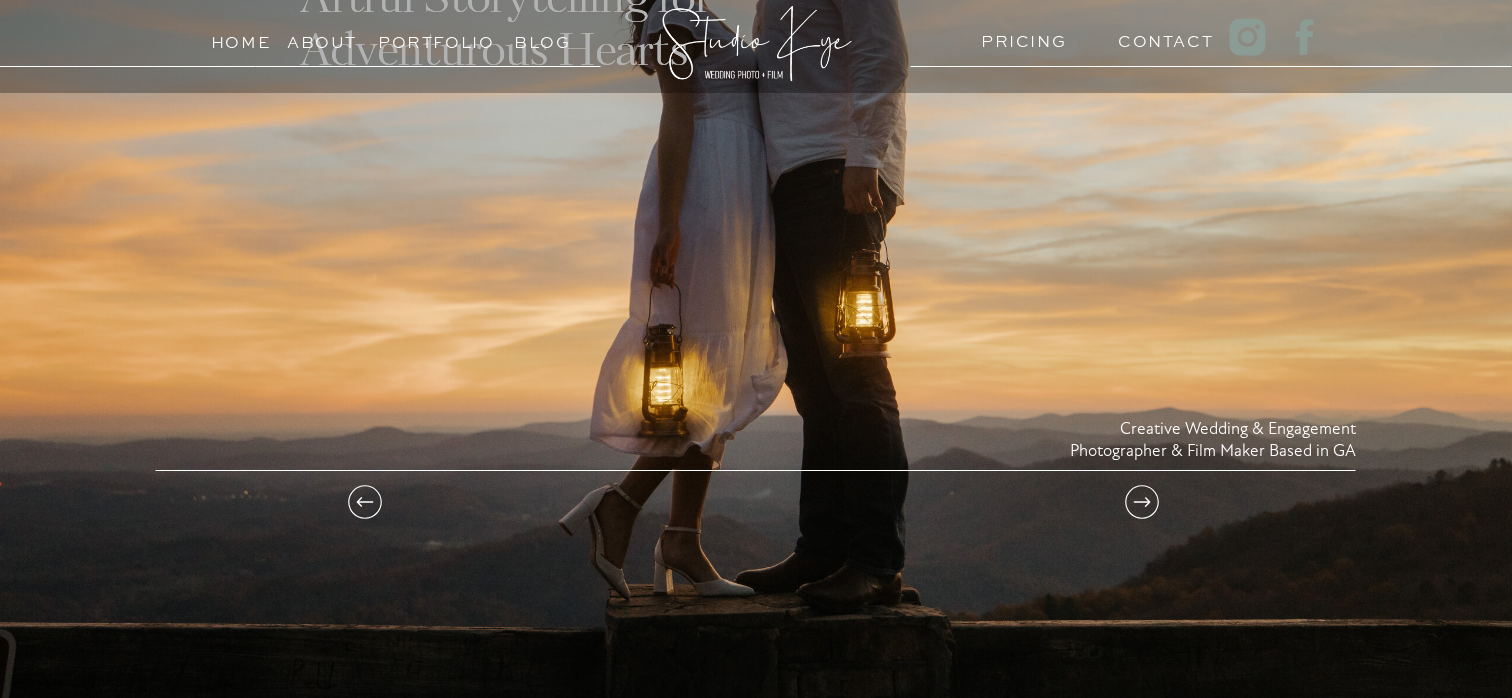 click at bounding box center (1142, 502) 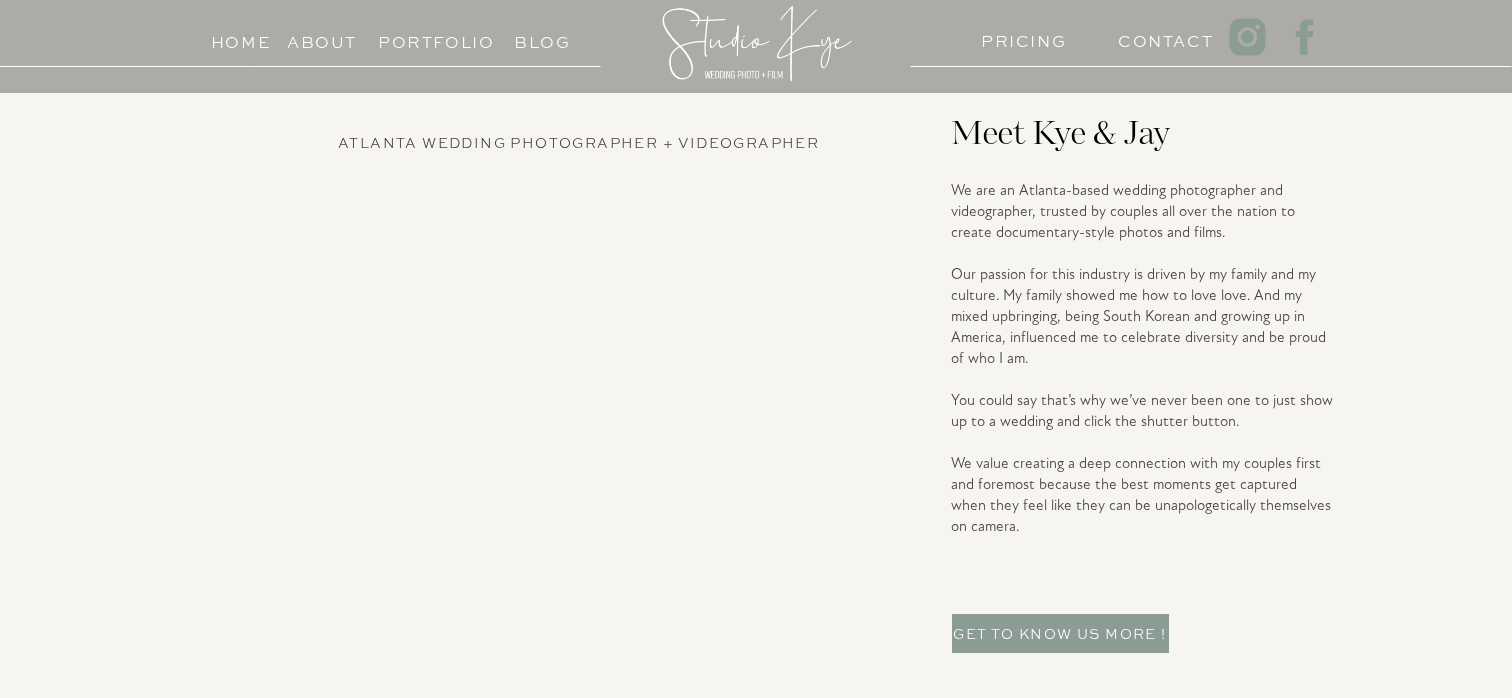 scroll, scrollTop: 4536, scrollLeft: 0, axis: vertical 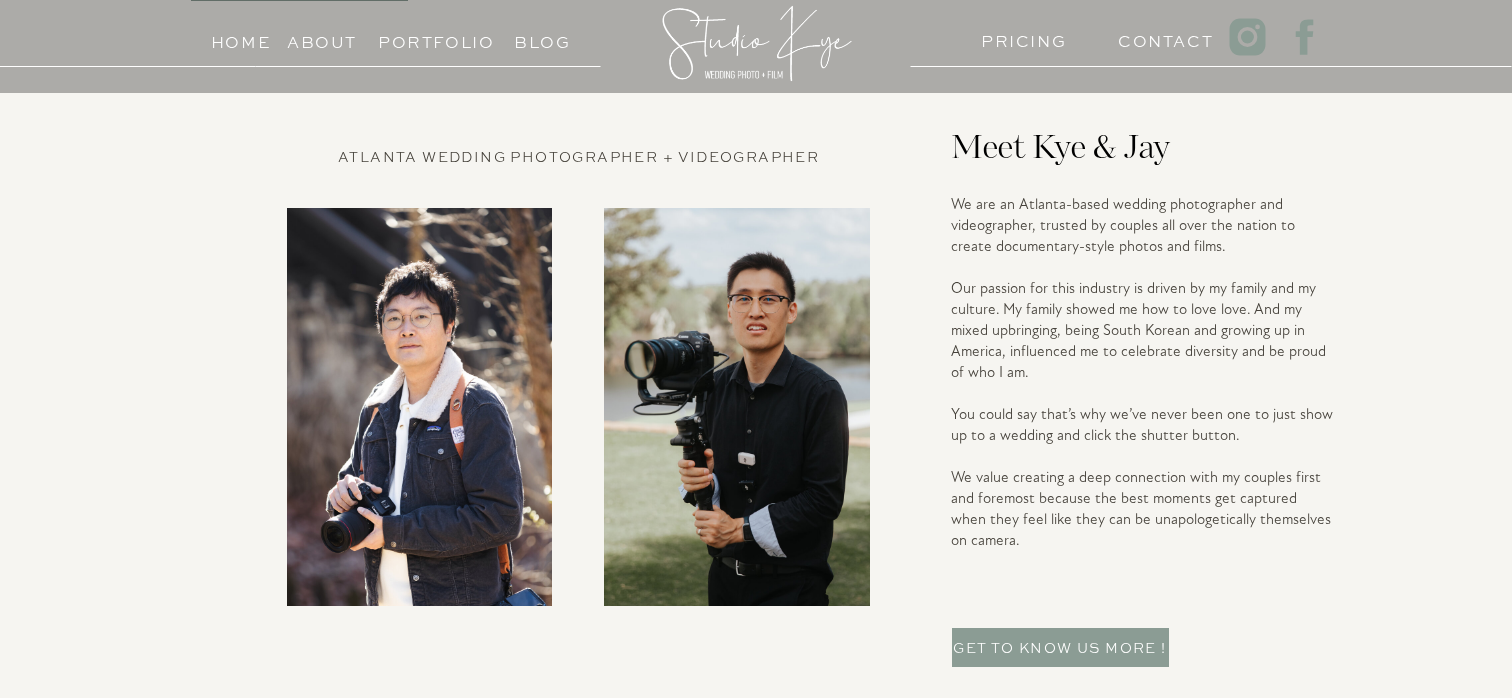 click on "Meet Kye & Jay" at bounding box center (1126, 152) 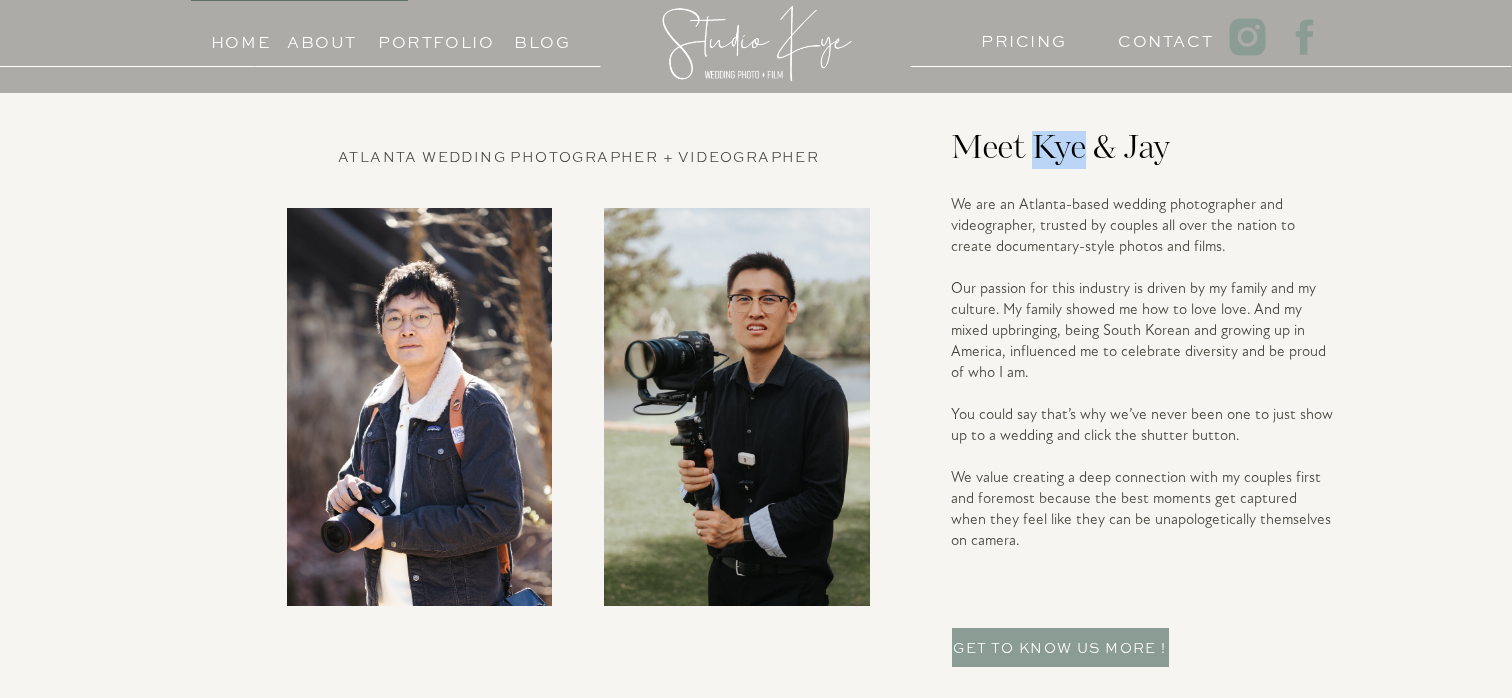 click on "Meet Kye & Jay" at bounding box center (1126, 152) 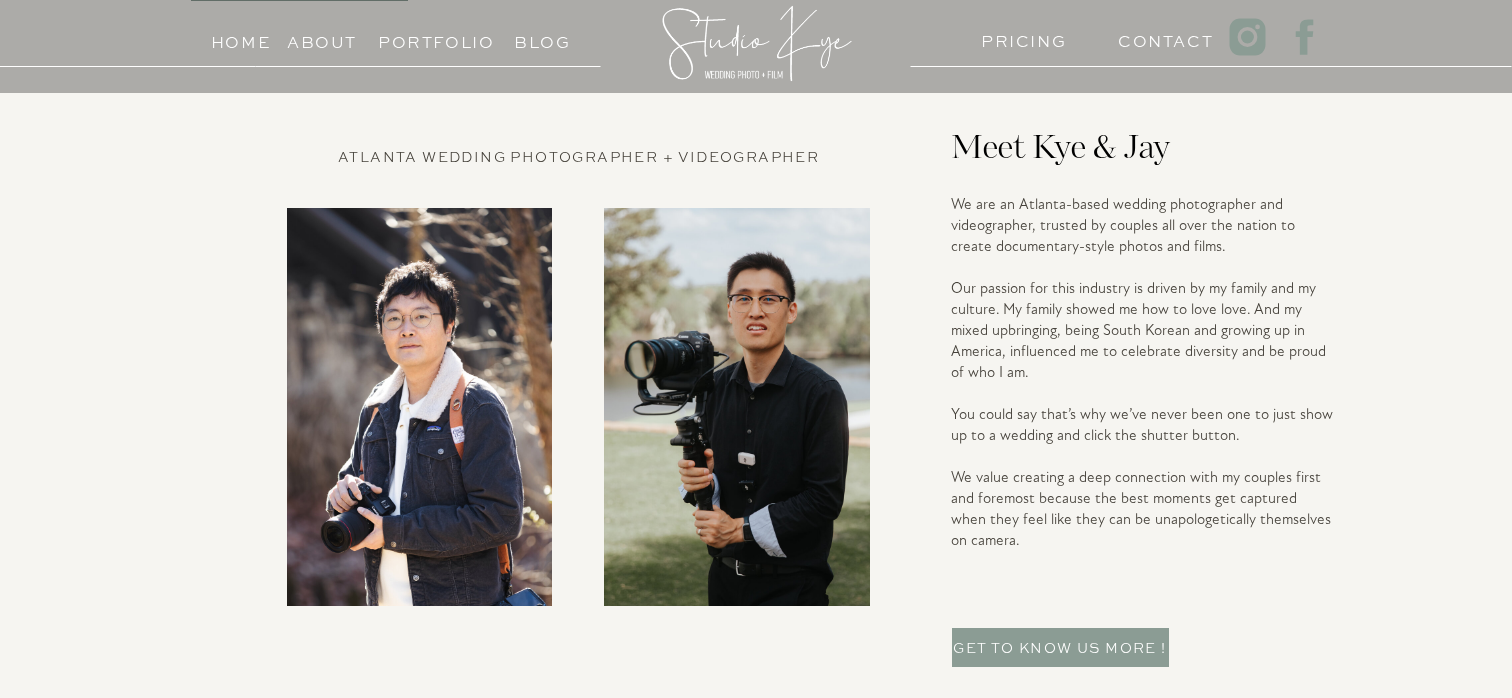 click on "We are an Atlanta-based wedding photographer and videographer, trusted by couples all over the nation to create documentary-style photos and films. Our passion for this industry is driven by my family and my culture. My family showed me how to love love. And my mixed upbringing, being South Korean and growing up in America, influenced me to celebrate diversity and be proud of who I am. You could say that’s why we’ve never been one to just show up to a wedding and click the shutter button. We value creating a deep connection with my couples first and foremost because the best moments get captured when they feel like they can be unapologetically themselves on camera." at bounding box center (1142, 407) 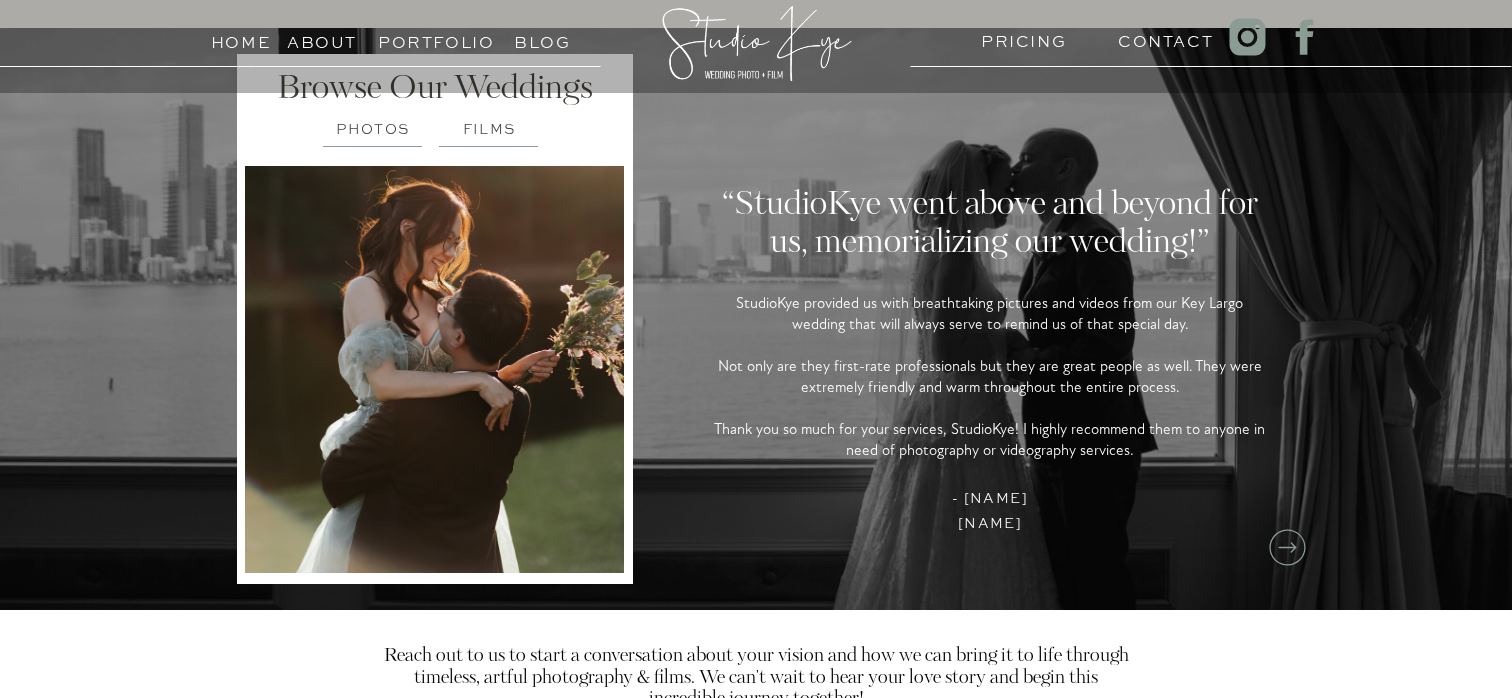 scroll, scrollTop: 5245, scrollLeft: 0, axis: vertical 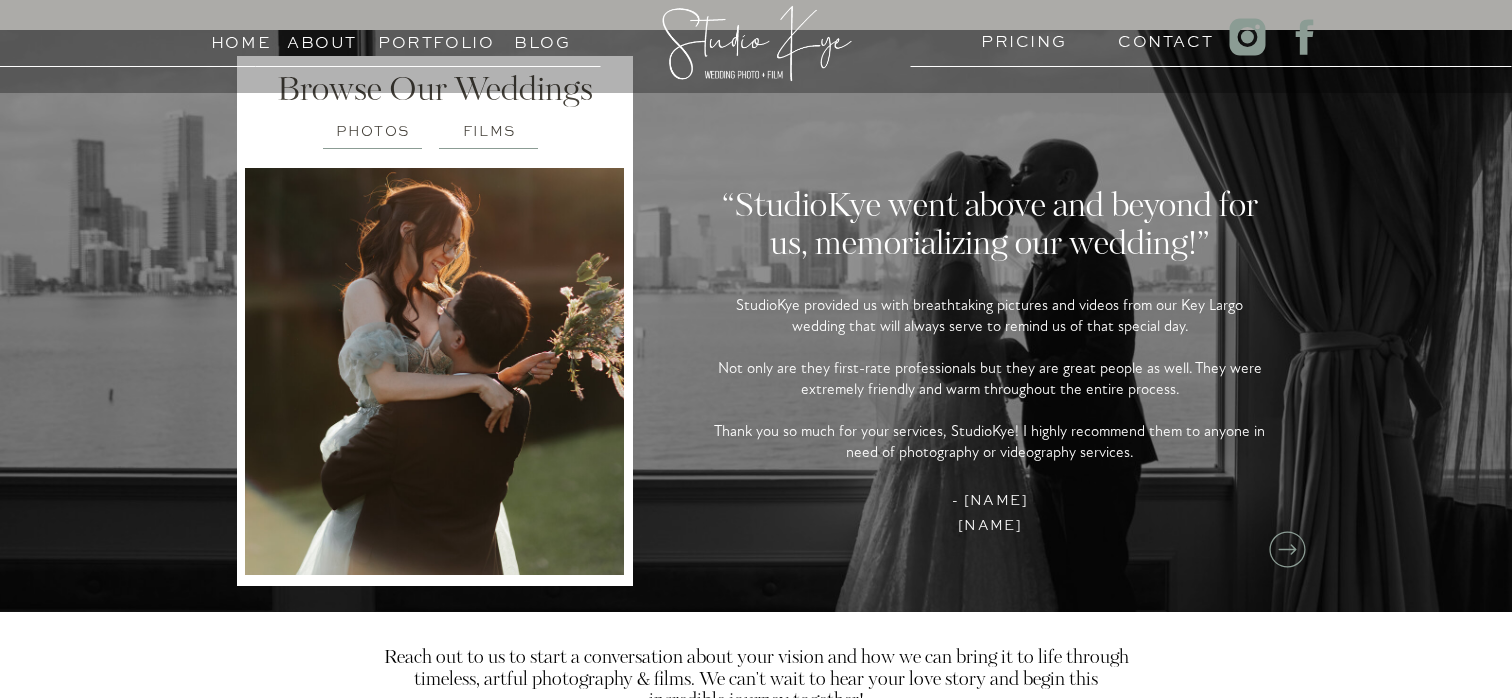click on "PHOTOS" at bounding box center [373, 127] 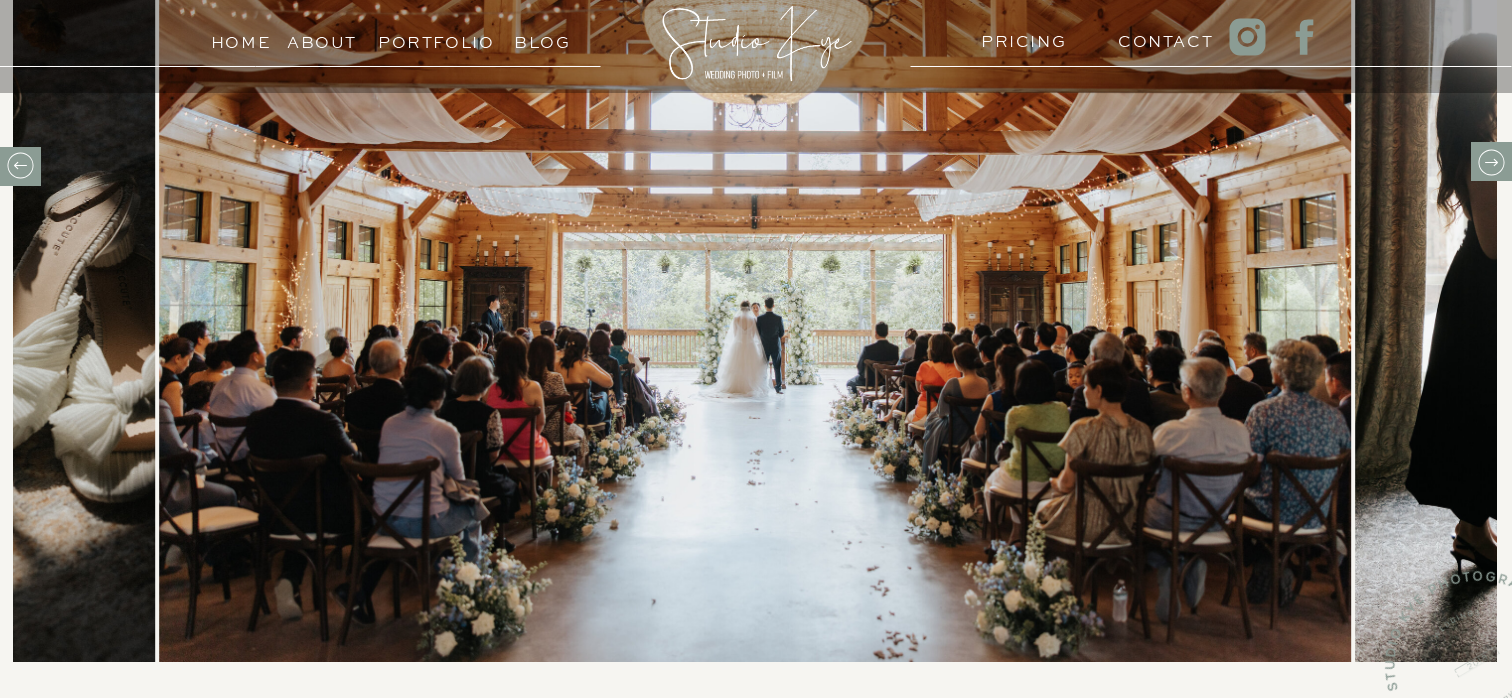 scroll, scrollTop: 993, scrollLeft: 0, axis: vertical 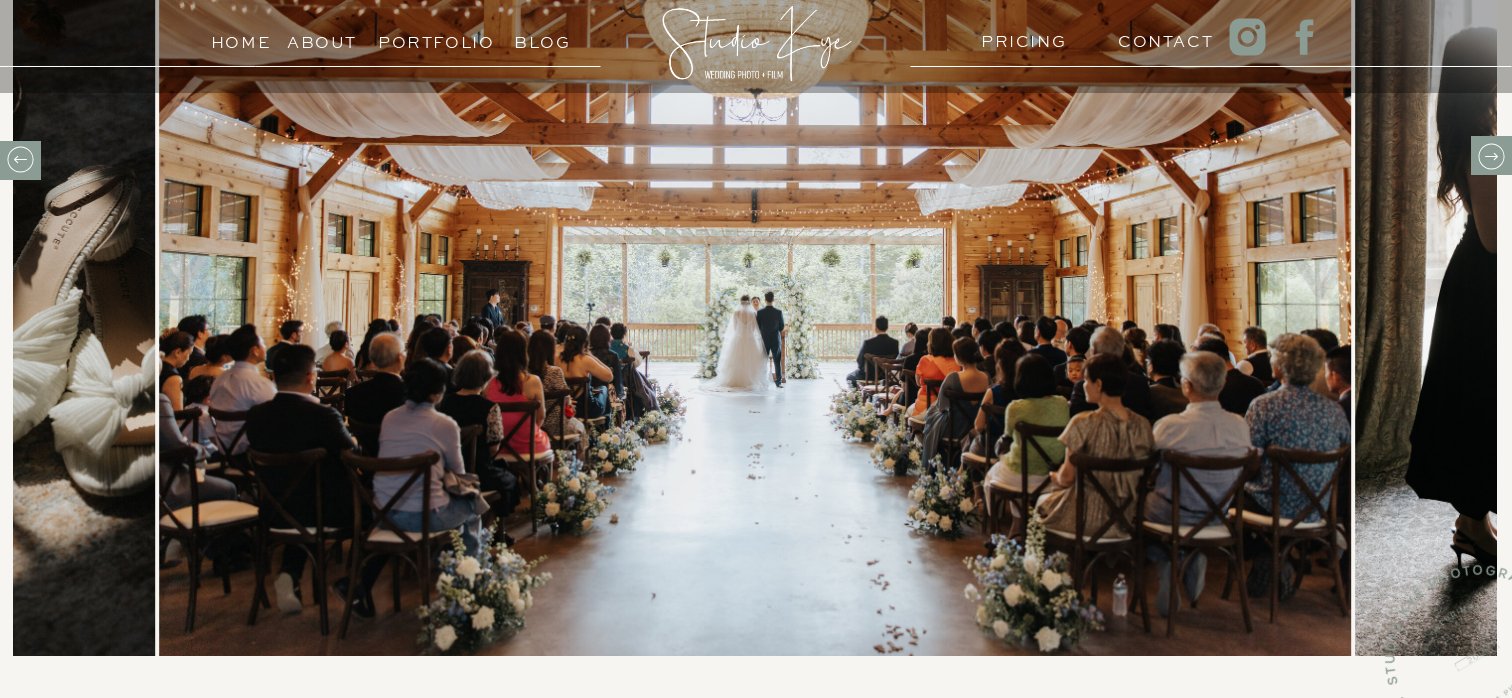 click at bounding box center (1491, 156) 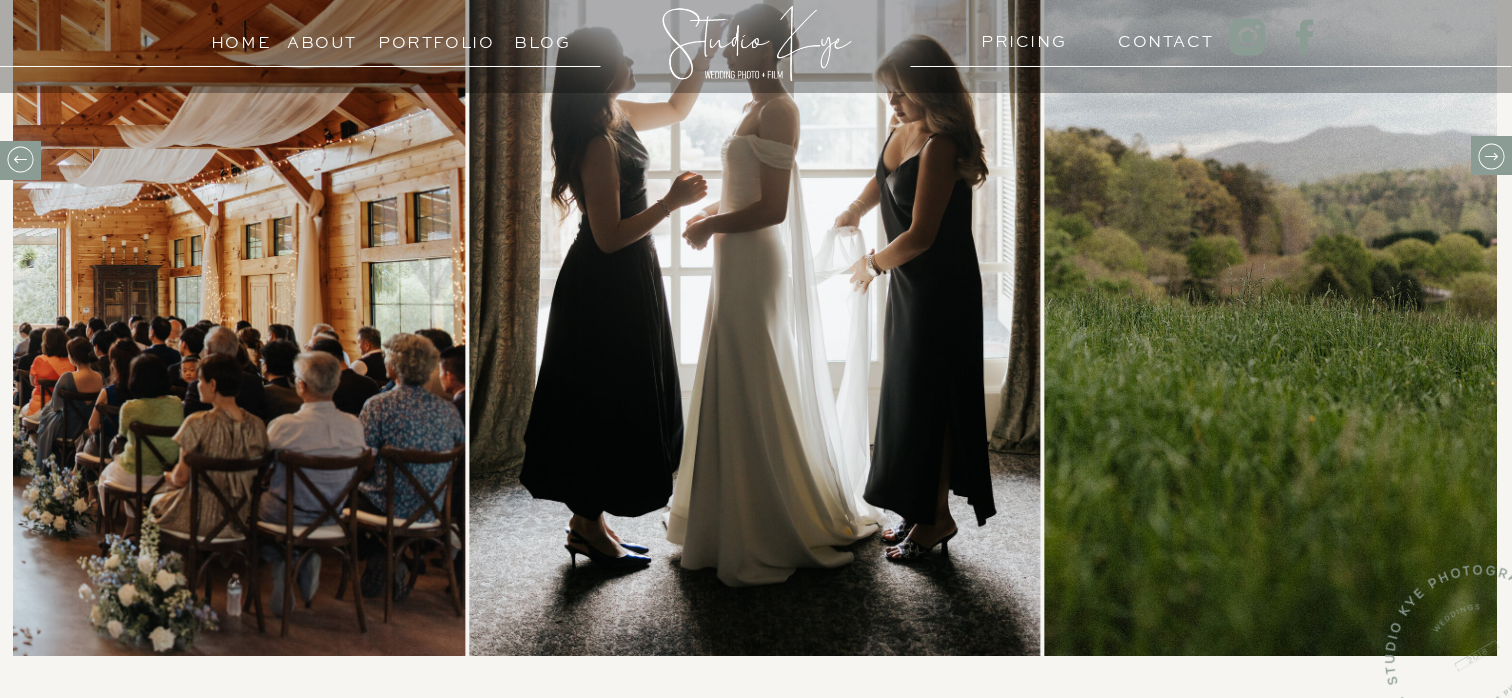 click at bounding box center [1491, 156] 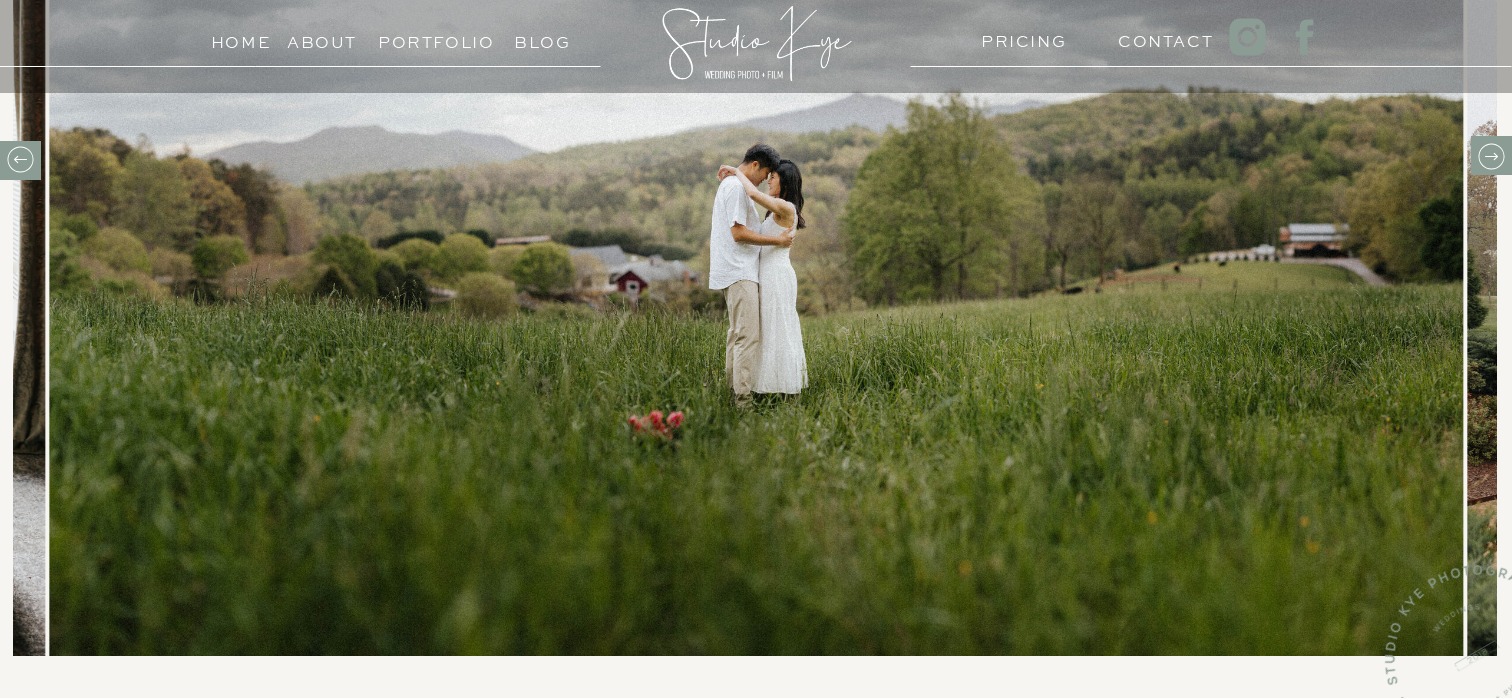 click at bounding box center (1491, 156) 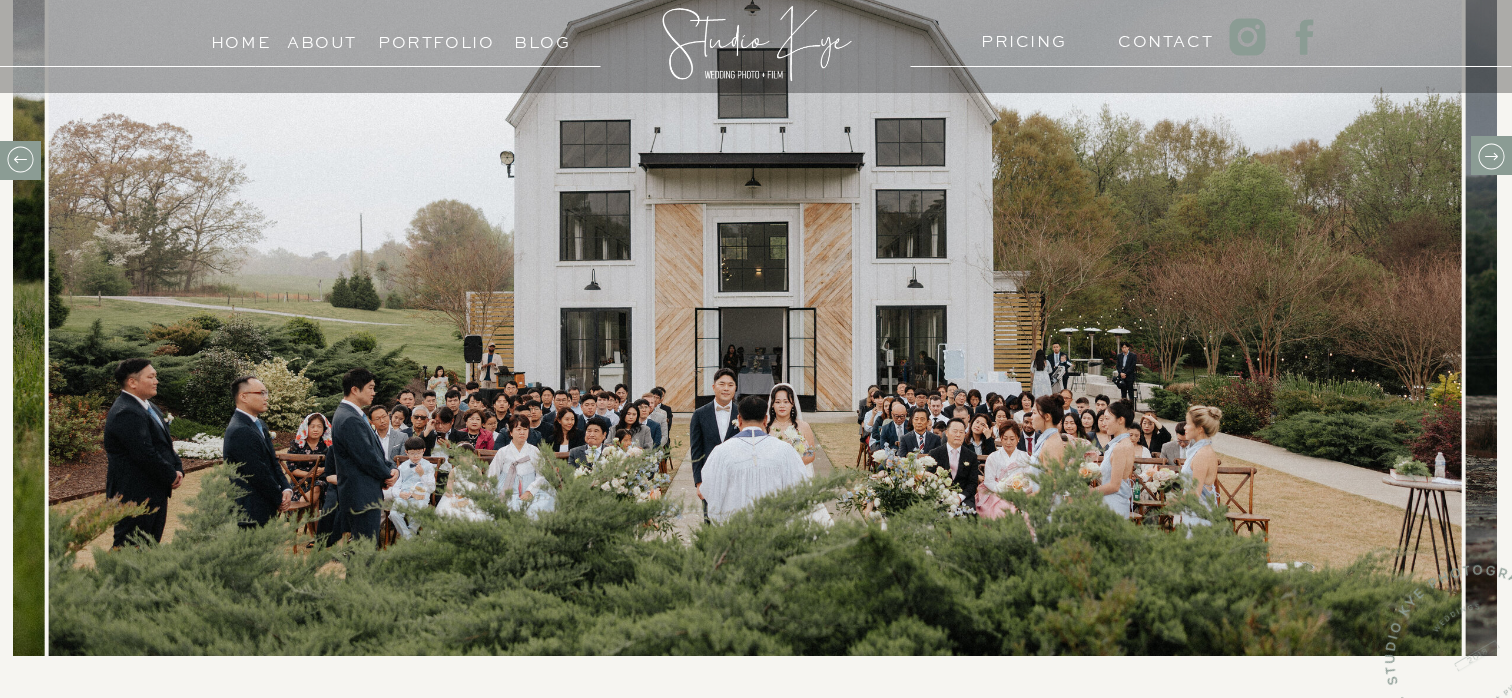 click at bounding box center (1491, 156) 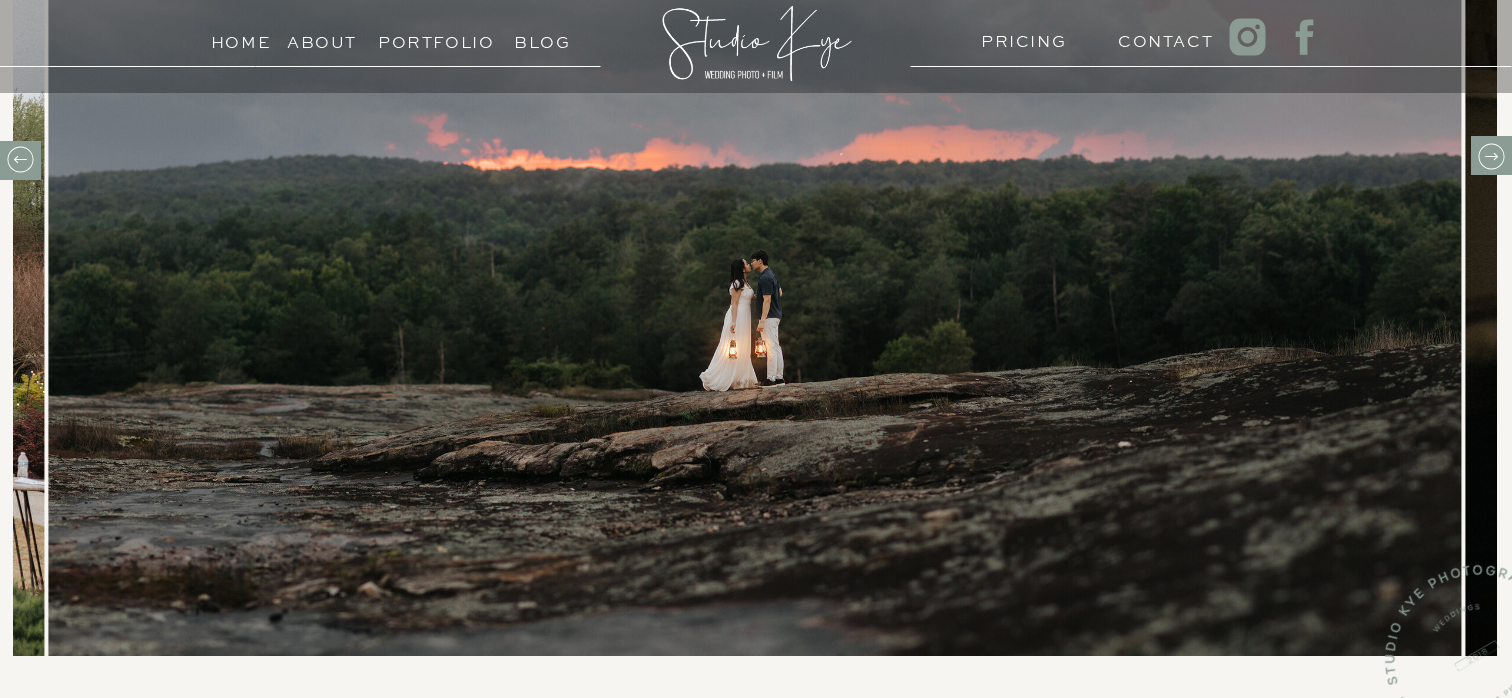 click at bounding box center [1491, 156] 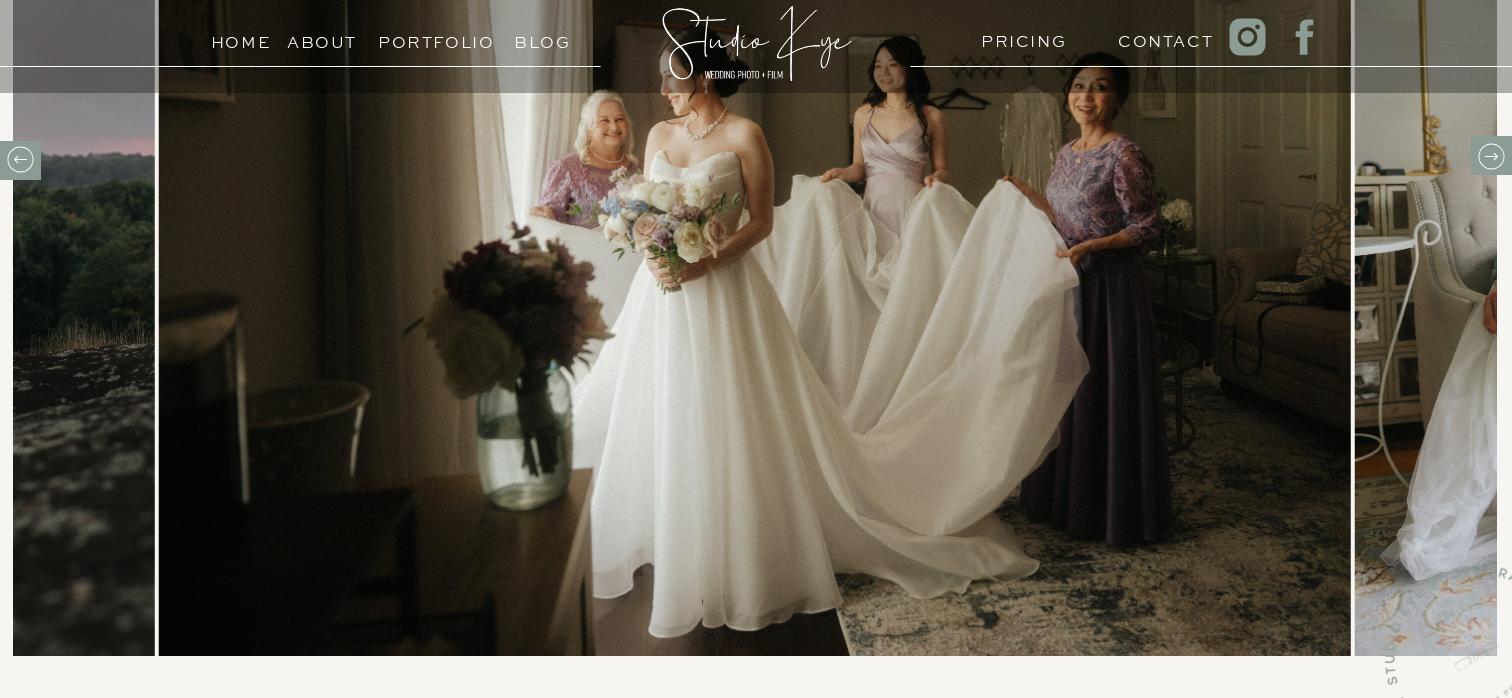 click at bounding box center [1491, 156] 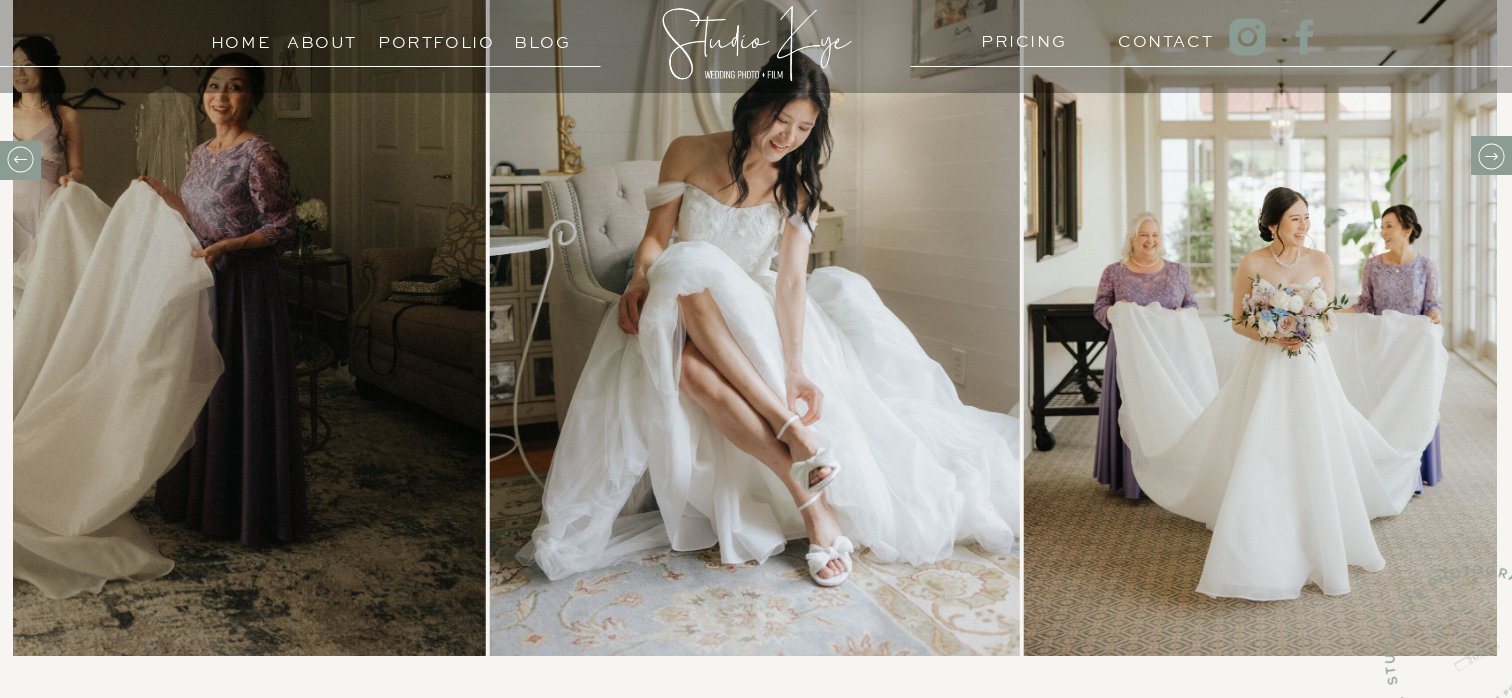 click at bounding box center (1491, 156) 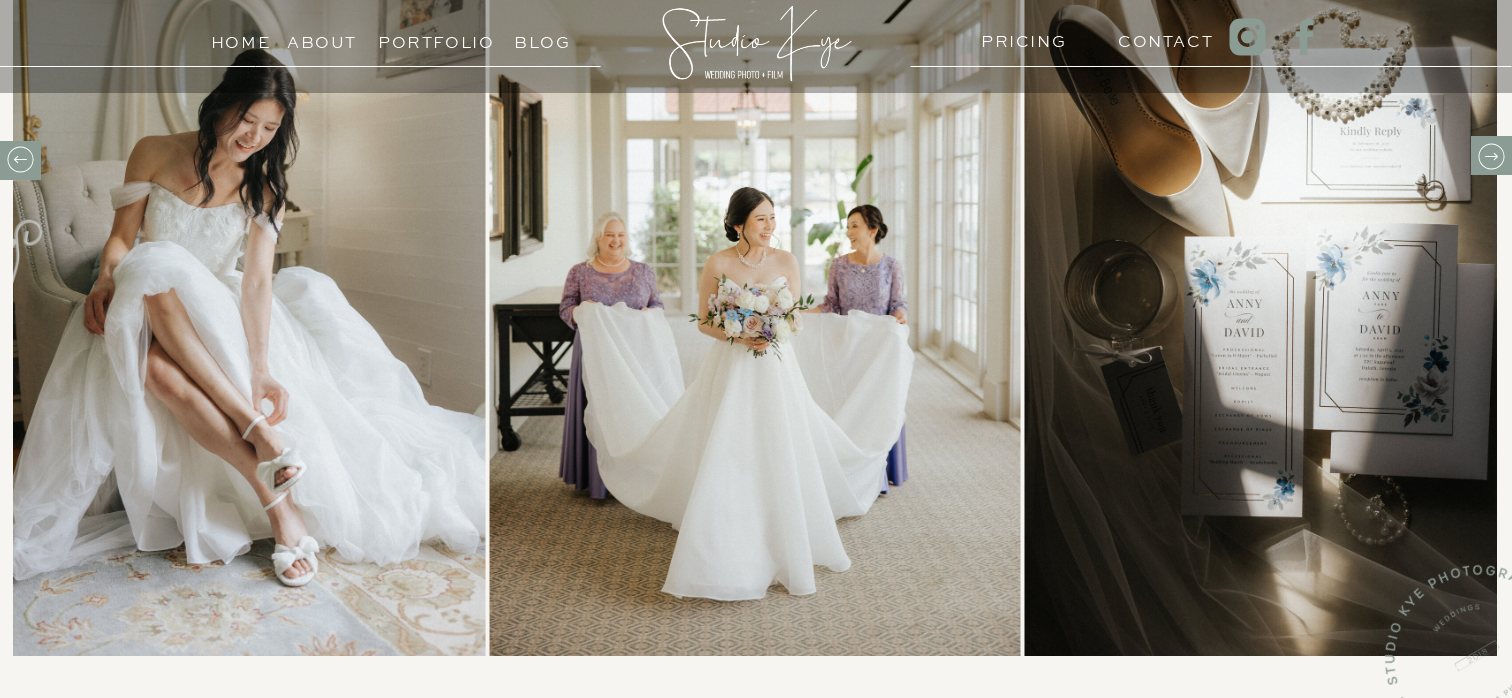 click at bounding box center [755, 258] 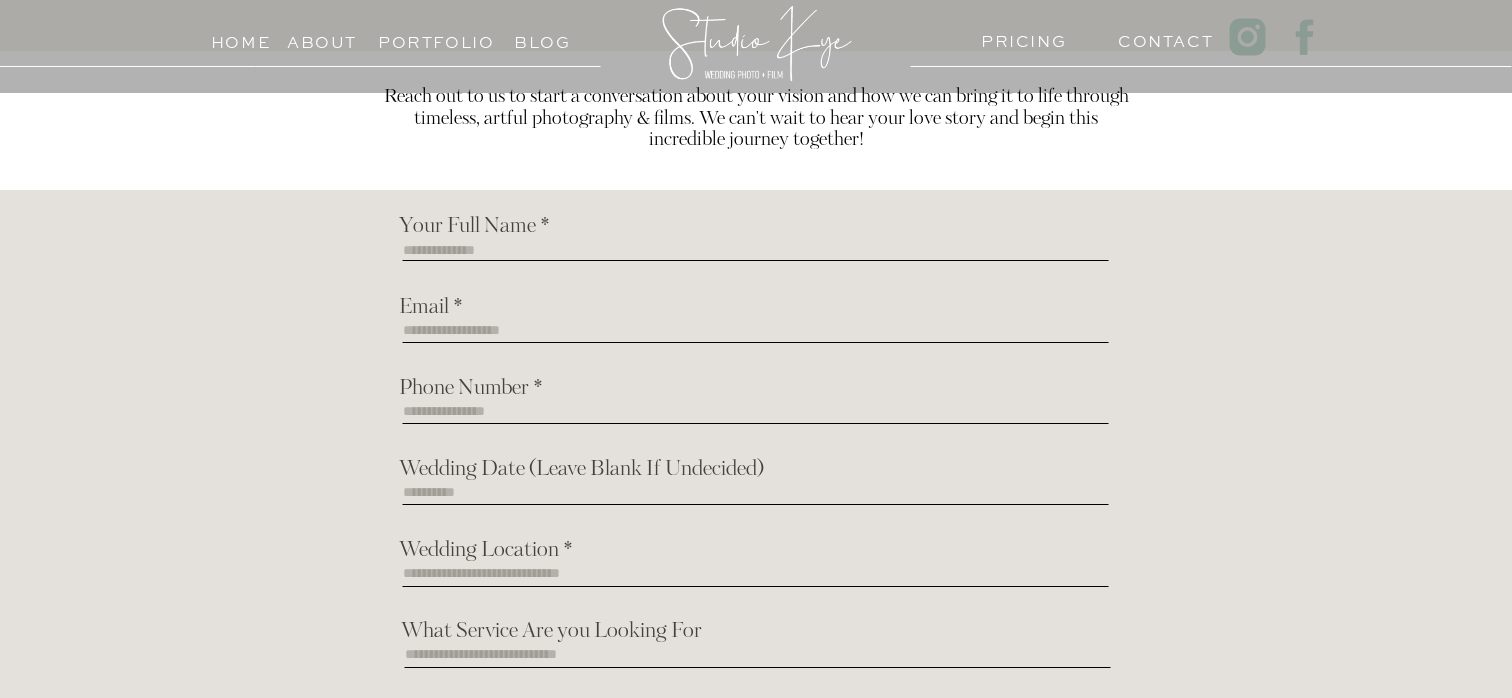 scroll, scrollTop: 2426, scrollLeft: 0, axis: vertical 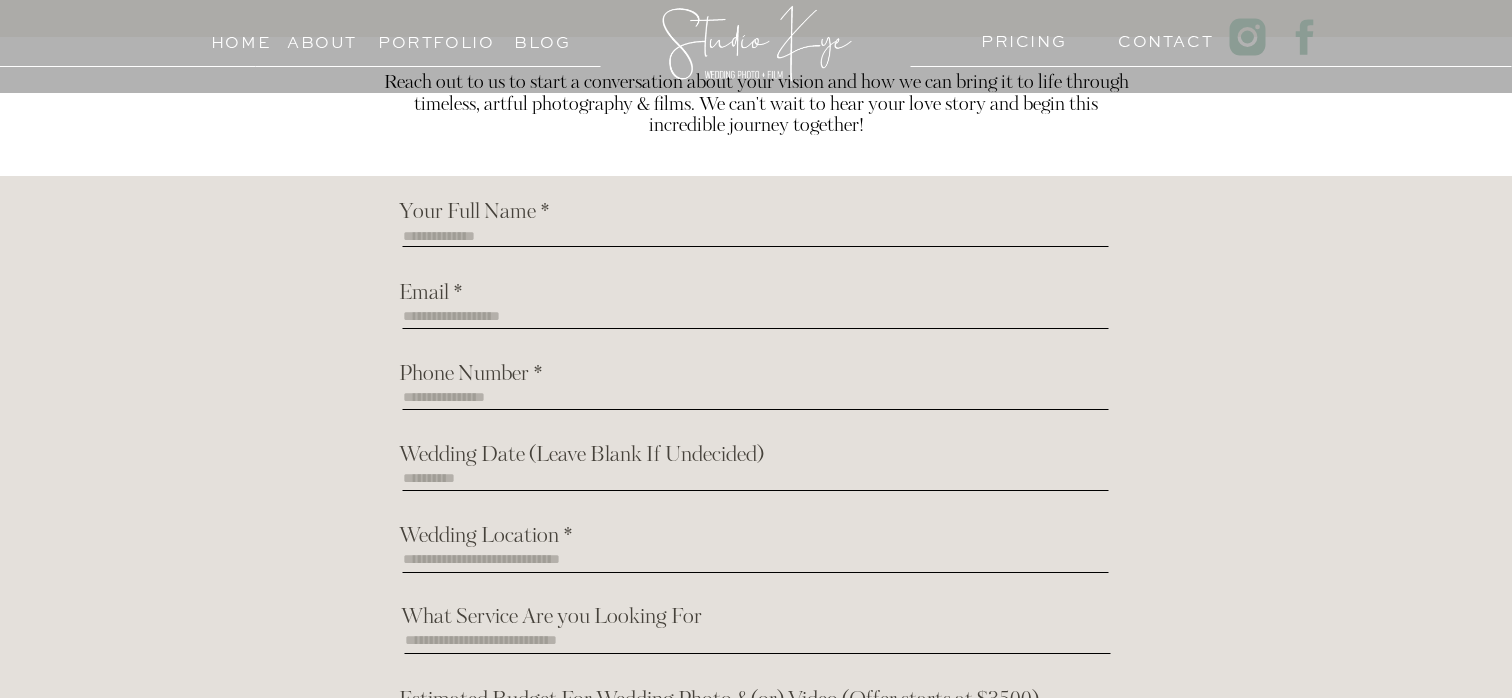 click on "Home About PRICING Contact Portfolio Blog Films Photos Reach out to us to start a conversation about your vision and how we can bring it to life through timeless, artful photography & films. We can't wait to hear your love story and begin this incredible journey together! This form is protected by reCAPTCHA and Showit. Clicking SEND confirms you're okay with getting texts from StudioKye, LLC.  It doesn't mean you have to buy anything. Messages and/or data rates may apply. Your Full Name * Email * Wedding Date (Leave Blank If Undecided) Wedding Location * What Service Are you Looking For  Phone Number * Estimated Budget For Wedding Photo &(or) Video (Offer starts at $3500) Tell Us More About You!  Share Your Story & Vision!  Let Me Know If You Have Any Questions  Send Home About pricing Contact Portfolio As a wedding documentarian, StudioKye provides a personalized, photojournalistic-style wedding photo and film experience to authentically capture a couple’s love story. blog Home About pricing blog" at bounding box center (756, -490) 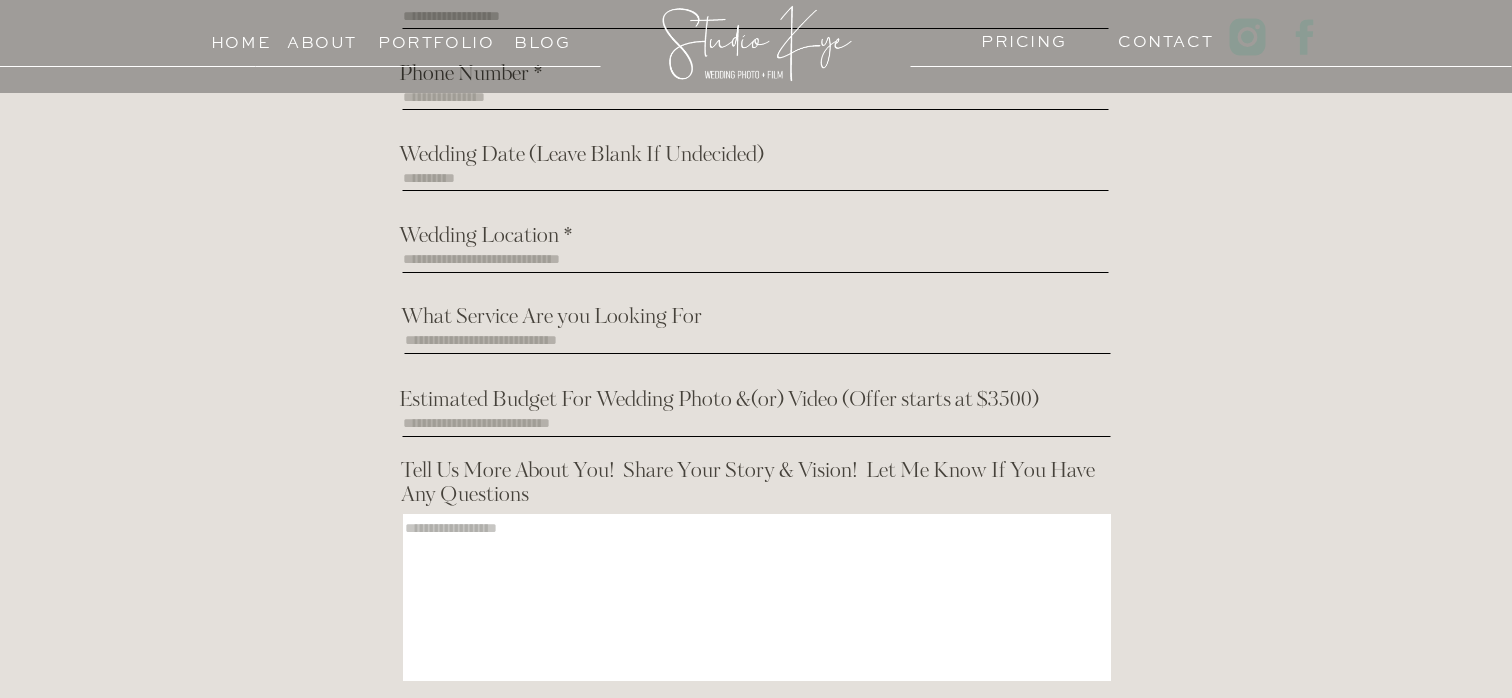 scroll, scrollTop: 2724, scrollLeft: 0, axis: vertical 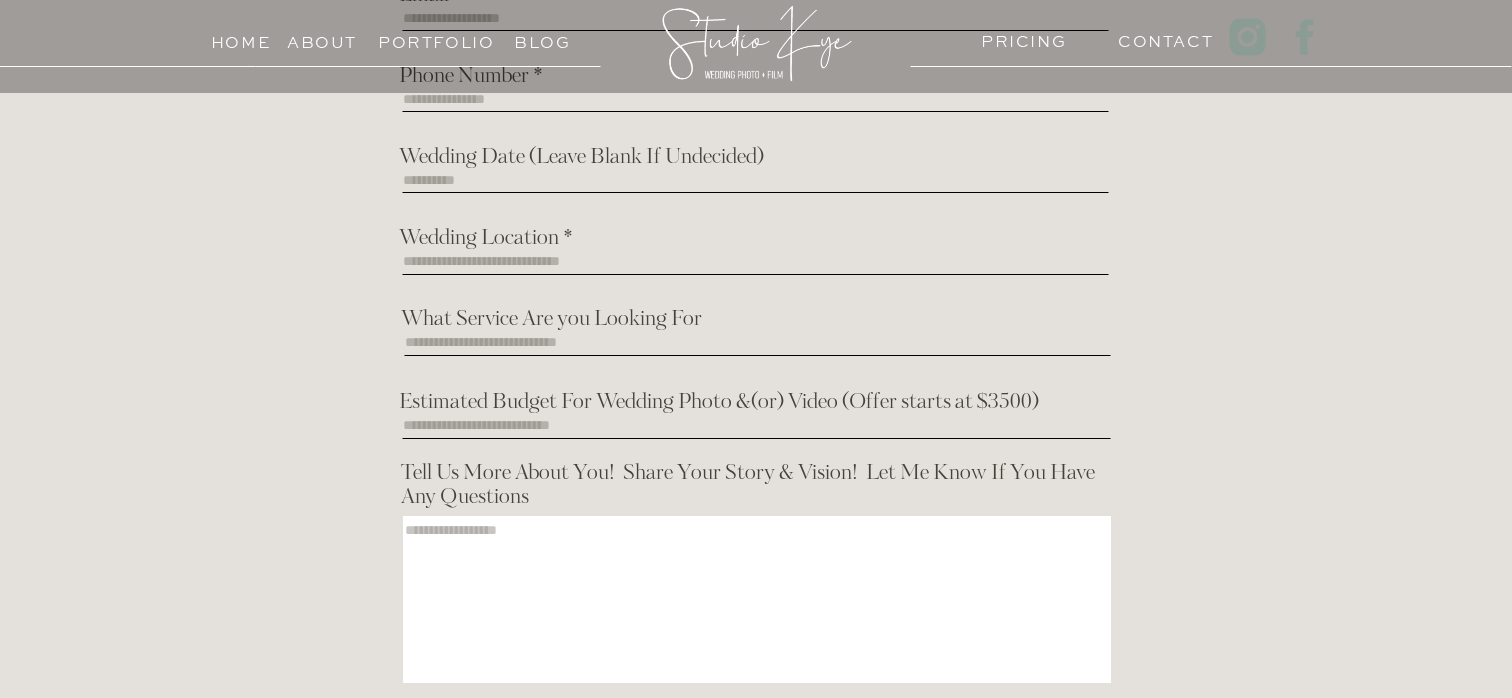click on "Estimated Budget For Wedding Photo &(or) Video (Offer starts at $3500)" at bounding box center [754, 404] 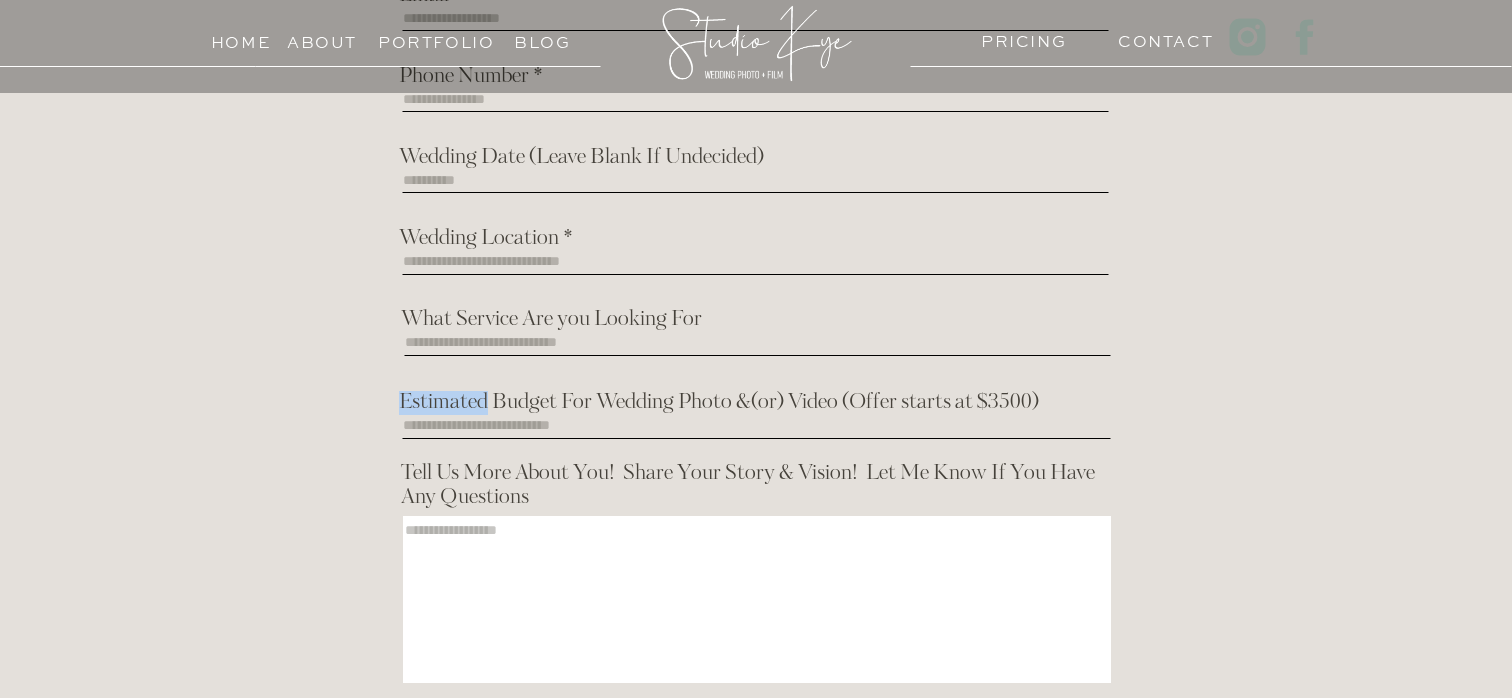click on "Estimated Budget For Wedding Photo &(or) Video (Offer starts at $3500)" at bounding box center (754, 404) 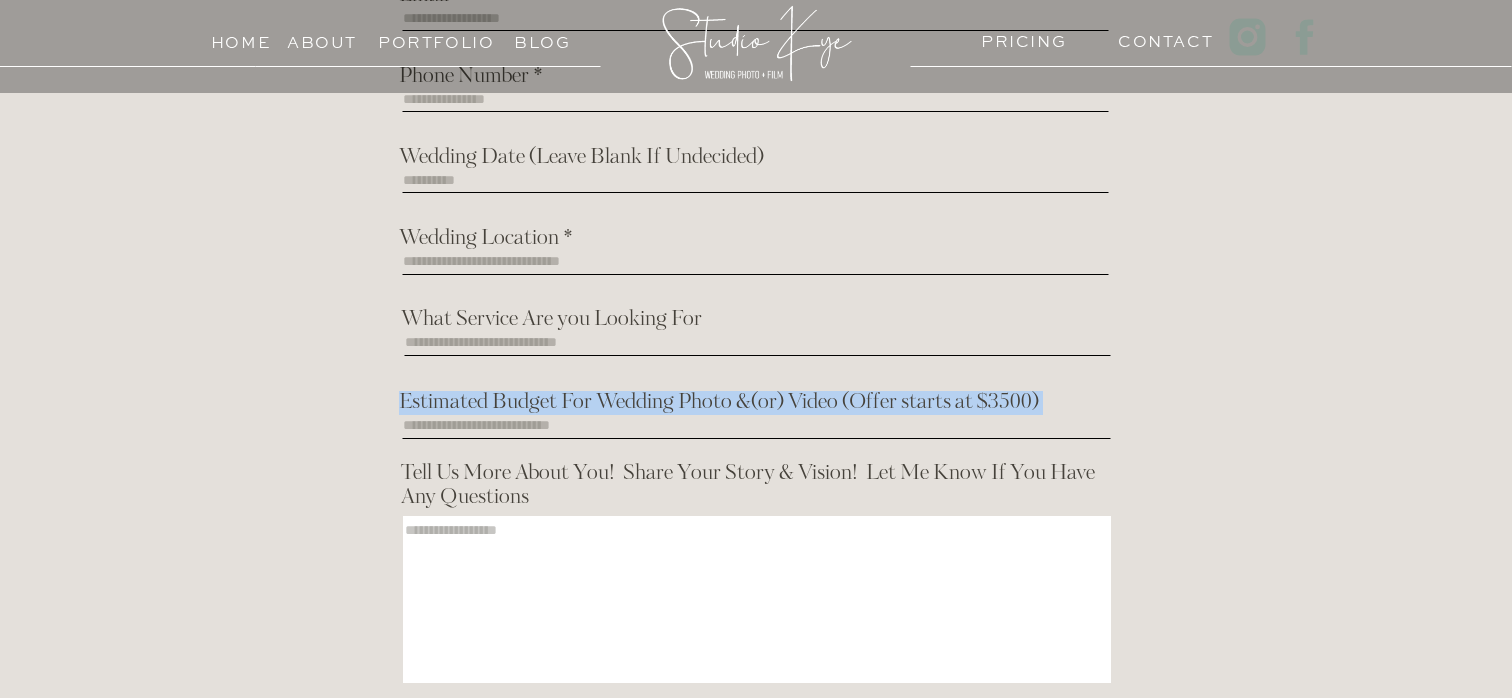 click on "Estimated Budget For Wedding Photo &(or) Video (Offer starts at $3500)" at bounding box center [754, 404] 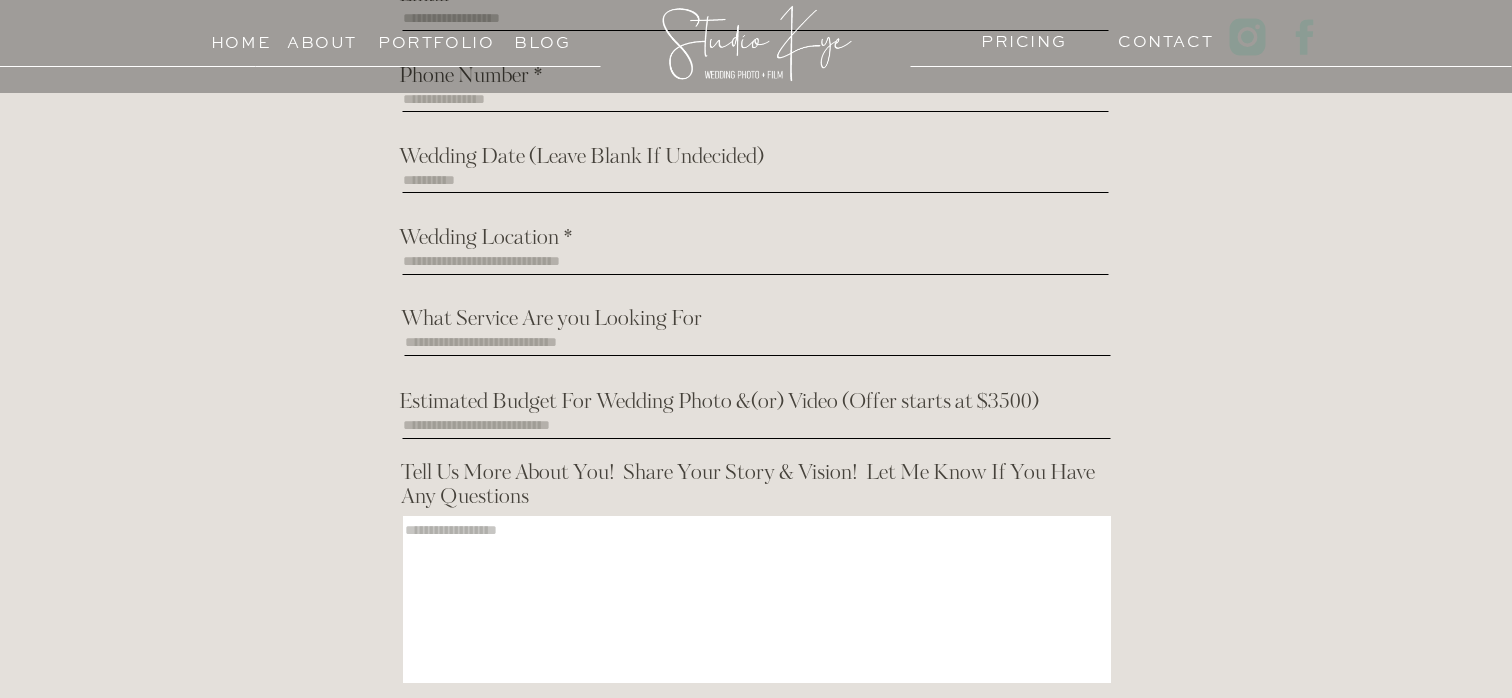 click on "Home About PRICING Contact Portfolio Blog Films Photos Reach out to us to start a conversation about your vision and how we can bring it to life through timeless, artful photography & films. We can't wait to hear your love story and begin this incredible journey together! This form is protected by reCAPTCHA and Showit. Clicking SEND confirms you're okay with getting texts from StudioKye, LLC.  It doesn't mean you have to buy anything. Messages and/or data rates may apply. Your Full Name * Email * Wedding Date (Leave Blank If Undecided) Wedding Location * What Service Are you Looking For  Phone Number * Estimated Budget For Wedding Photo &(or) Video (Offer starts at $3500) Tell Us More About You!  Share Your Story & Vision!  Let Me Know If You Have Any Questions  Send Home About pricing Contact Portfolio As a wedding documentarian, StudioKye provides a personalized, photojournalistic-style wedding photo and film experience to authentically capture a couple’s love story. blog Home About pricing blog" at bounding box center [756, -788] 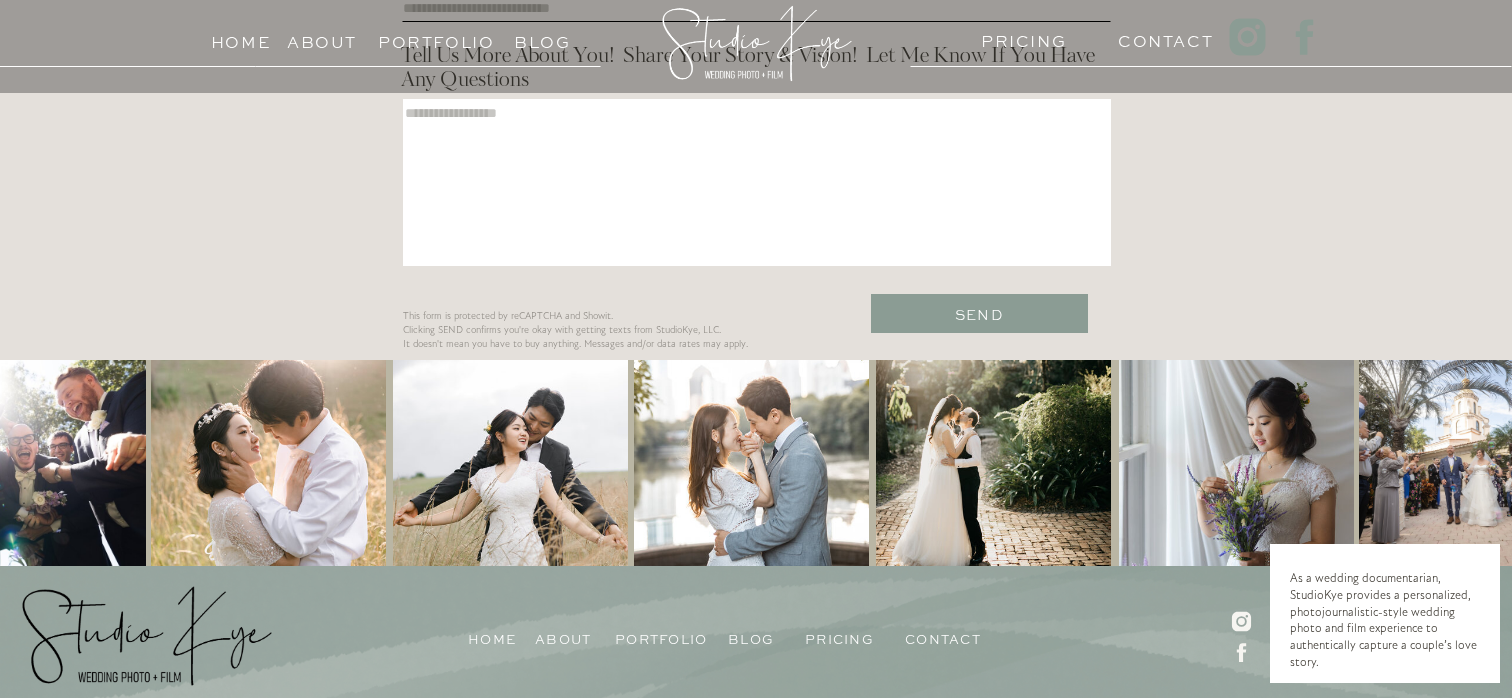 scroll, scrollTop: 3143, scrollLeft: 0, axis: vertical 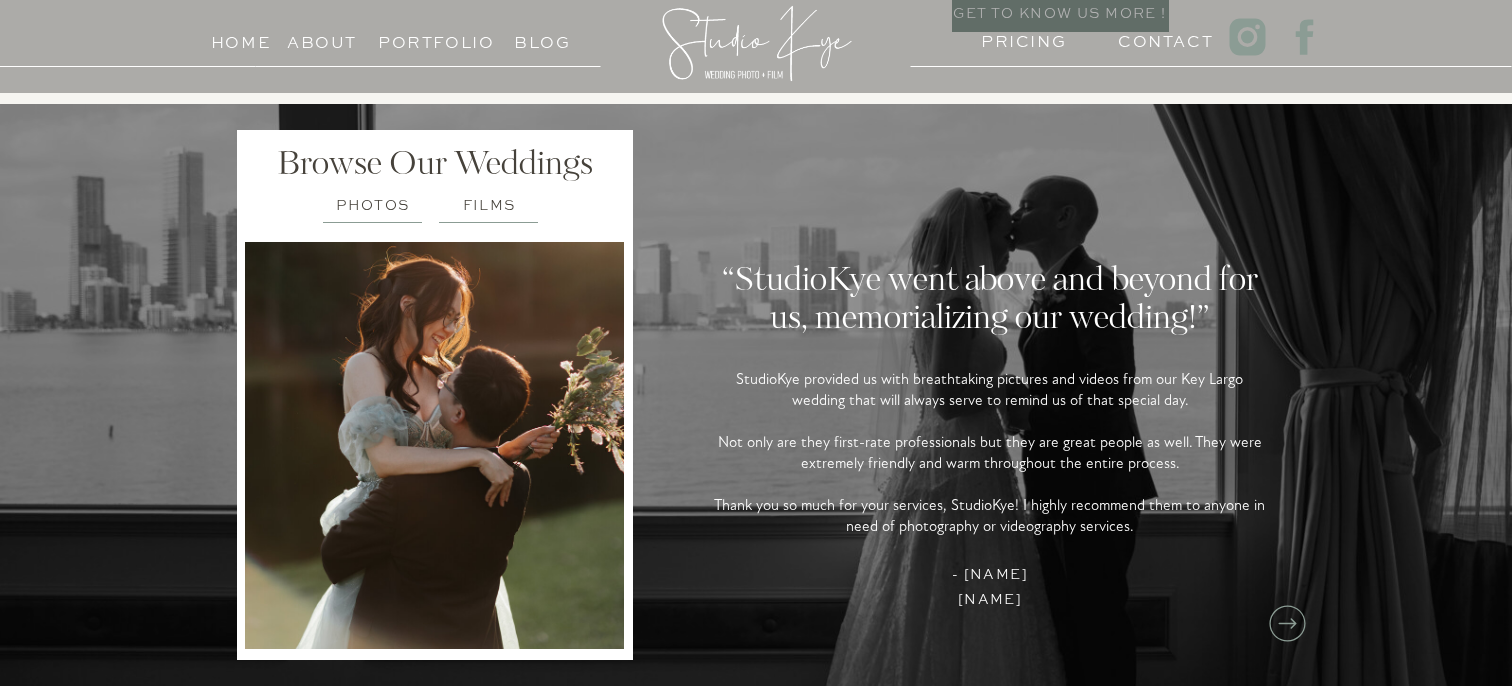 click on "PHOTOS" at bounding box center (373, 201) 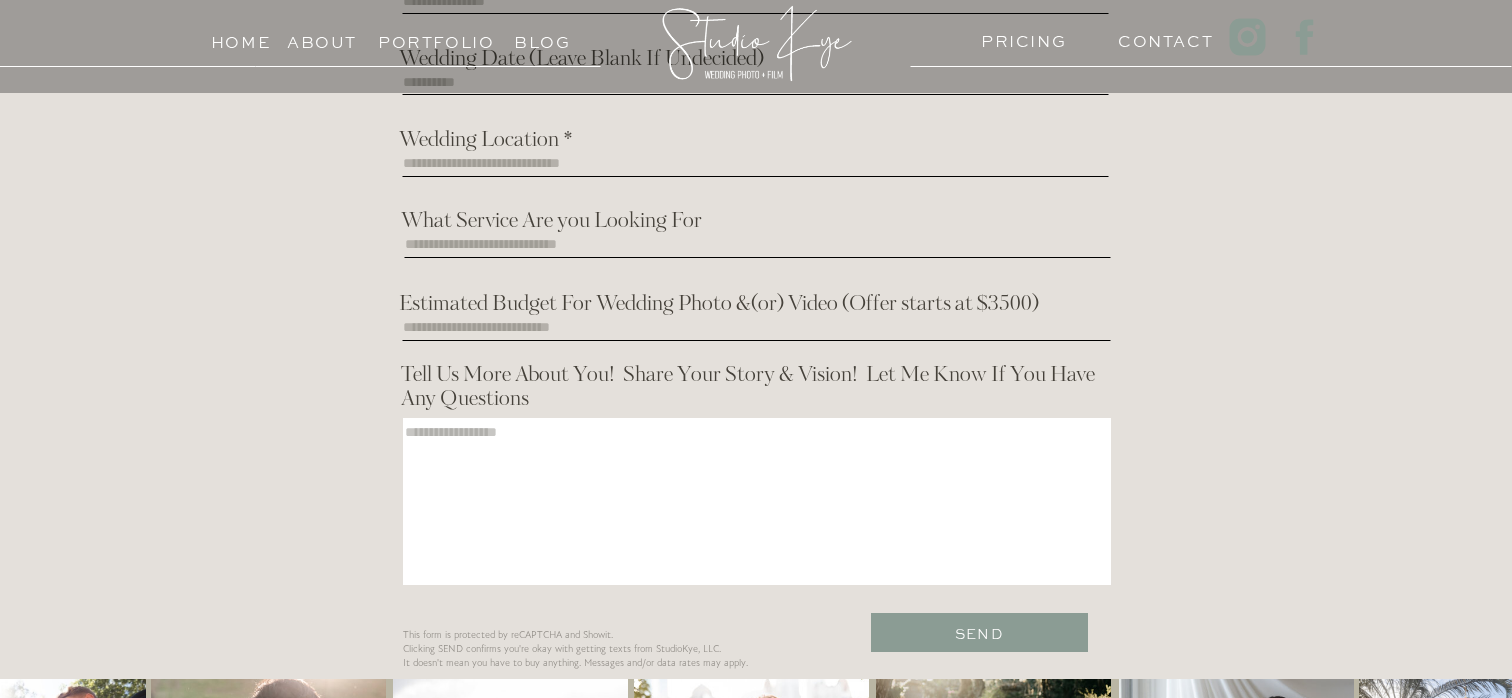 scroll, scrollTop: 2743, scrollLeft: 0, axis: vertical 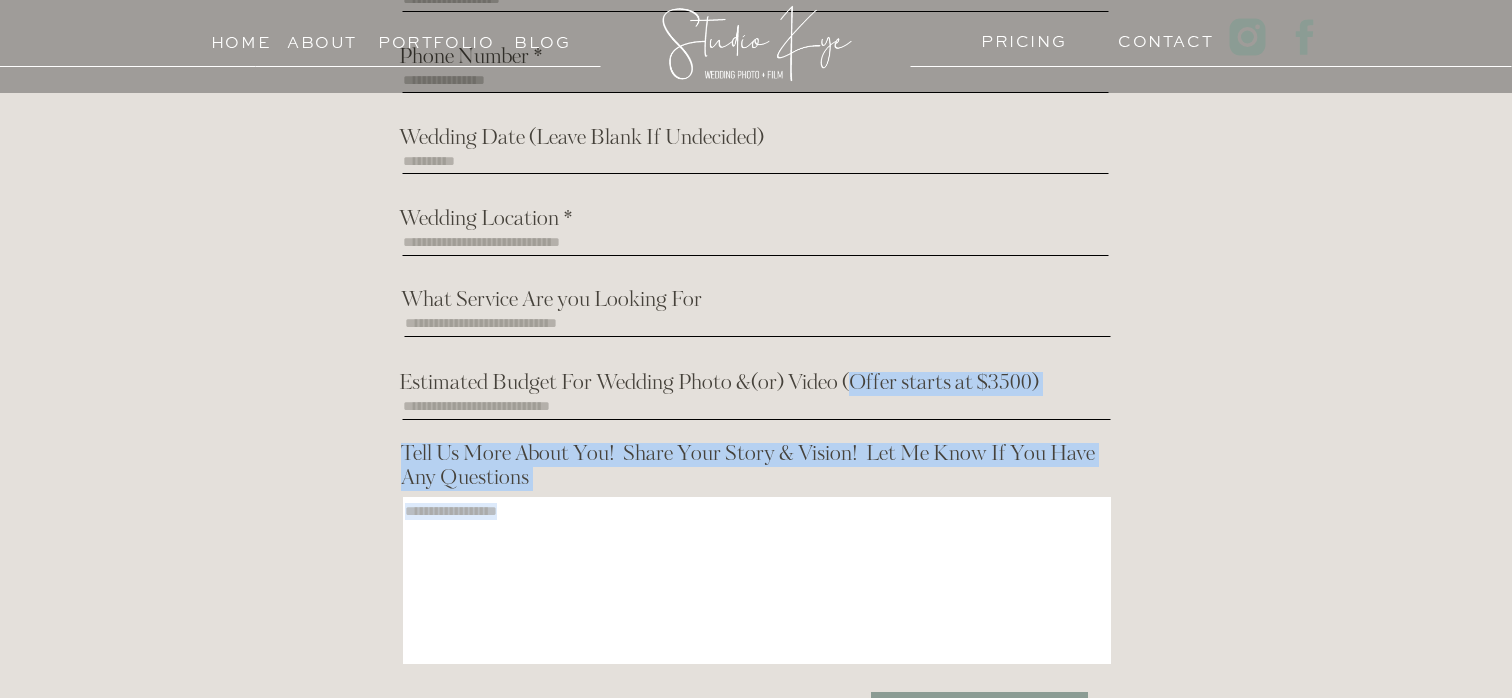 drag, startPoint x: 858, startPoint y: 378, endPoint x: 1078, endPoint y: 397, distance: 220.81892 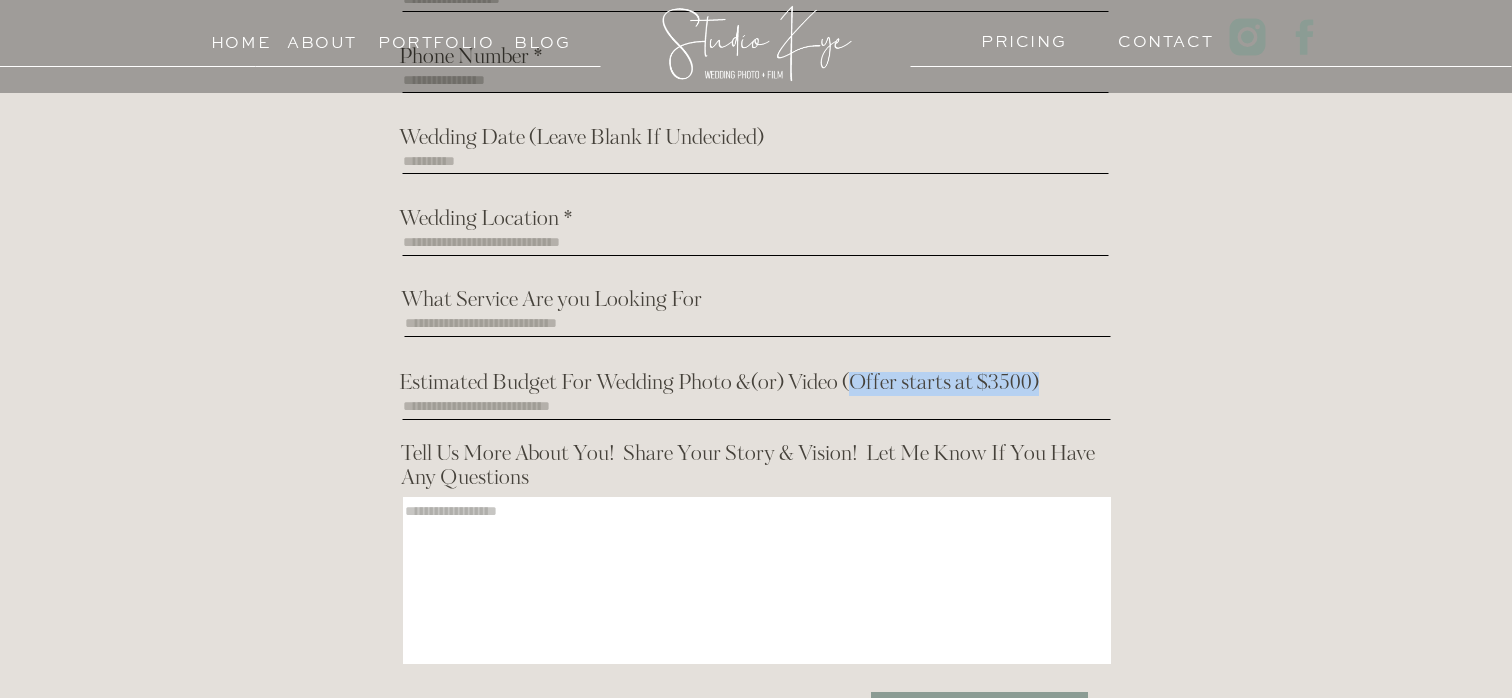 click at bounding box center (756, 410) 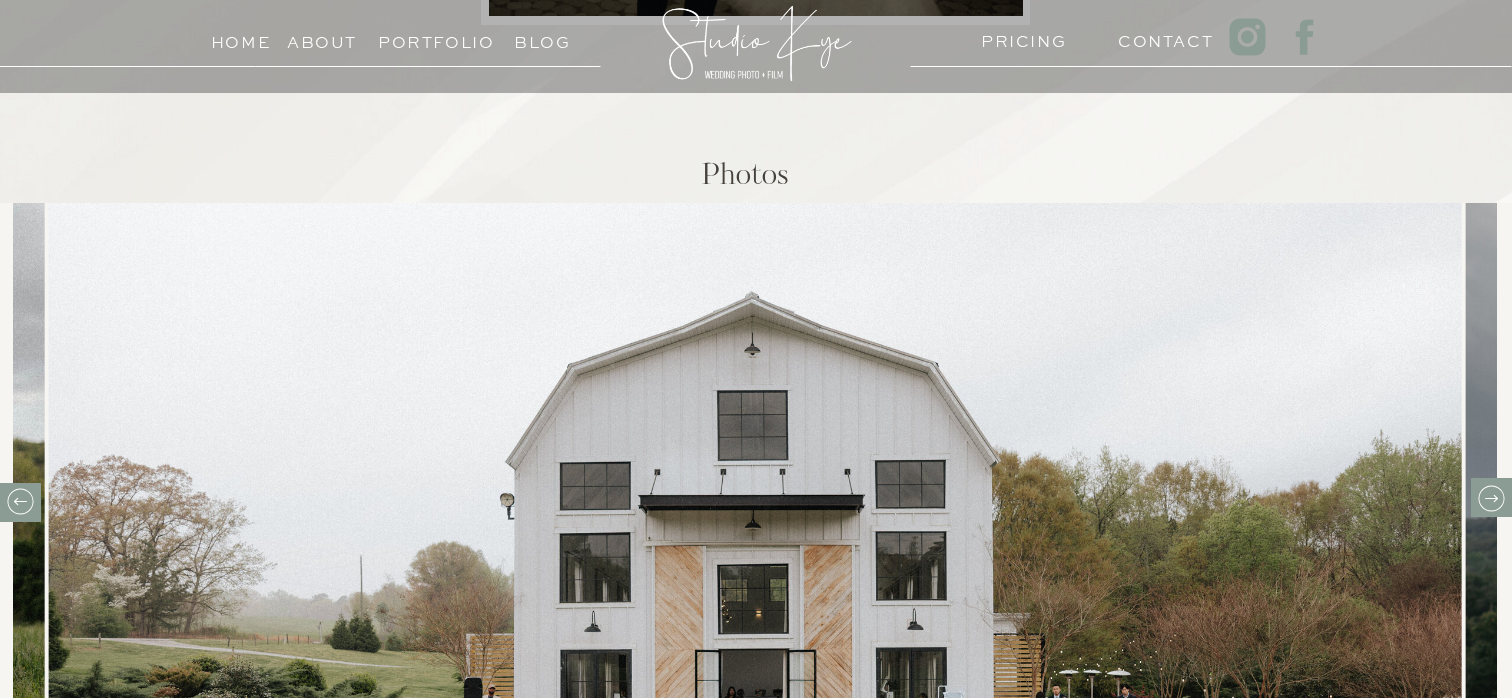 scroll, scrollTop: 0, scrollLeft: 0, axis: both 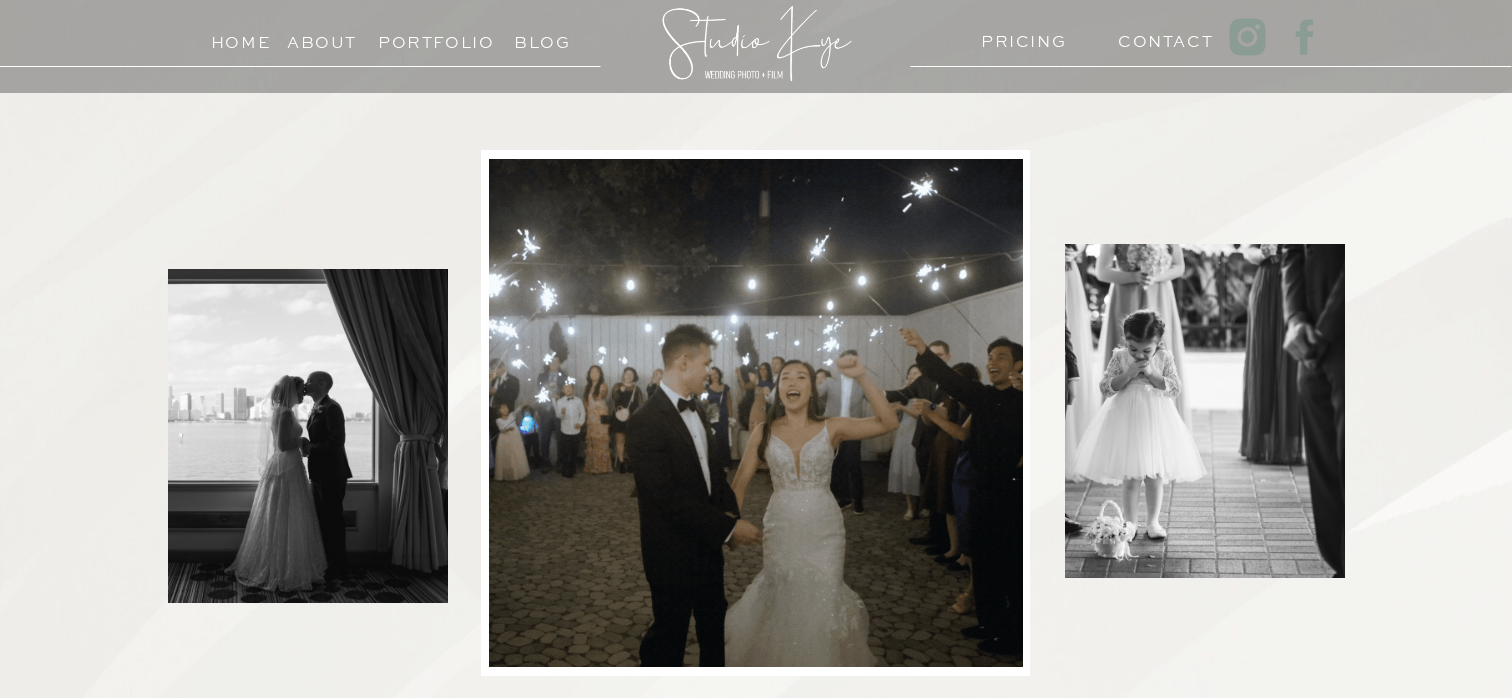 click on "About" at bounding box center (322, 37) 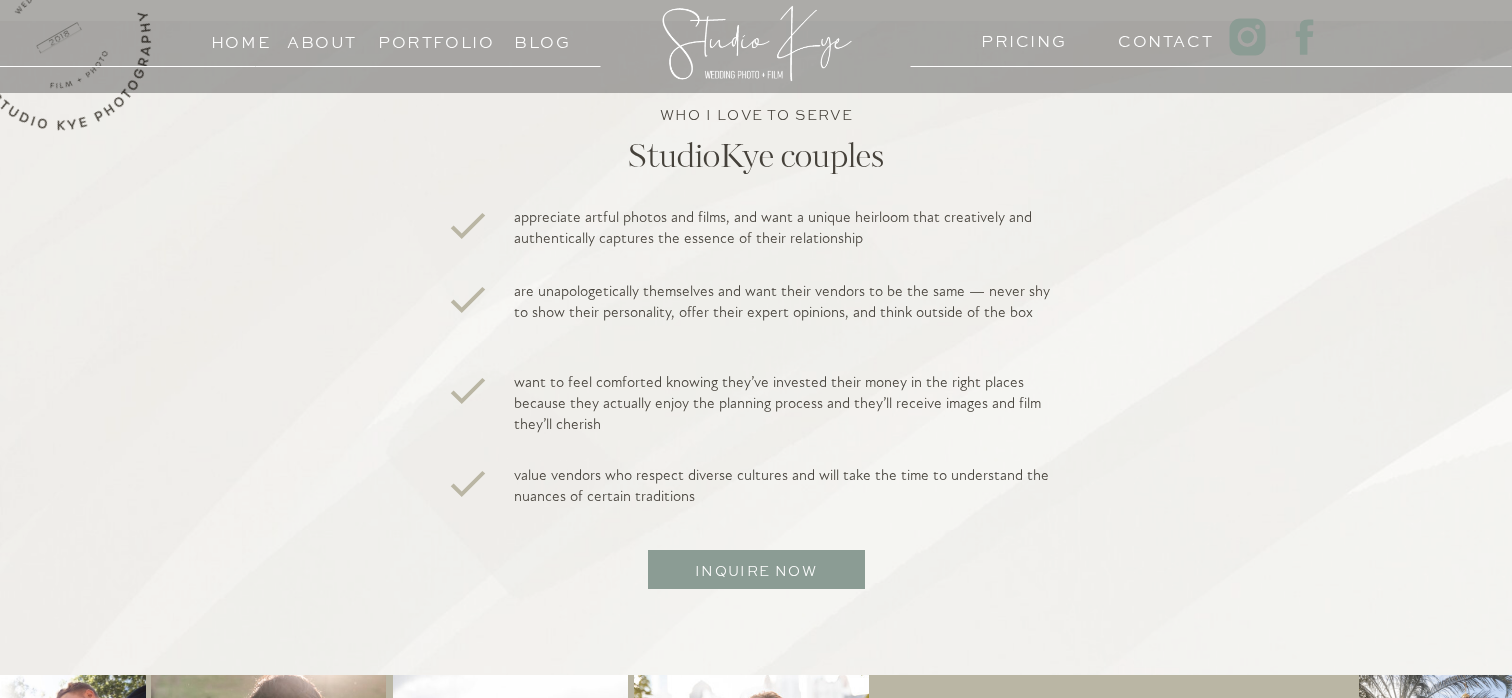 scroll, scrollTop: 3579, scrollLeft: 0, axis: vertical 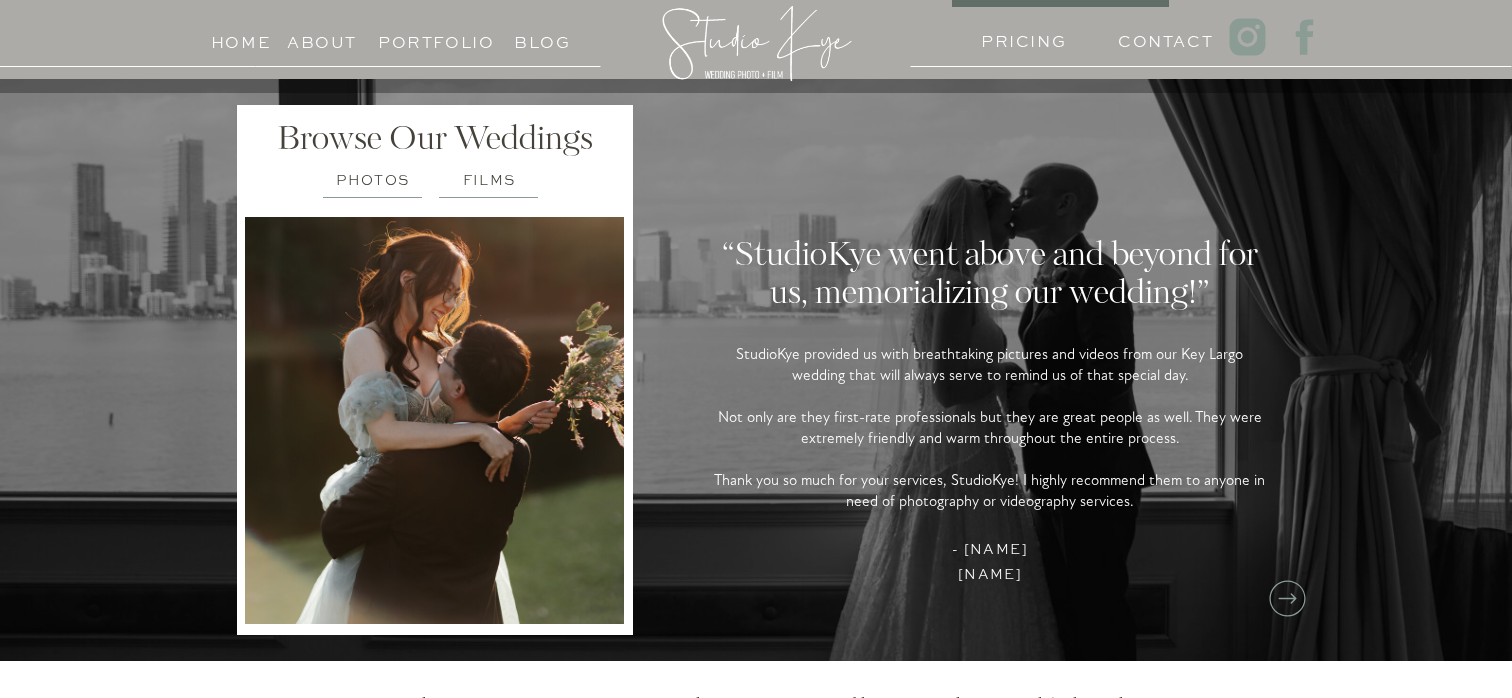 click on "PHOTOS" at bounding box center (373, 176) 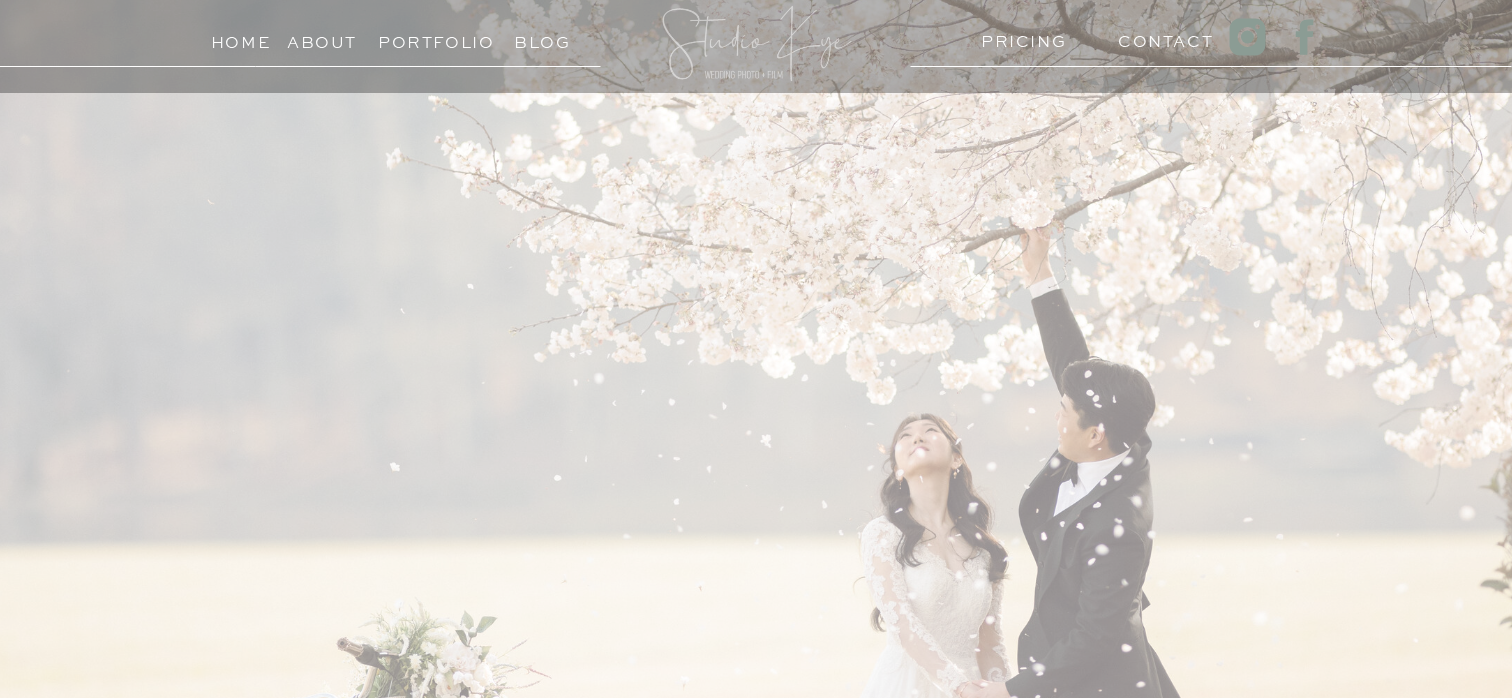 scroll, scrollTop: 0, scrollLeft: 0, axis: both 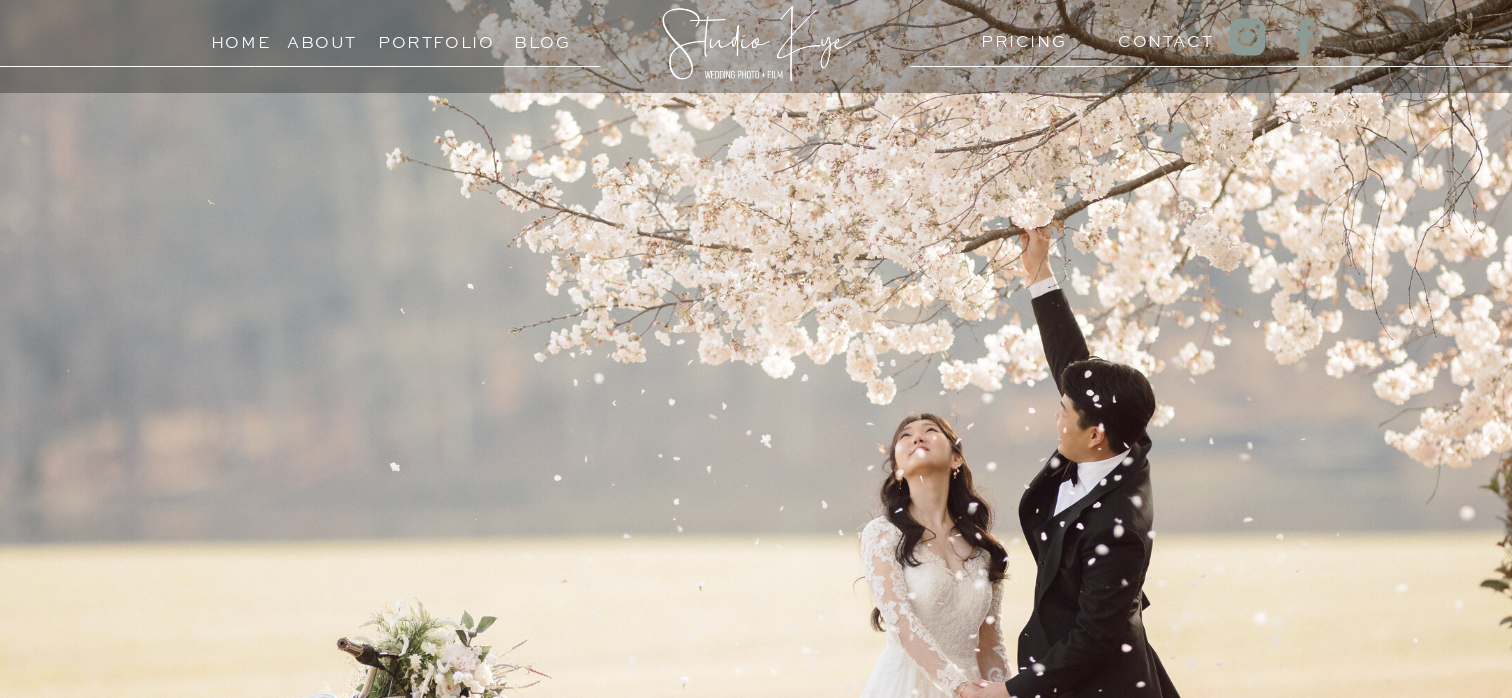 click on "About" at bounding box center (322, 37) 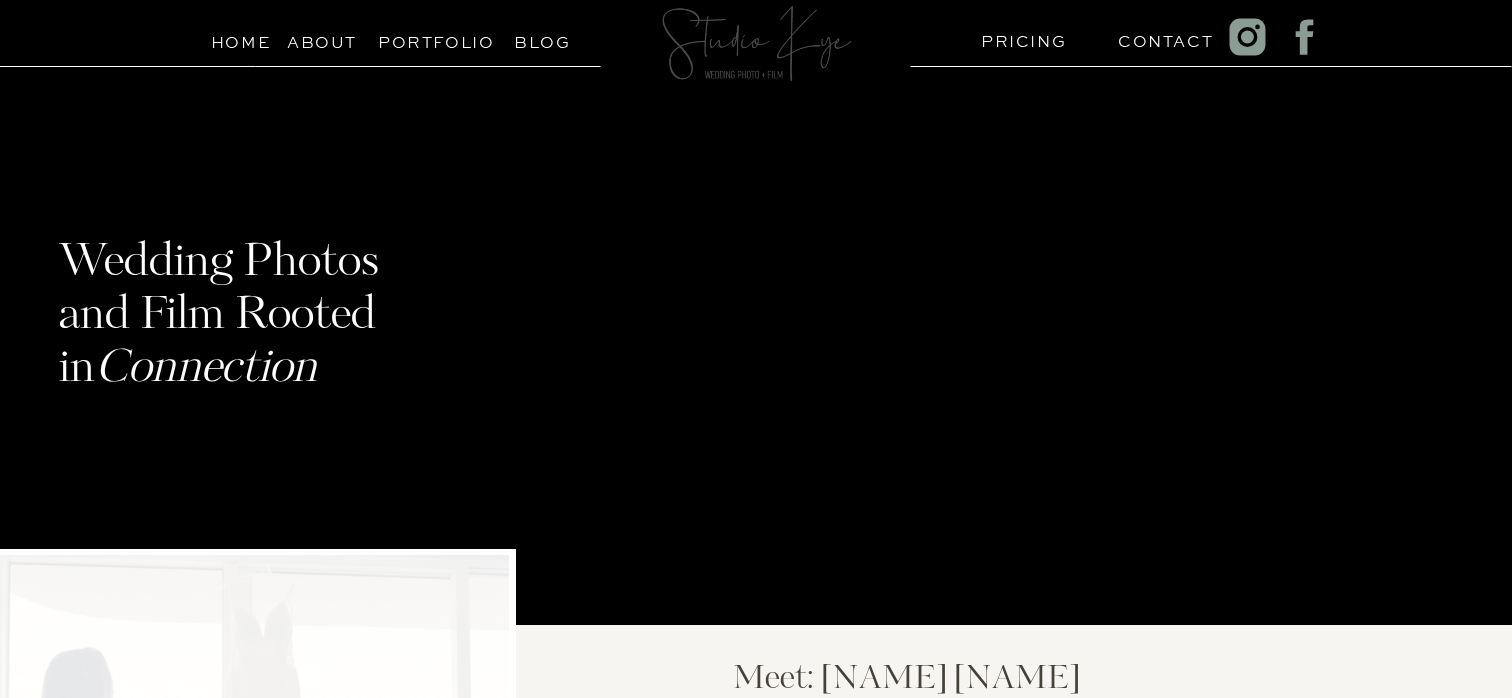 scroll, scrollTop: 0, scrollLeft: 0, axis: both 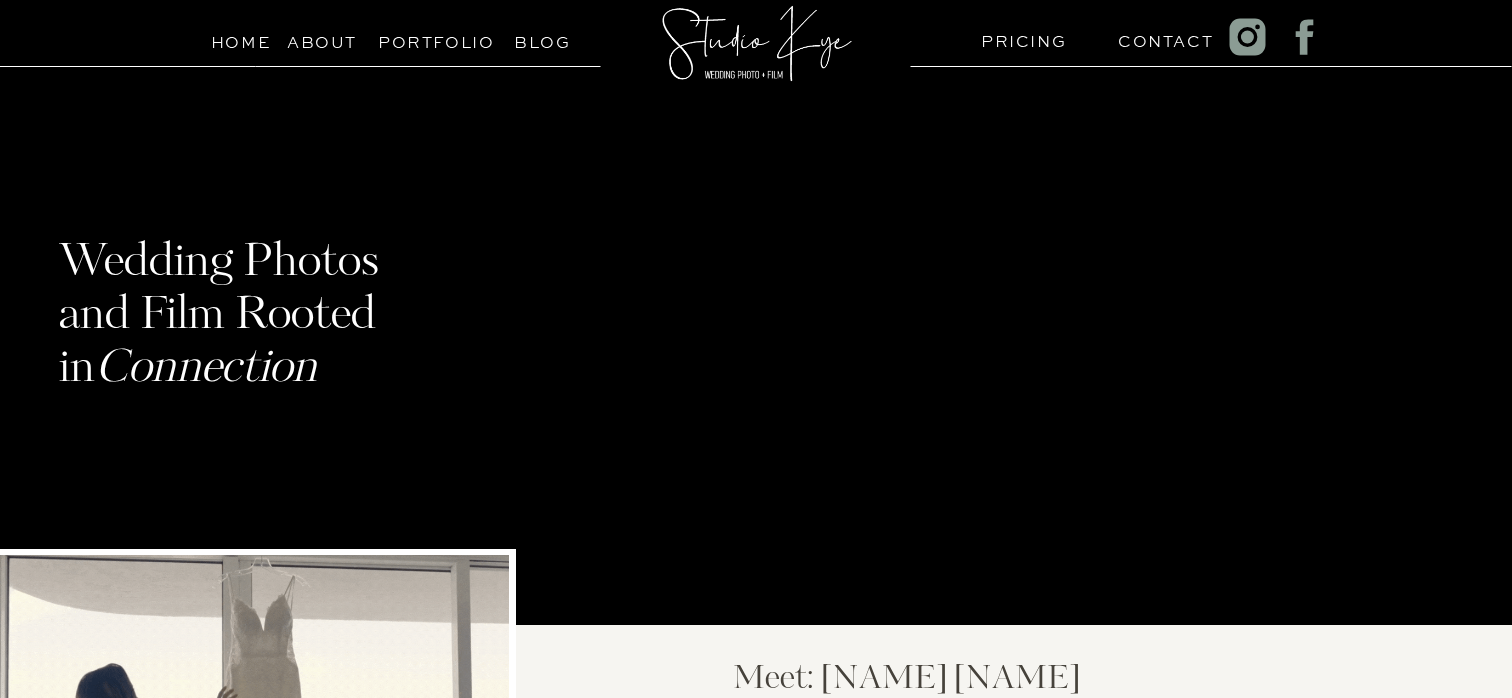 click on "PRICING" at bounding box center (1019, 36) 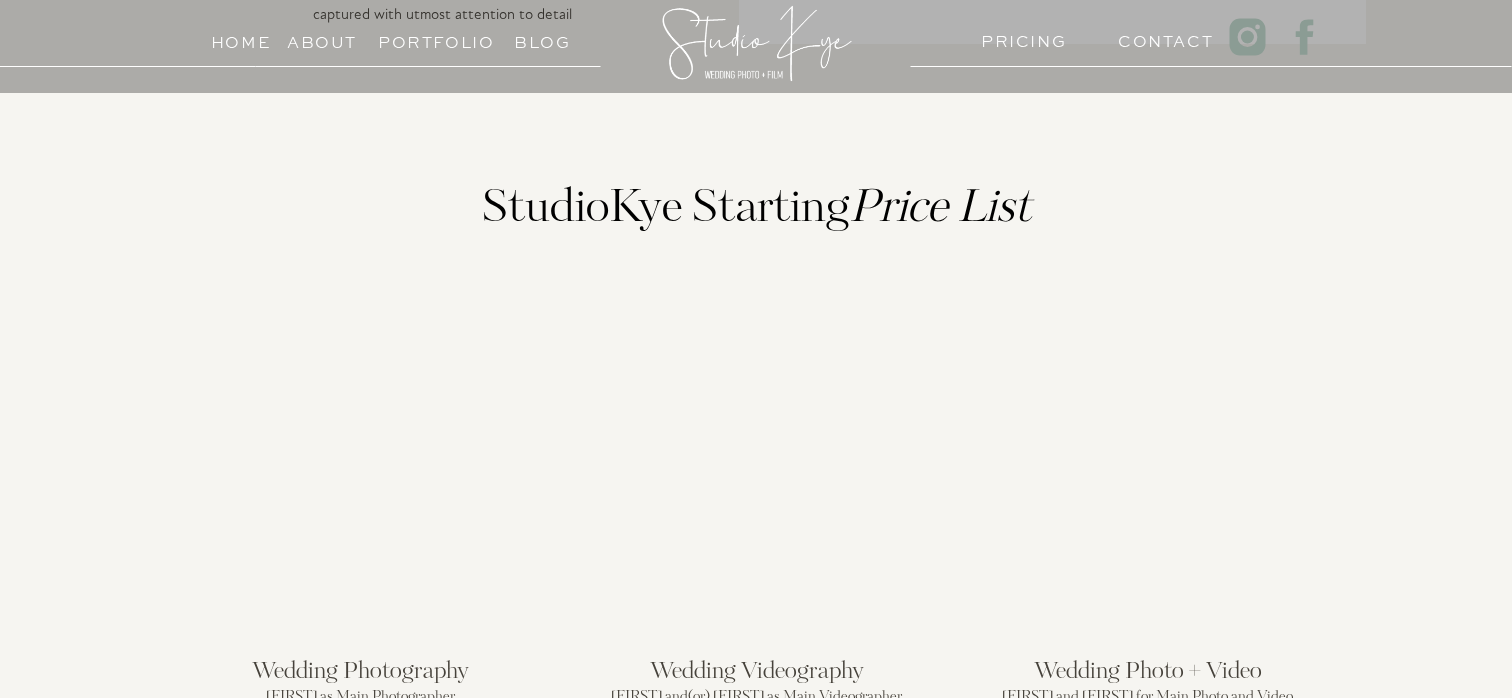 scroll, scrollTop: 1885, scrollLeft: 0, axis: vertical 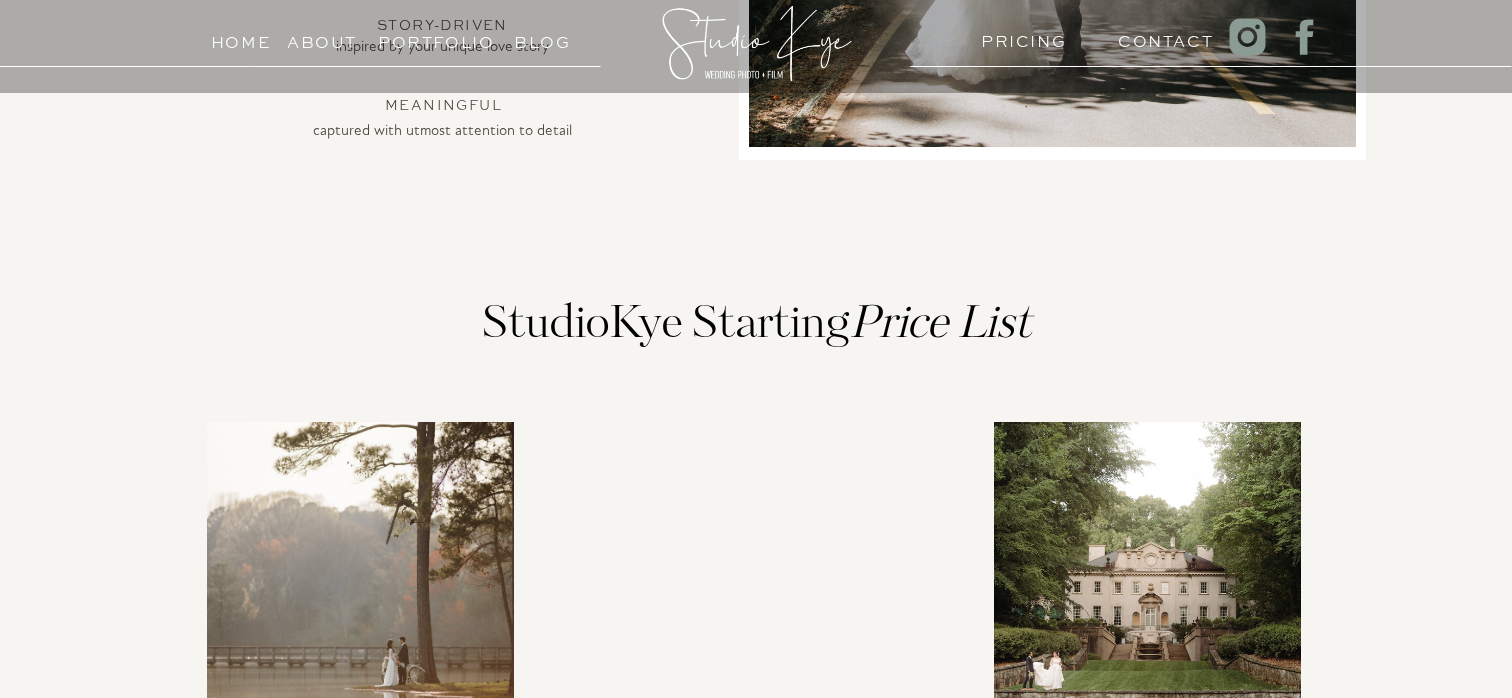 click on "Portfolio" at bounding box center (423, 37) 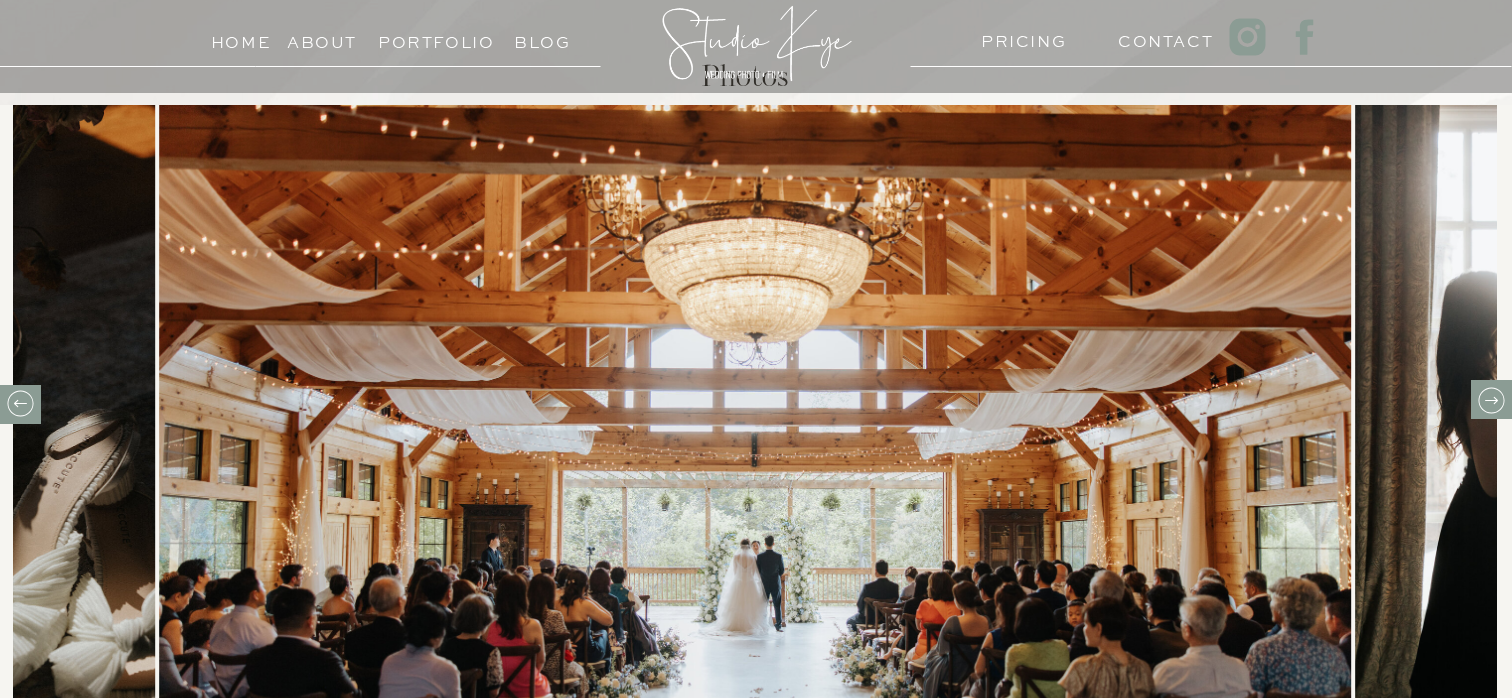 scroll, scrollTop: 705, scrollLeft: 0, axis: vertical 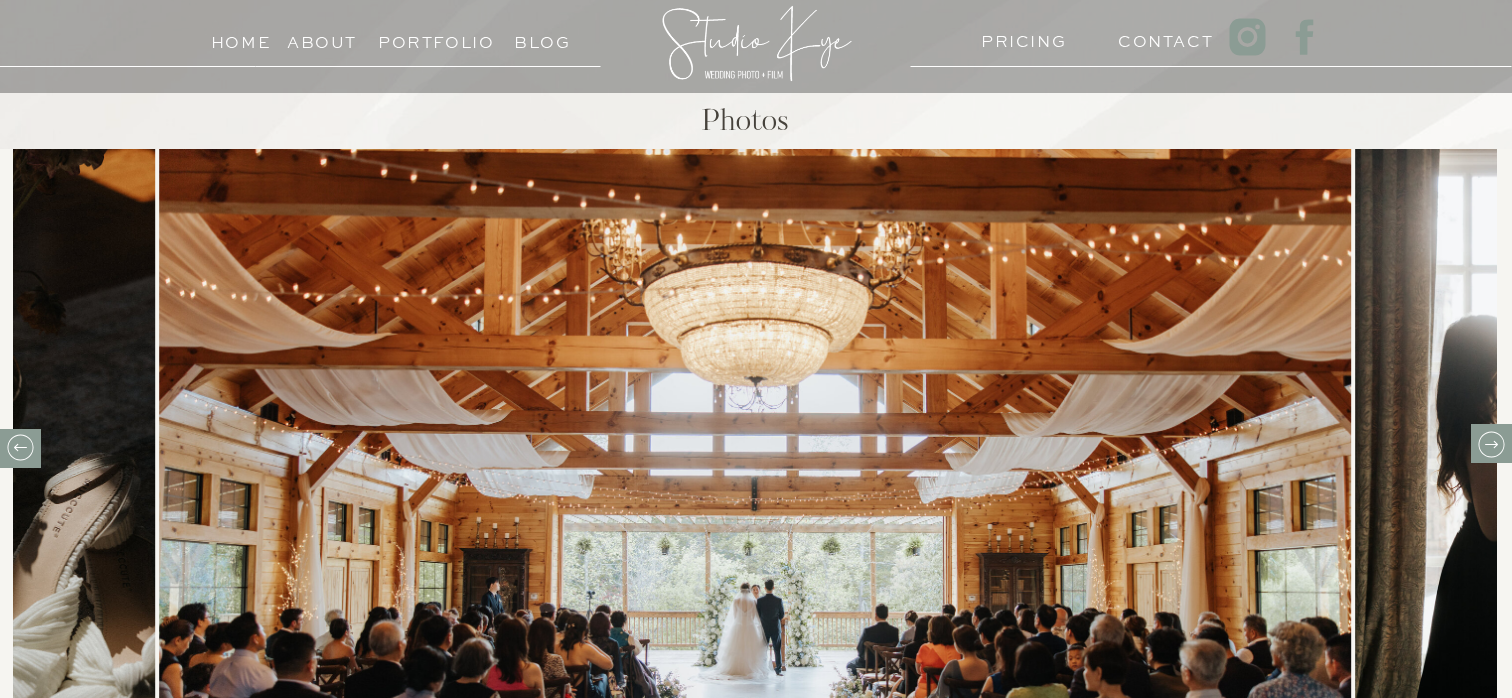 click at bounding box center [1491, 443] 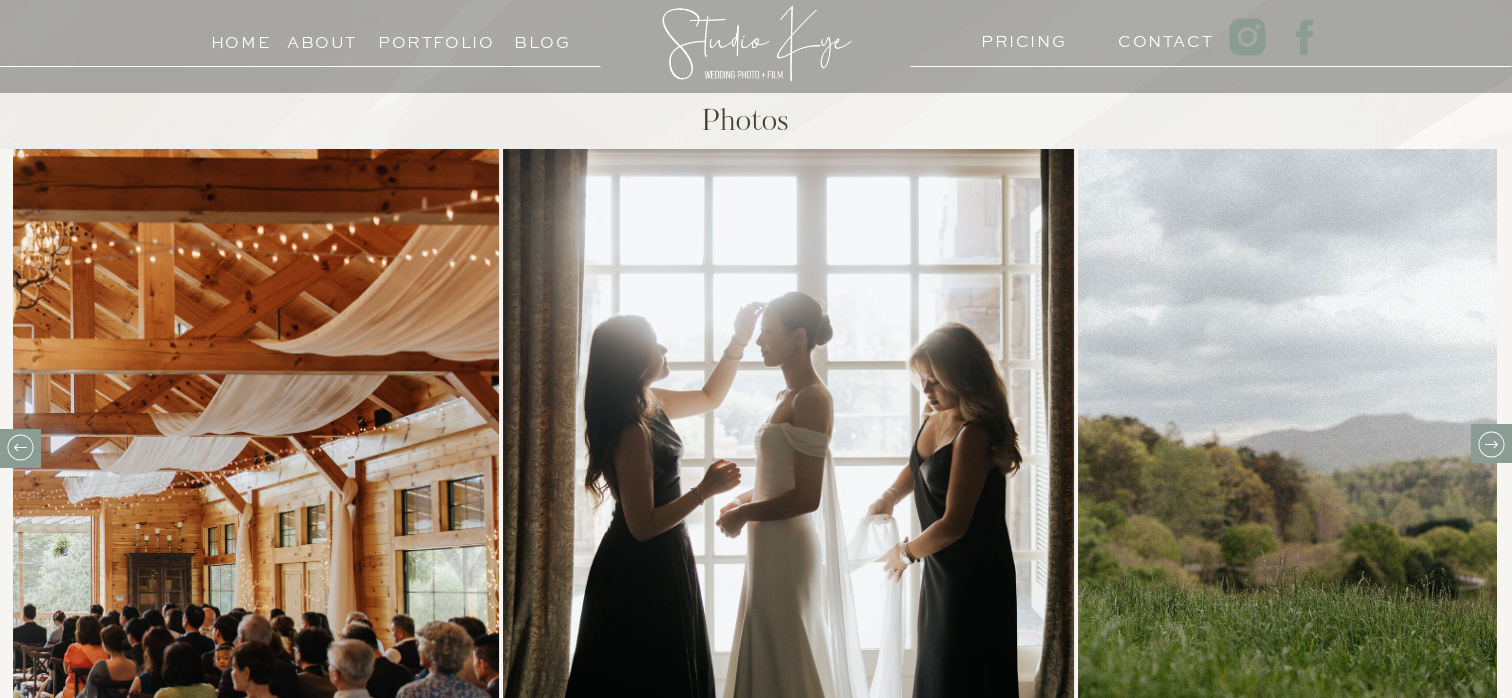 click at bounding box center [1491, 444] 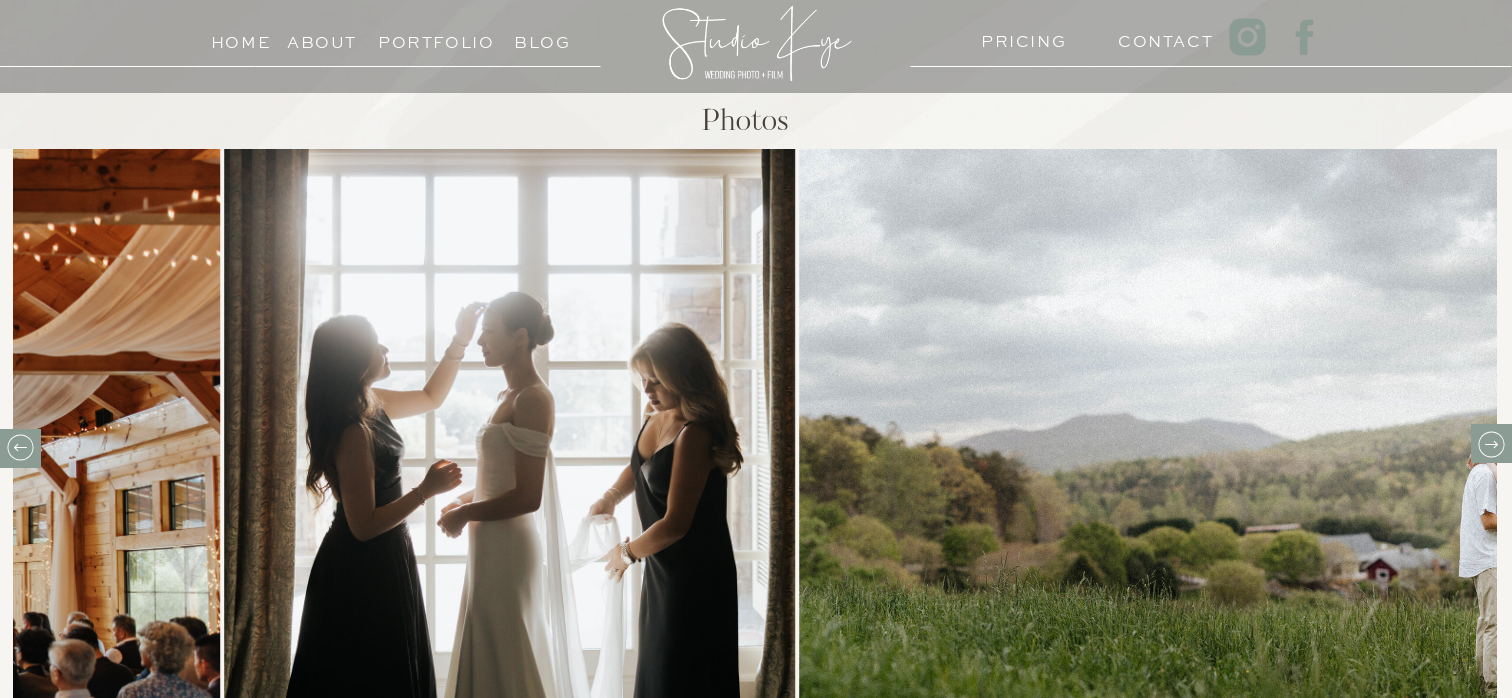 click at bounding box center [1491, 444] 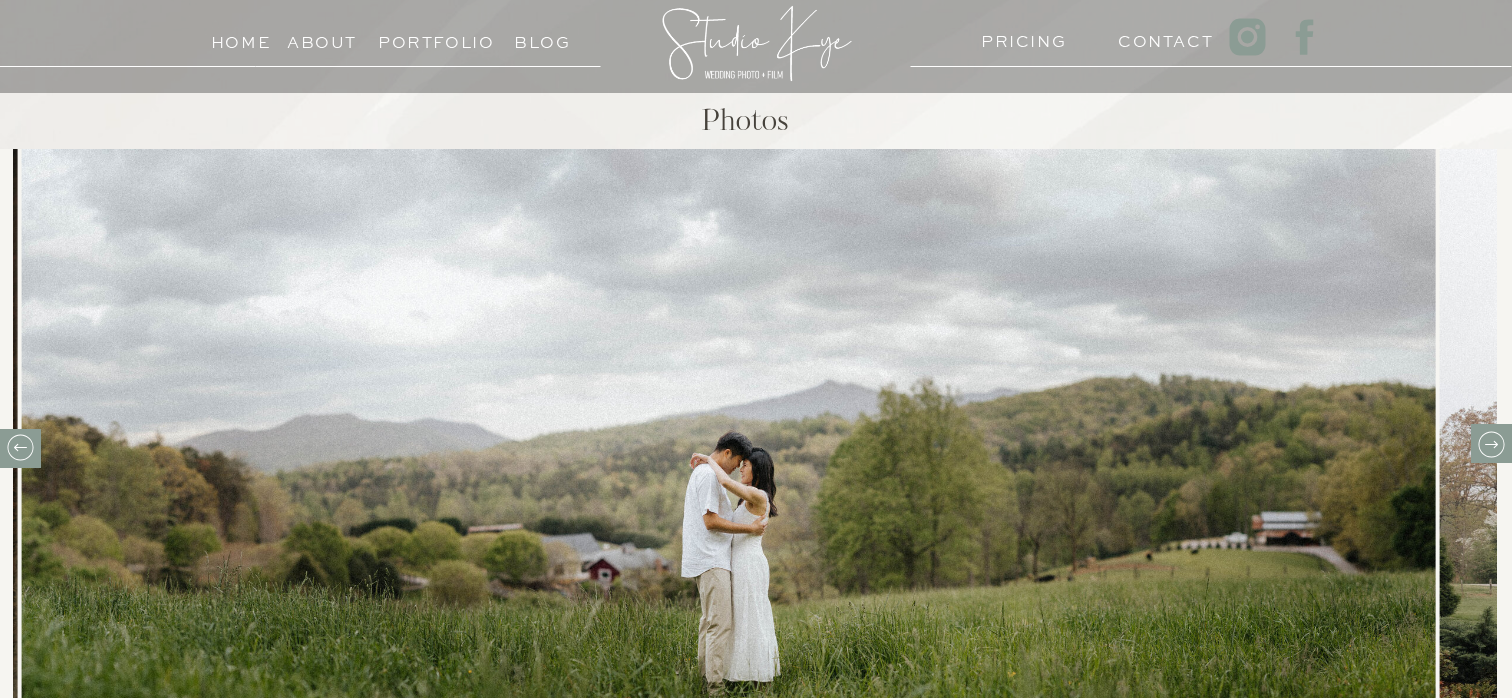 click at bounding box center [1491, 444] 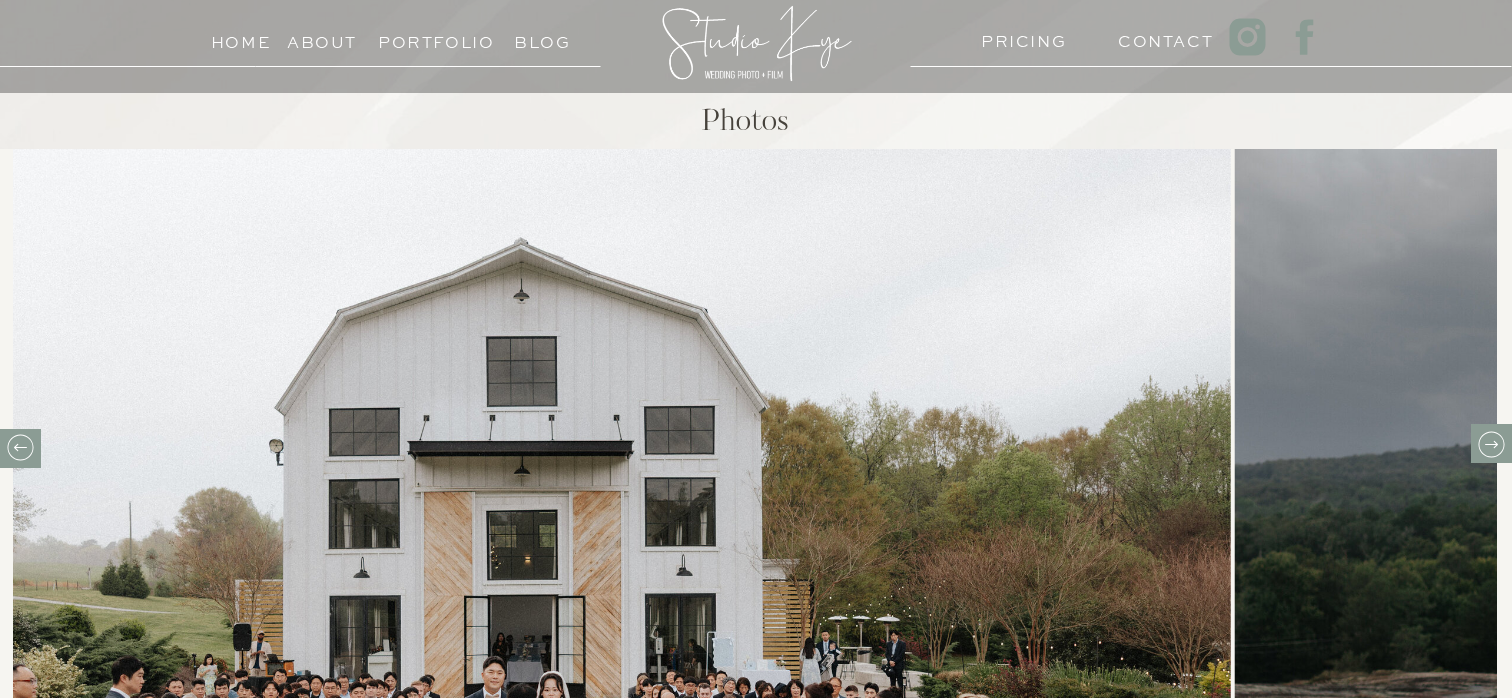 click at bounding box center (1491, 444) 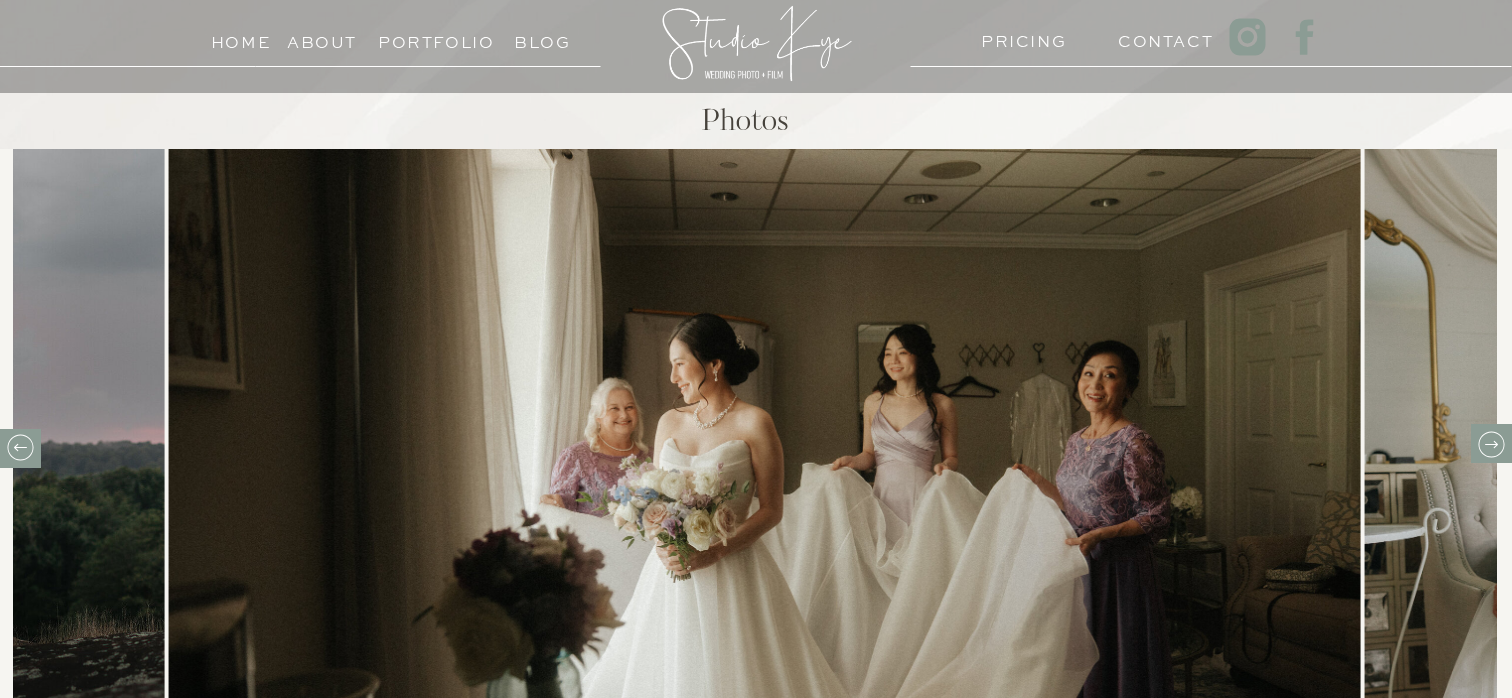 click at bounding box center (1491, 444) 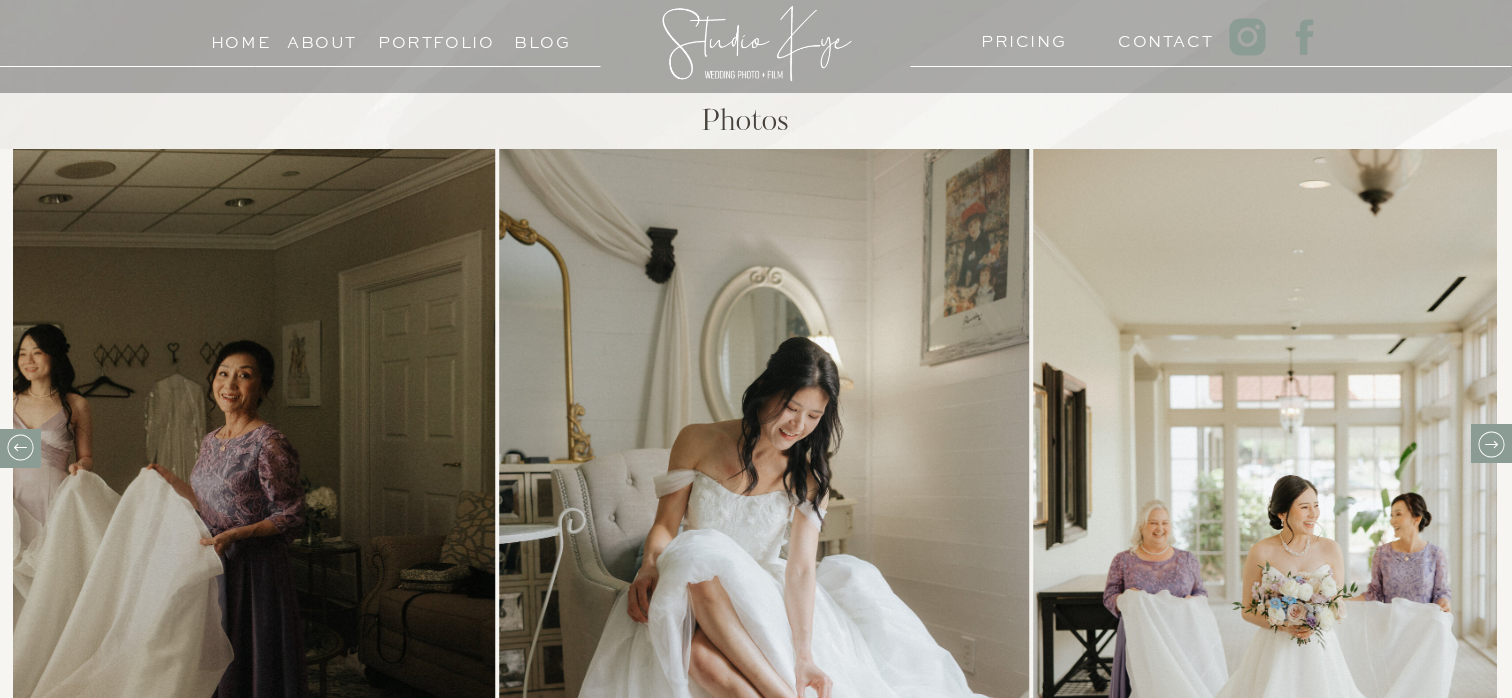 click at bounding box center [1491, 444] 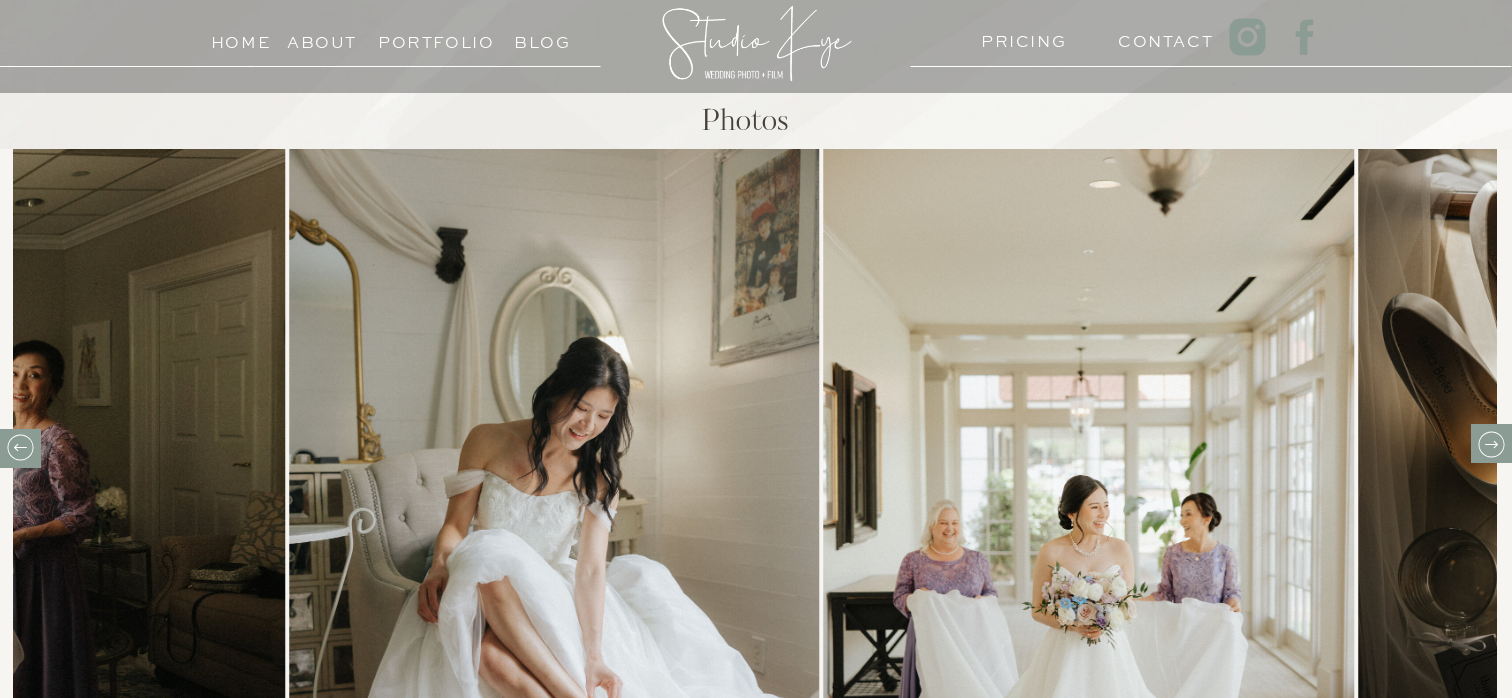 click at bounding box center (1491, 444) 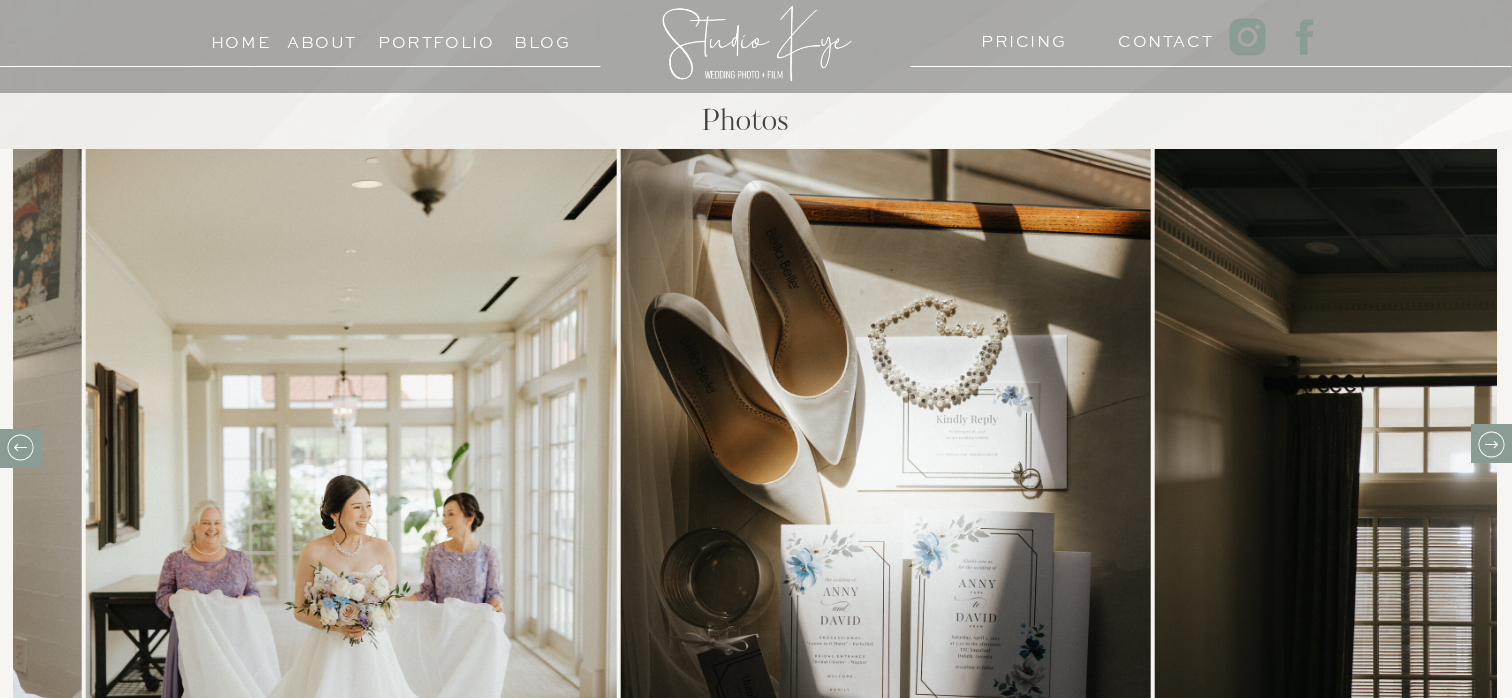 click at bounding box center (1491, 444) 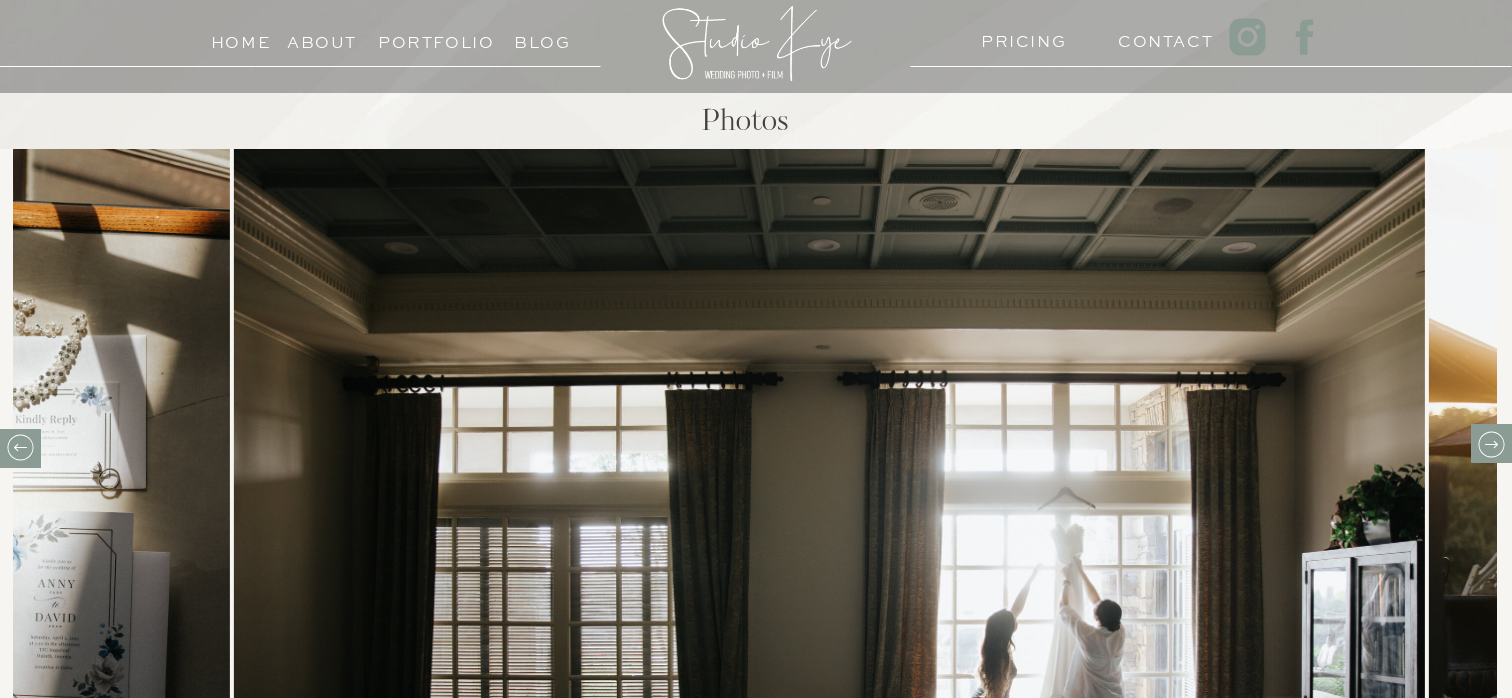 click at bounding box center (1491, 444) 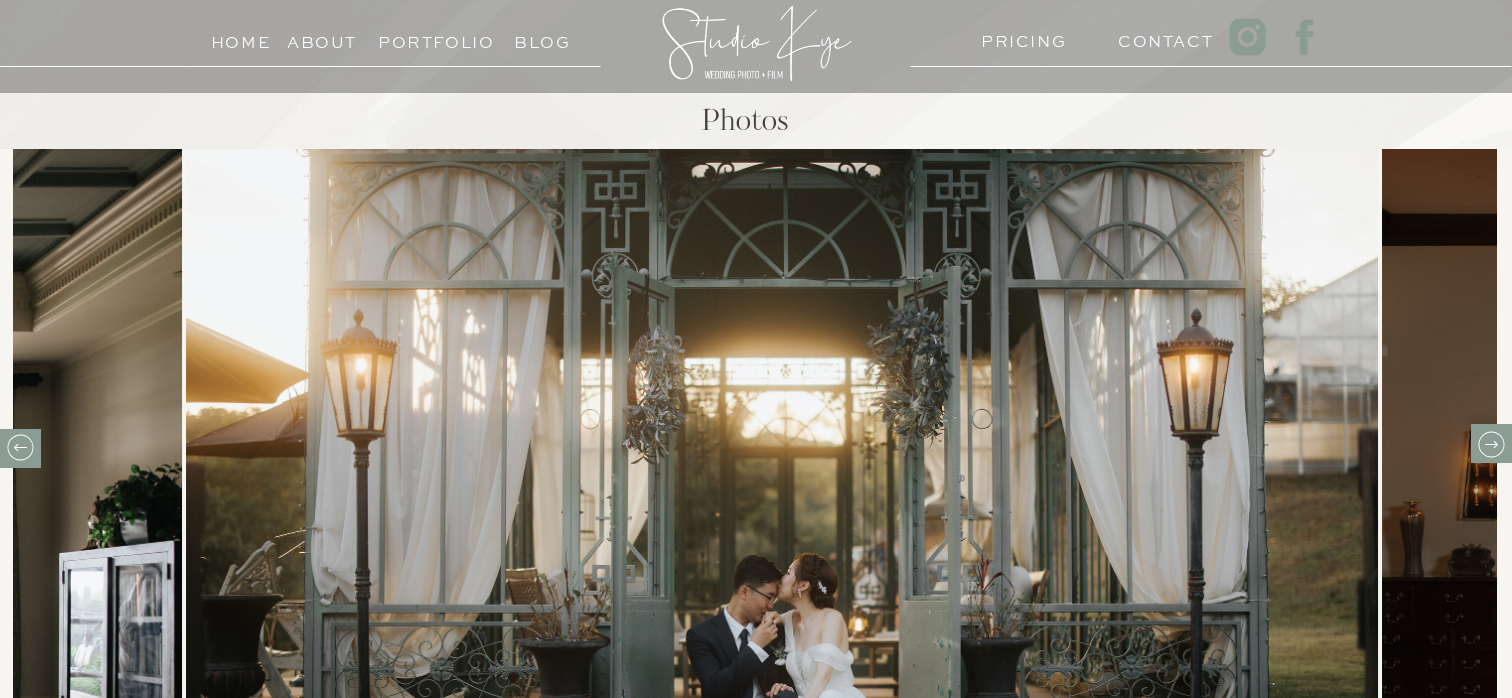 click at bounding box center (1491, 444) 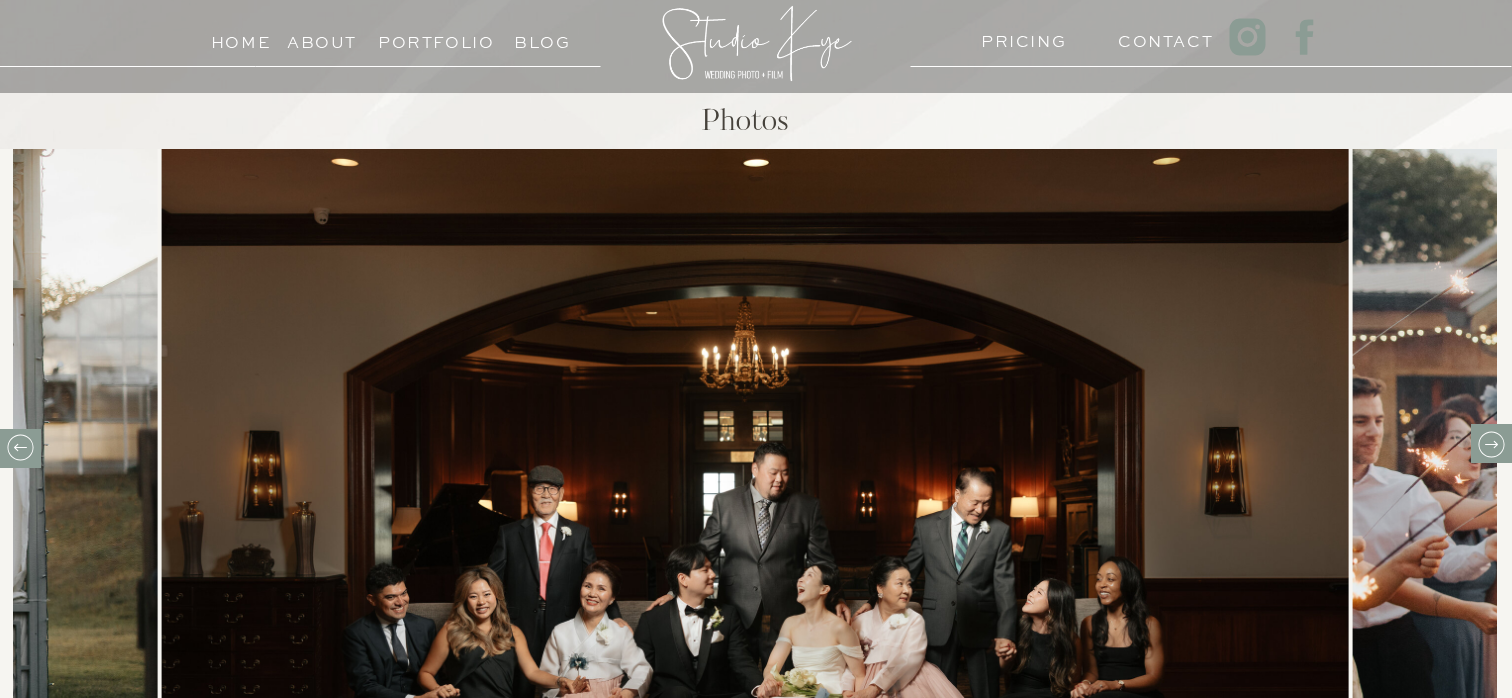 click at bounding box center (1491, 444) 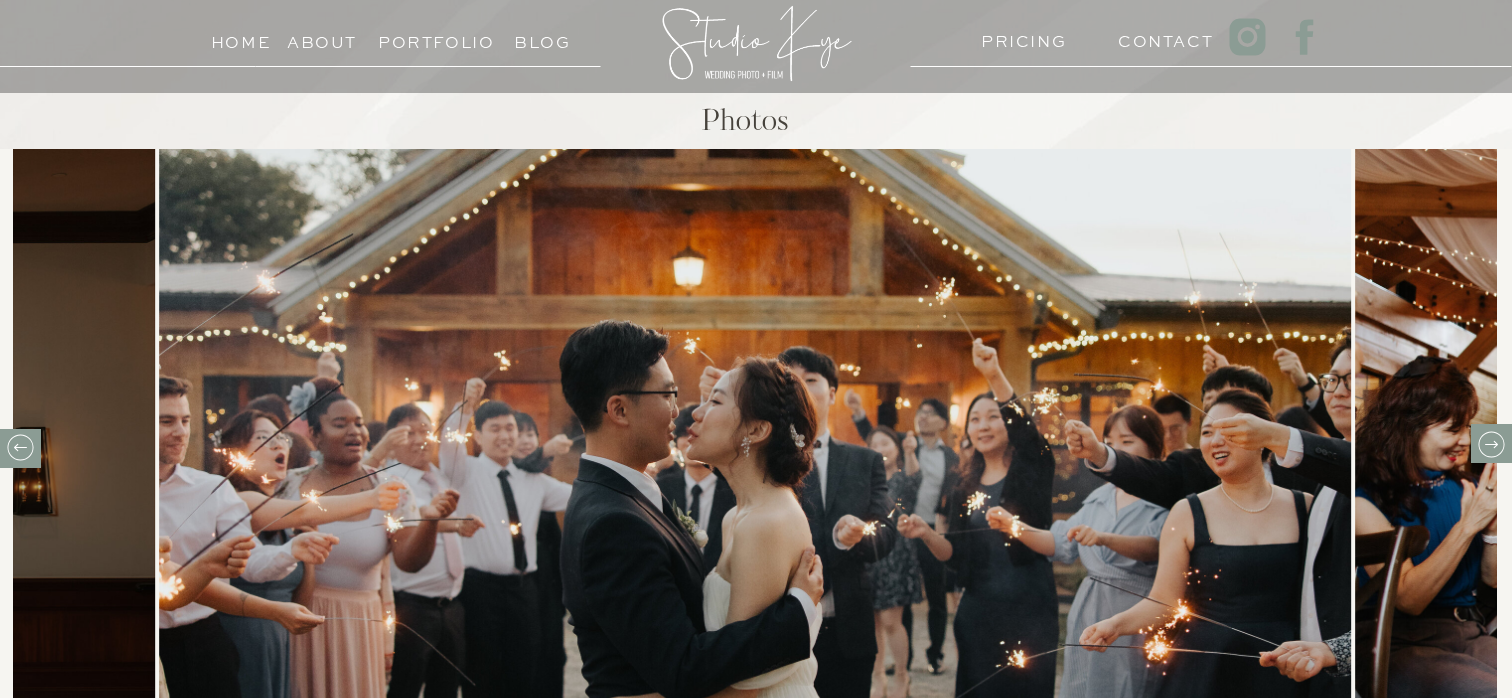 click at bounding box center (1491, 444) 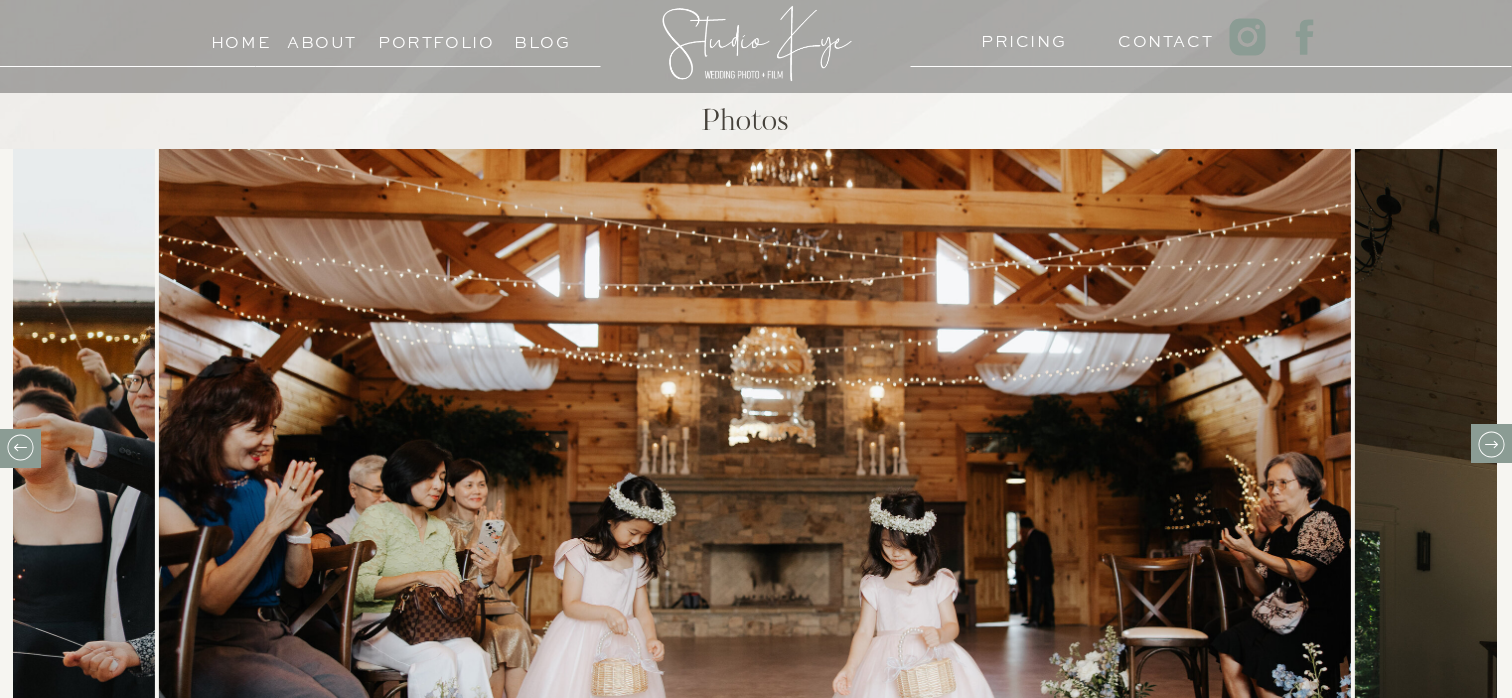 click at bounding box center (1491, 444) 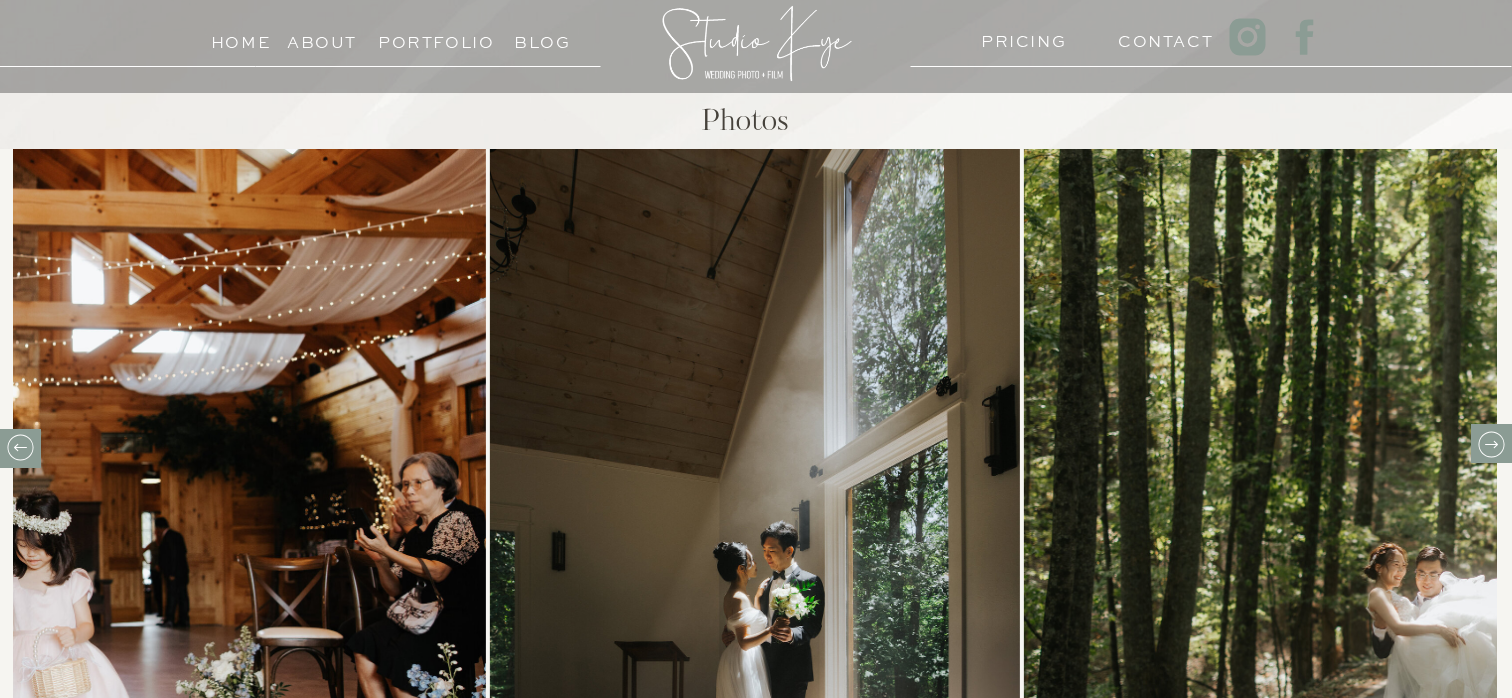 click at bounding box center (1491, 444) 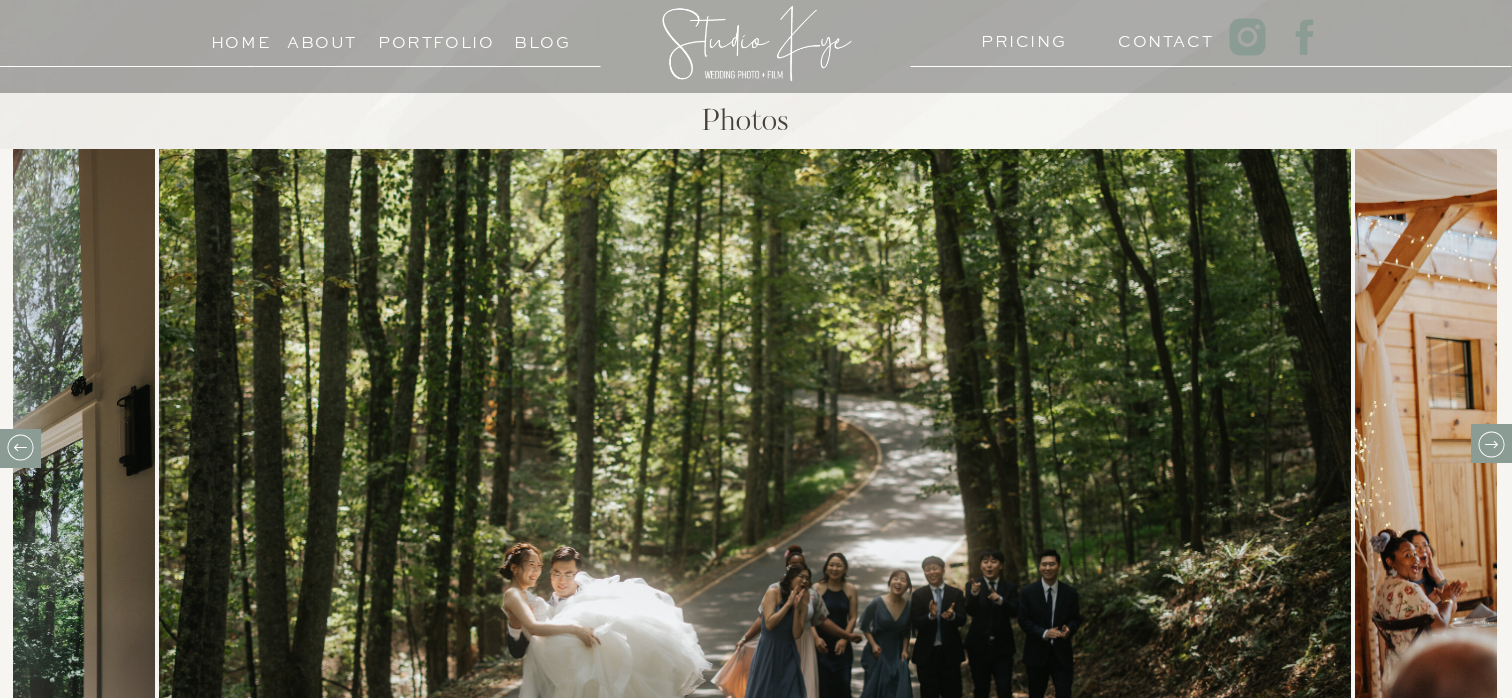 click at bounding box center (1491, 444) 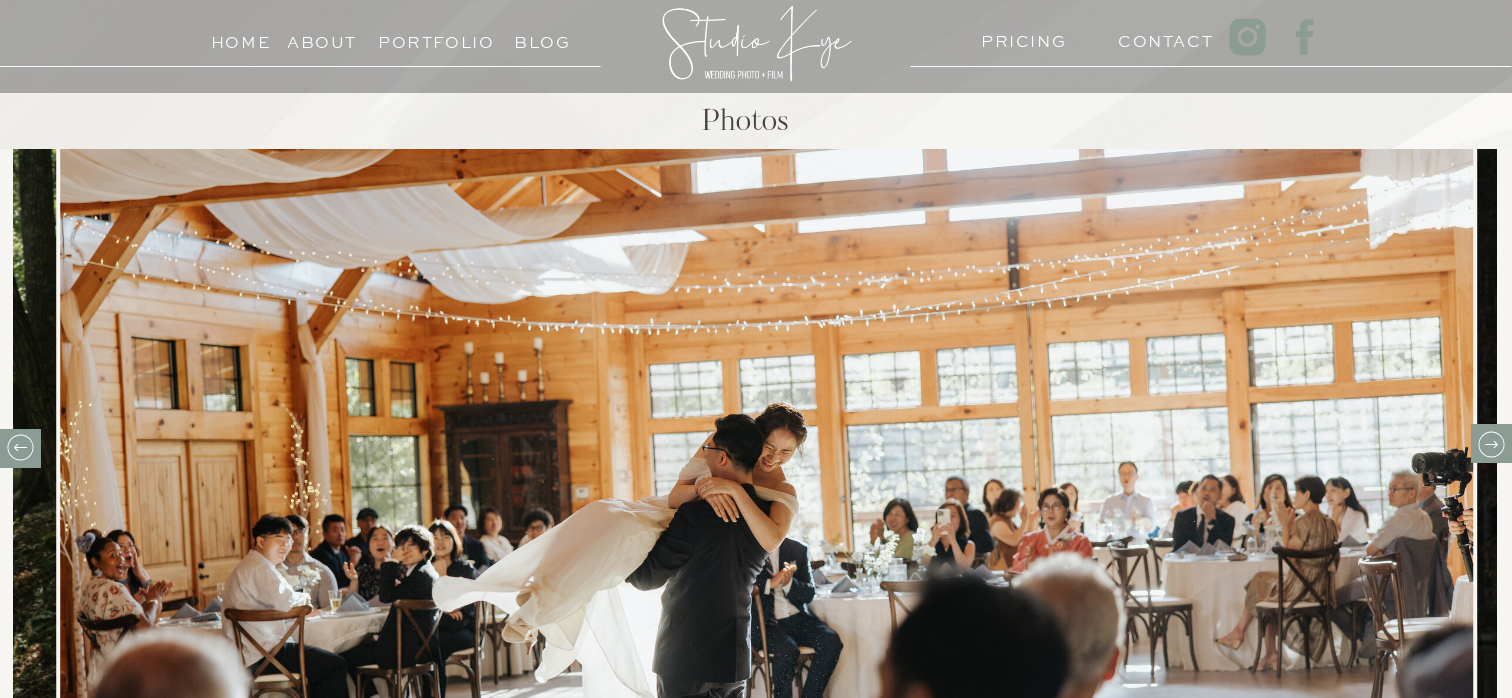 click at bounding box center [1491, 444] 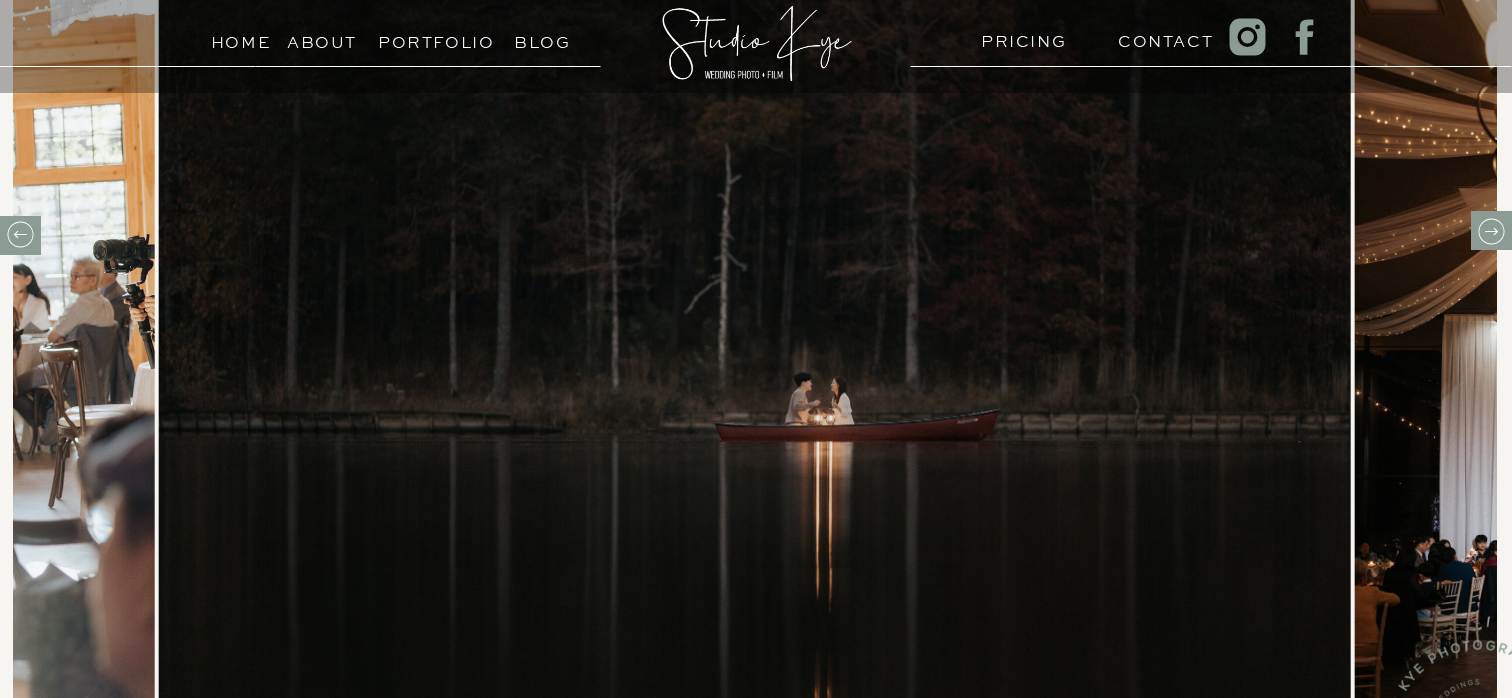scroll, scrollTop: 921, scrollLeft: 0, axis: vertical 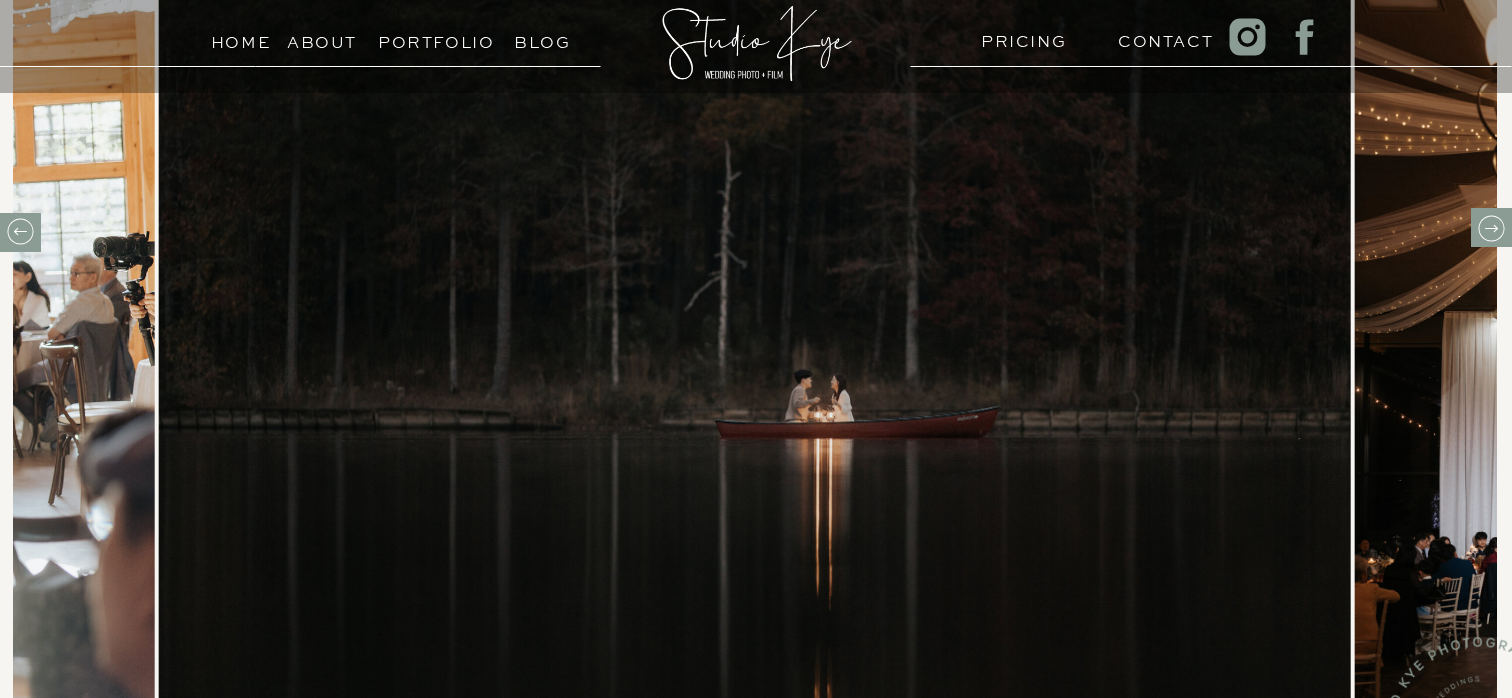 click at bounding box center (1491, 228) 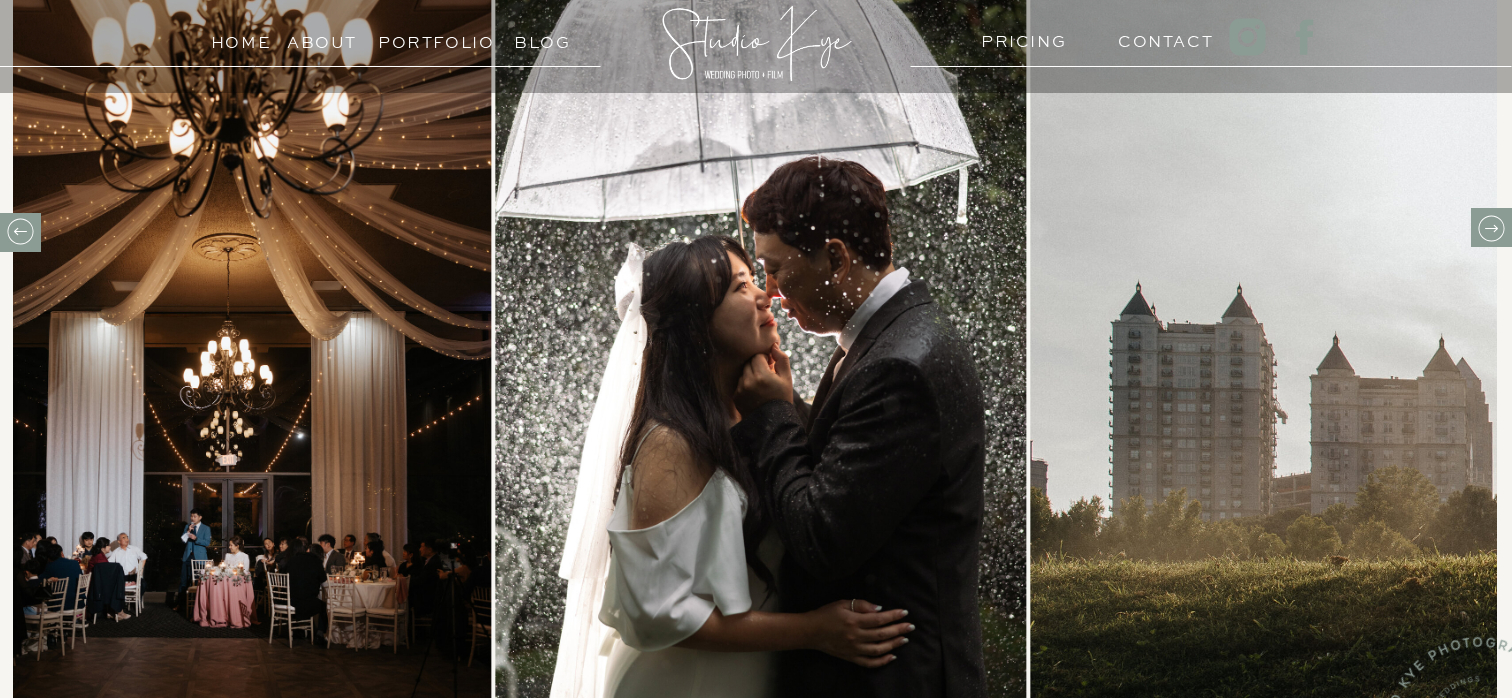 click at bounding box center [1491, 228] 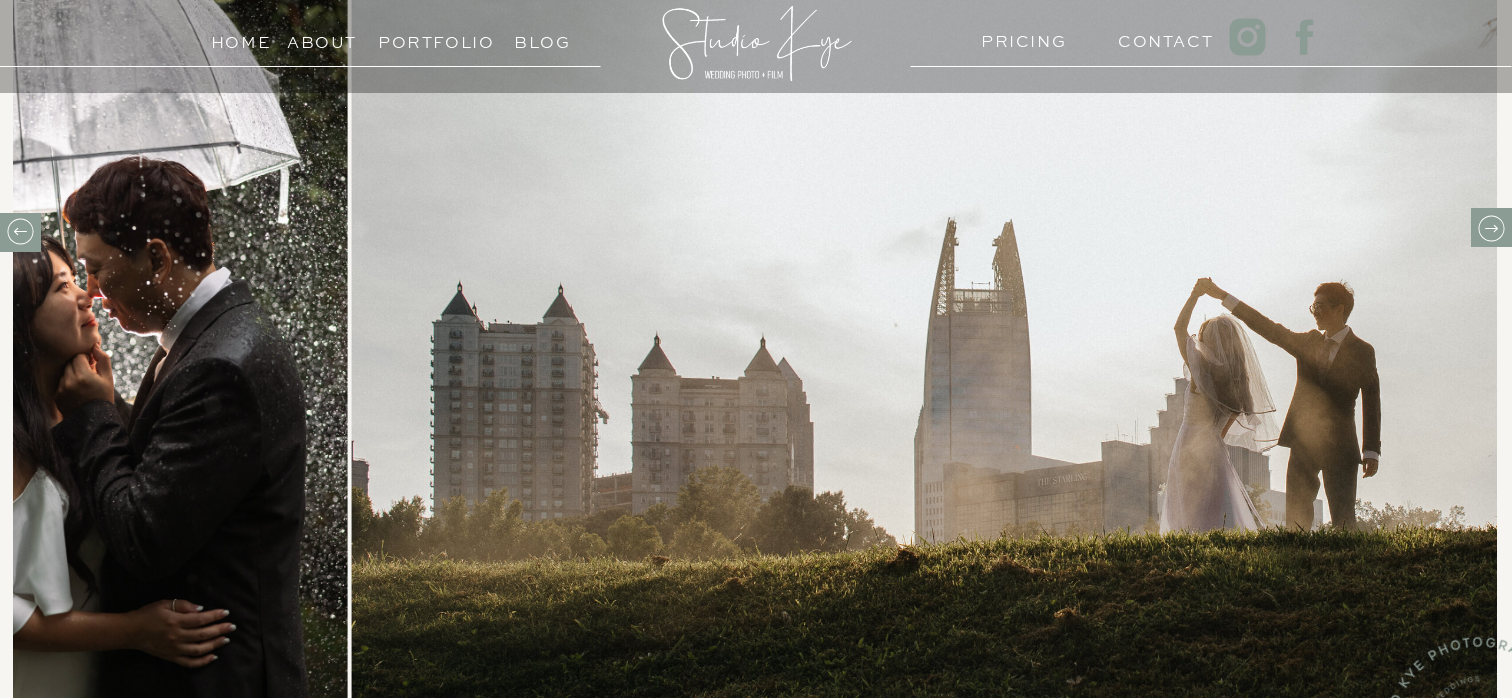 click at bounding box center (1491, 228) 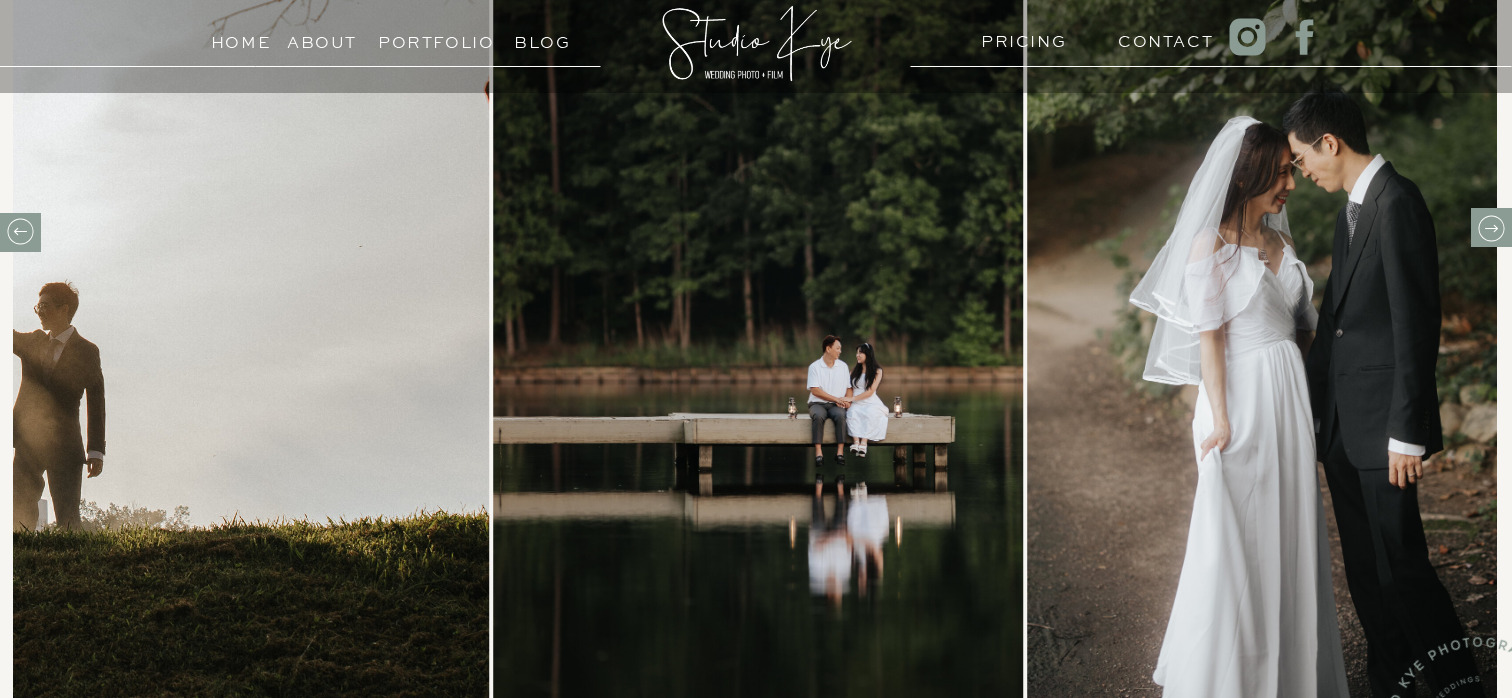 click at bounding box center [1491, 228] 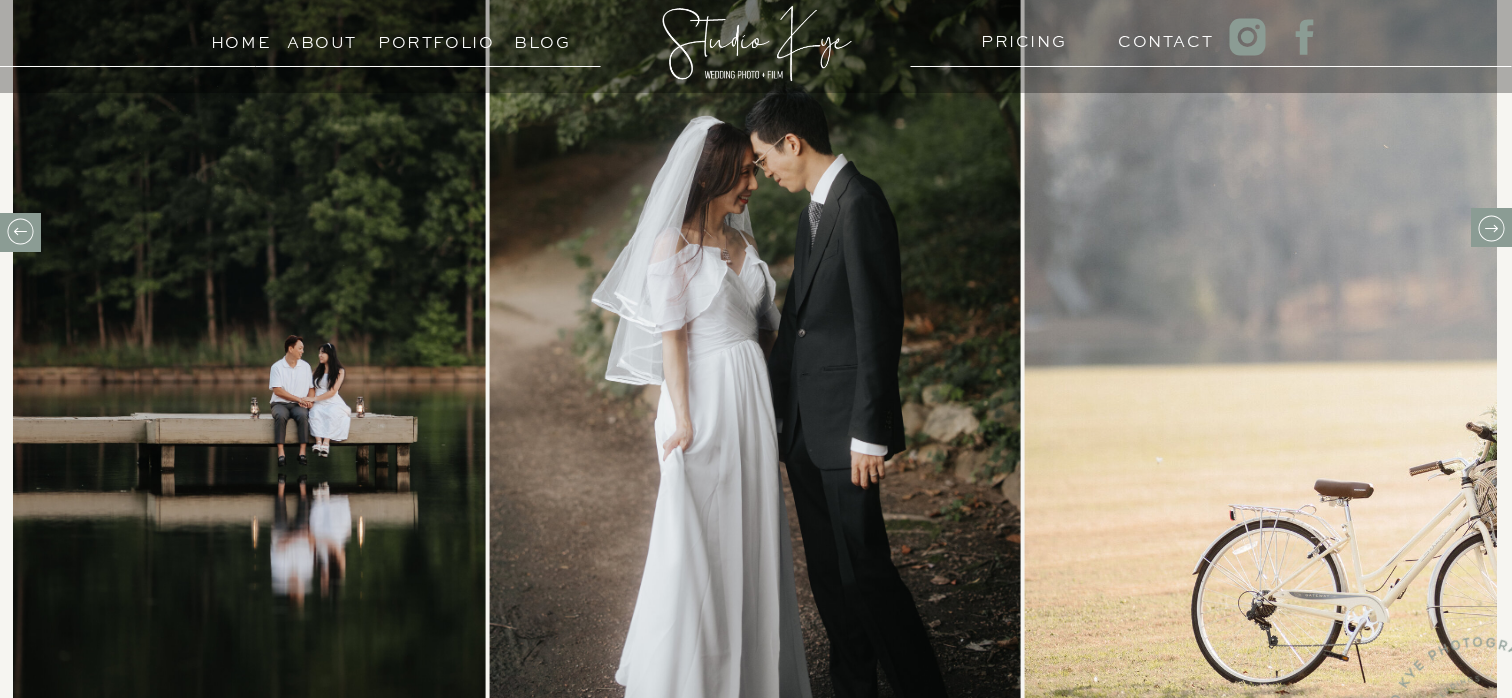 click at bounding box center [1491, 228] 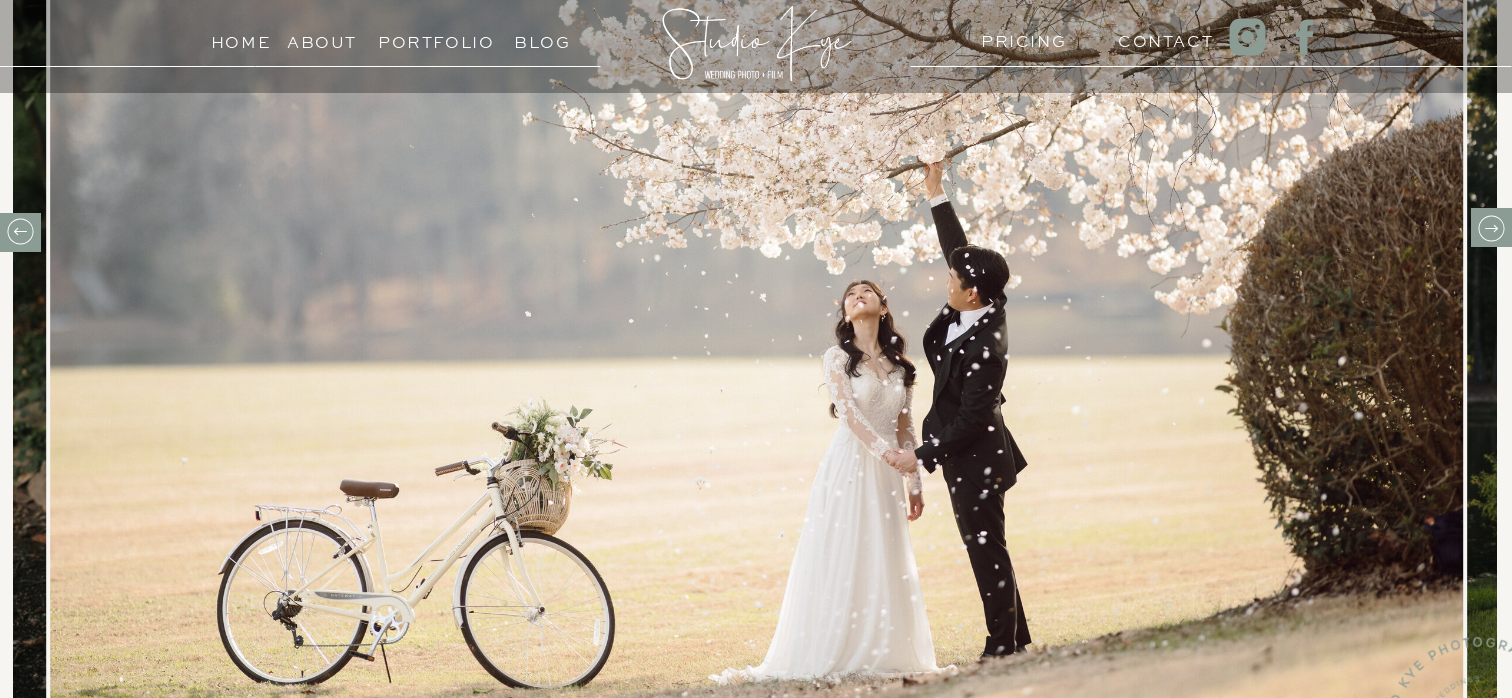 click at bounding box center [1491, 228] 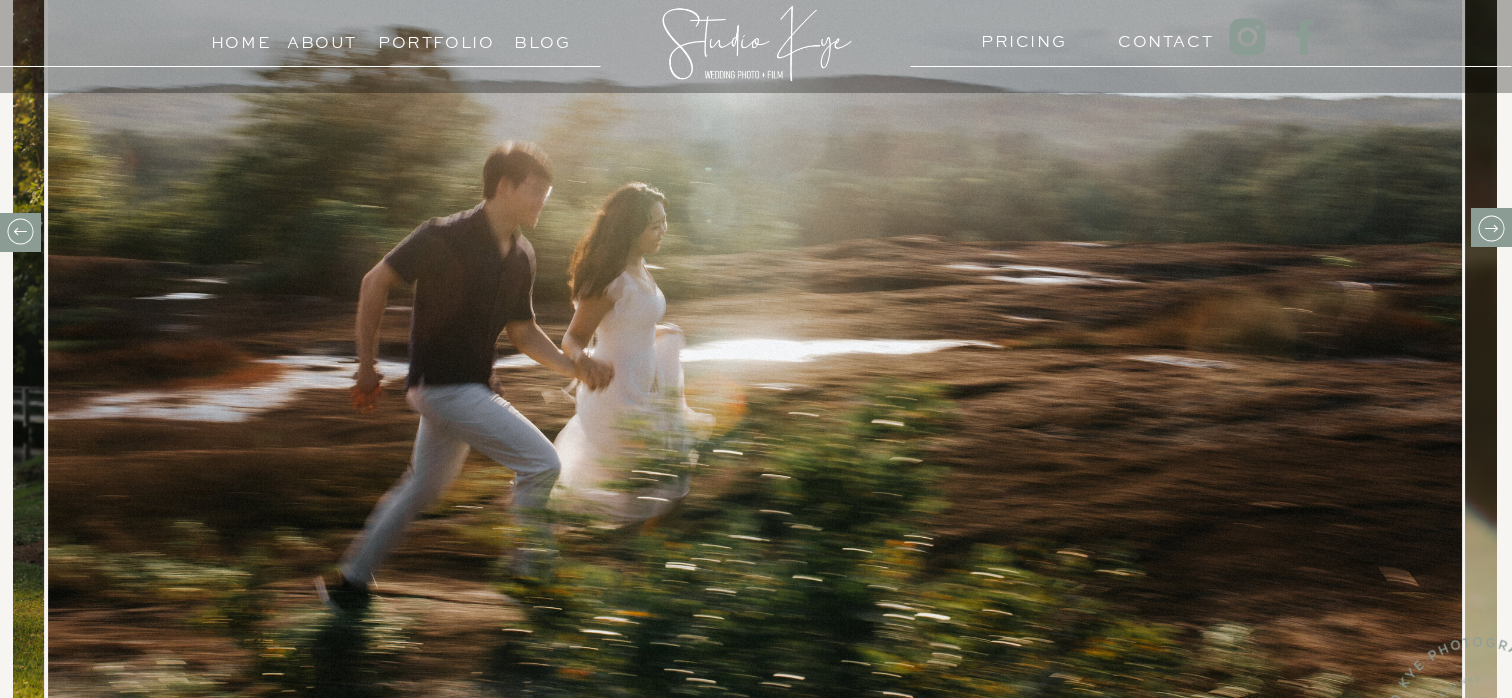 click at bounding box center (20, 231) 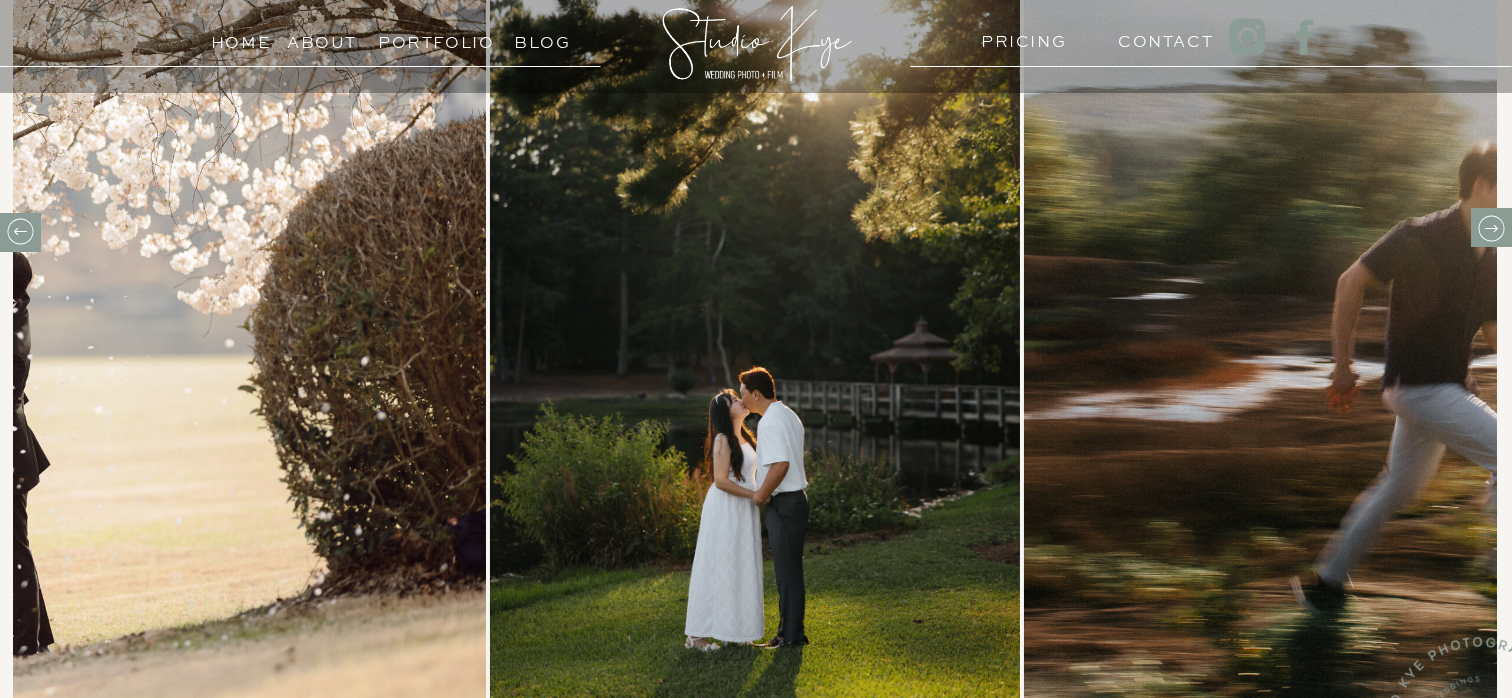 click at bounding box center [1491, 228] 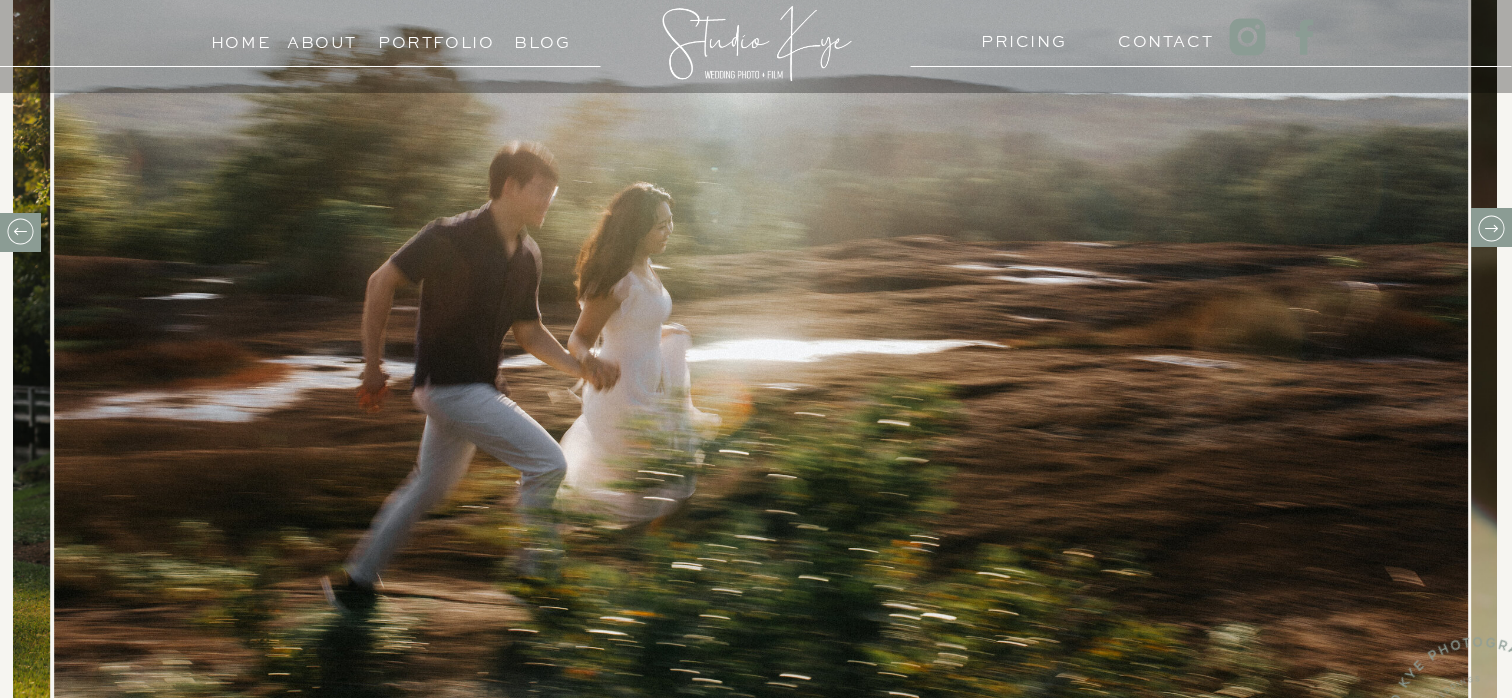 click at bounding box center [1491, 228] 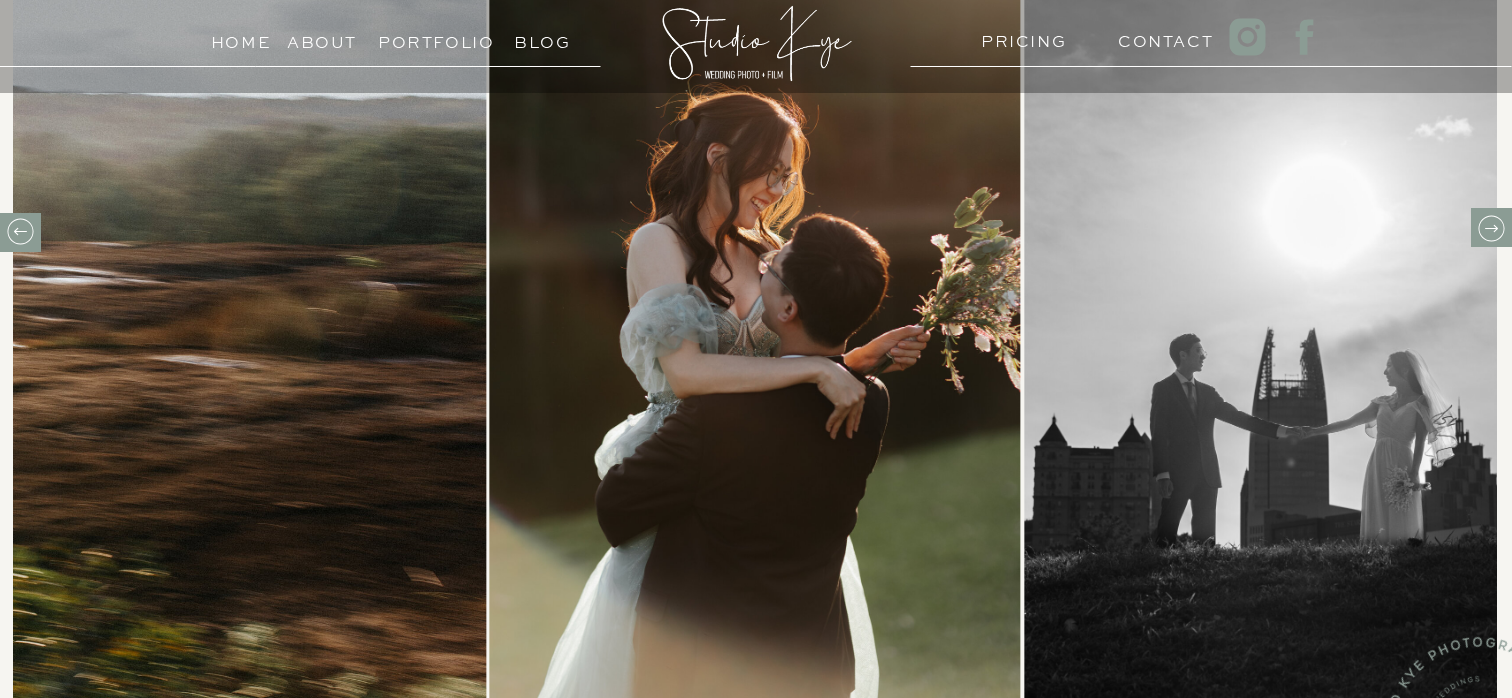 click at bounding box center [1491, 228] 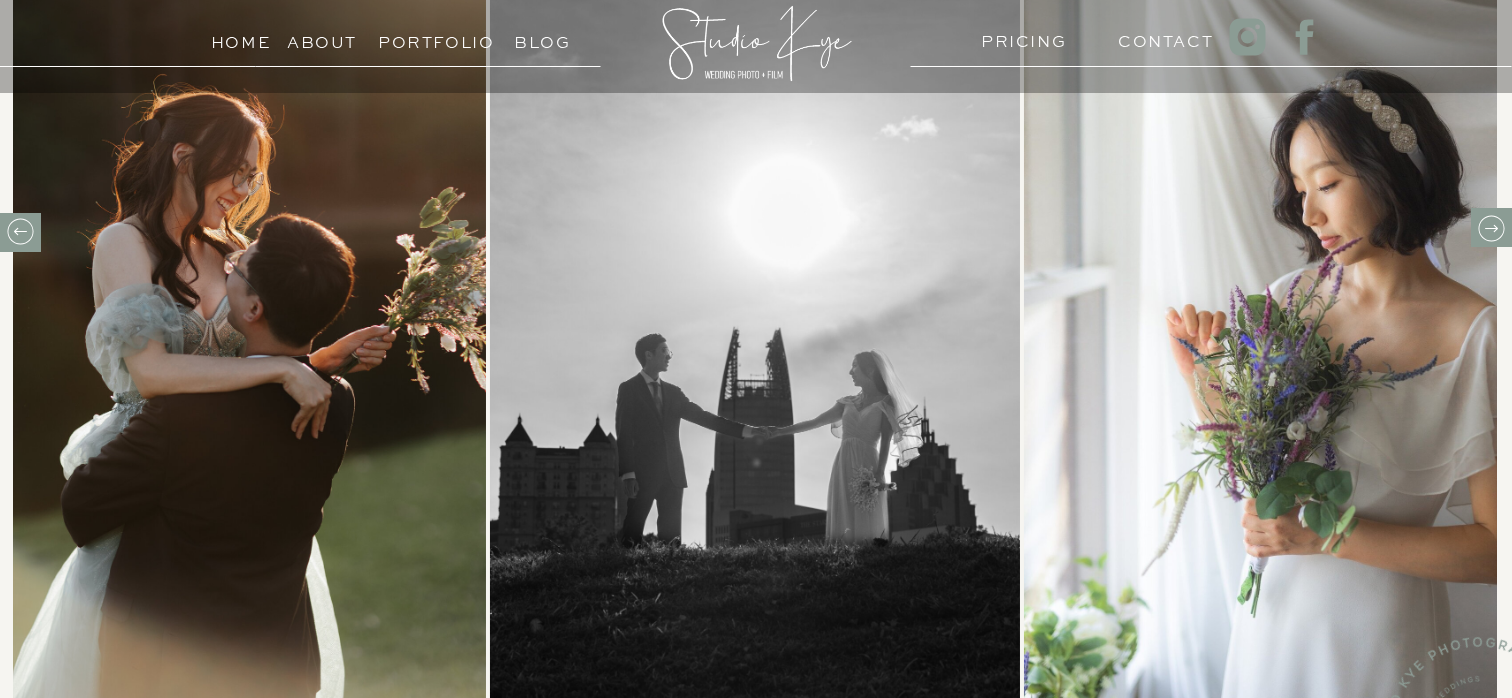 click at bounding box center (1491, 228) 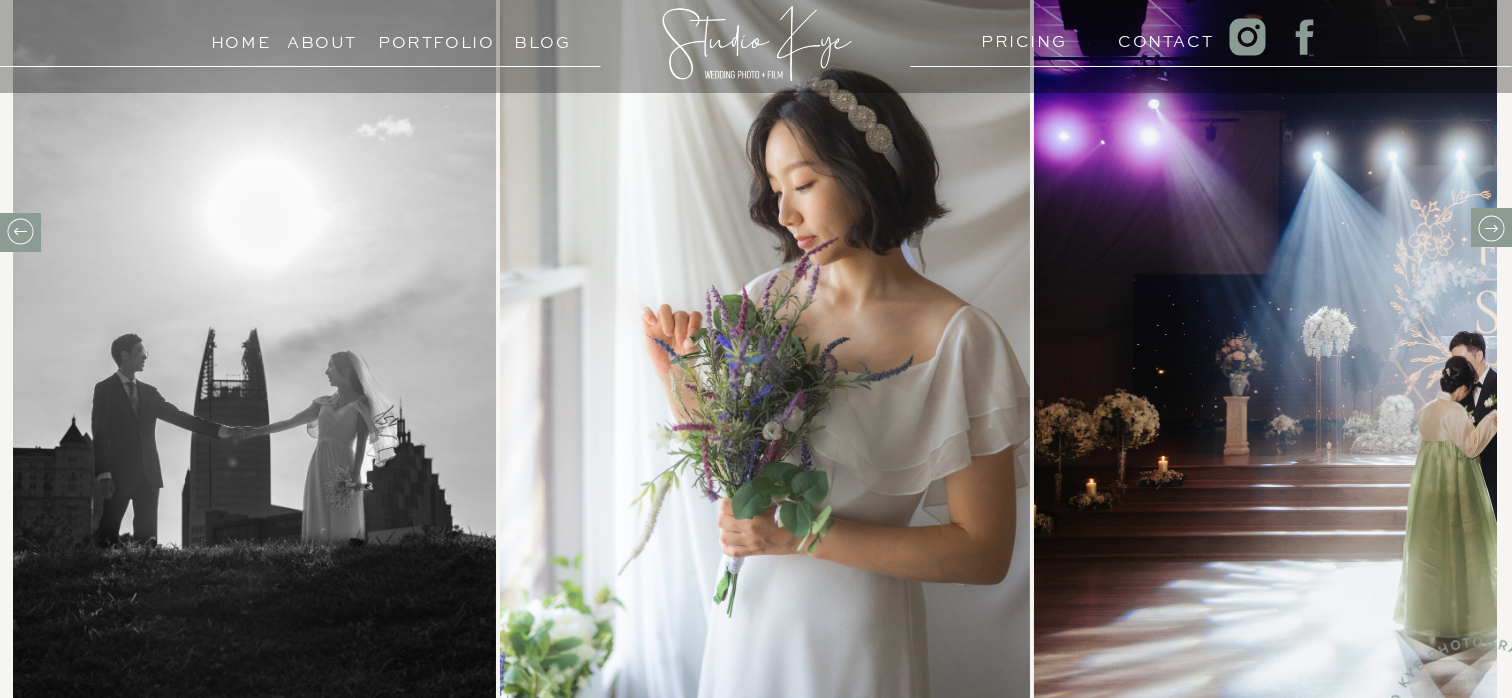 click at bounding box center [1491, 228] 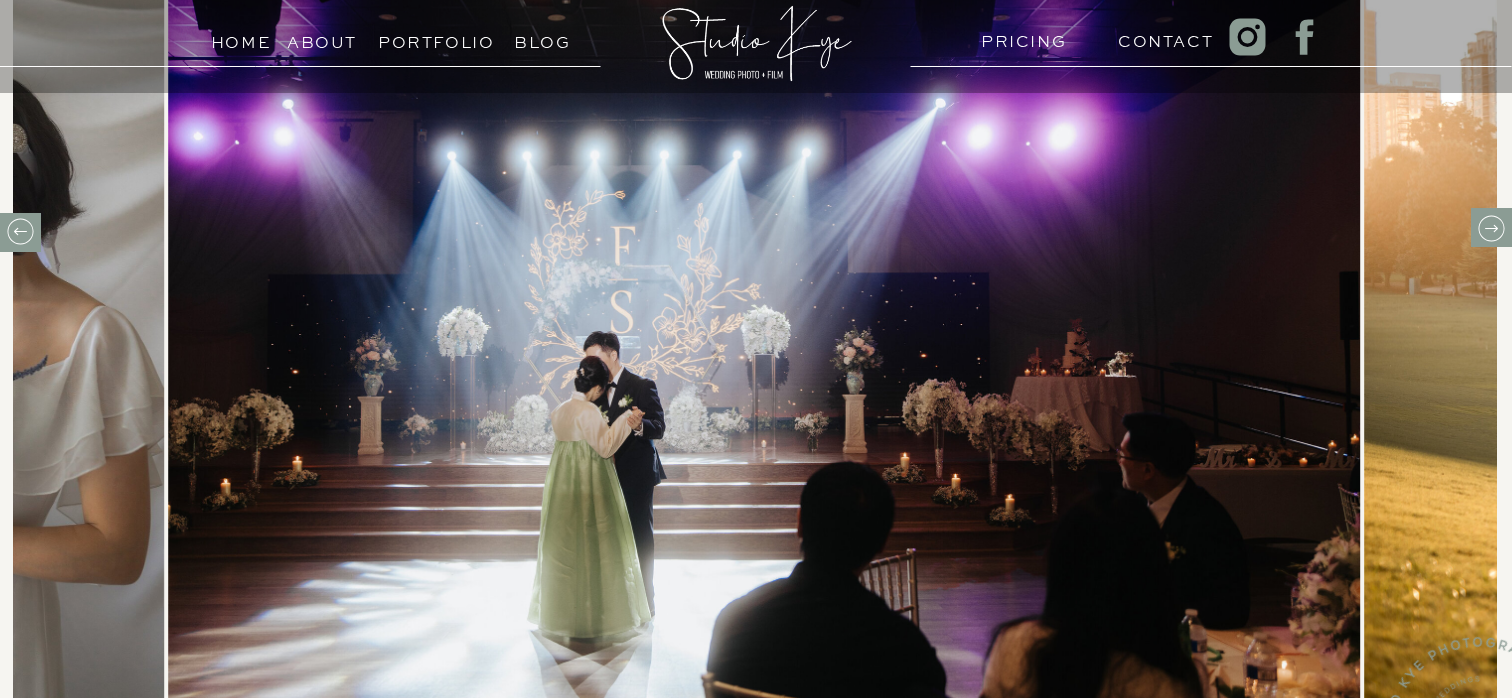 click at bounding box center [1491, 228] 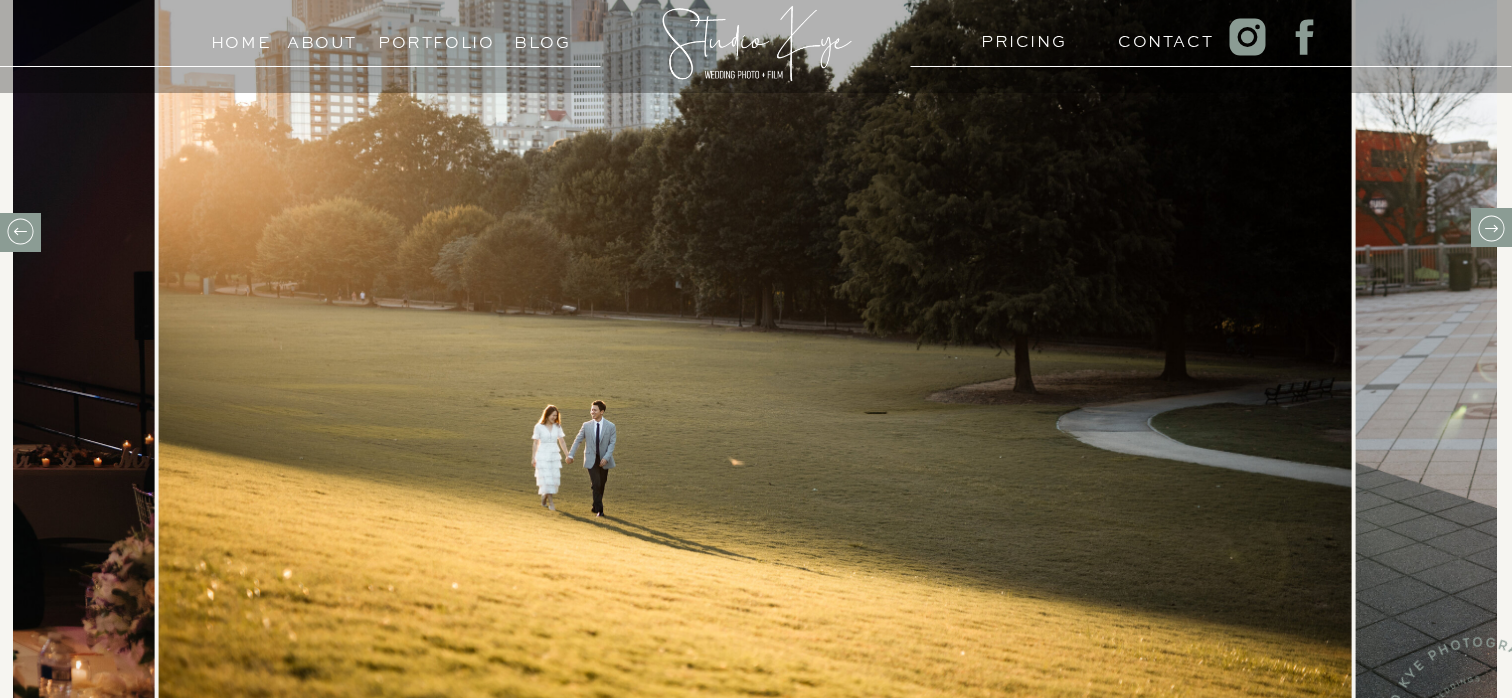 click at bounding box center (1491, 228) 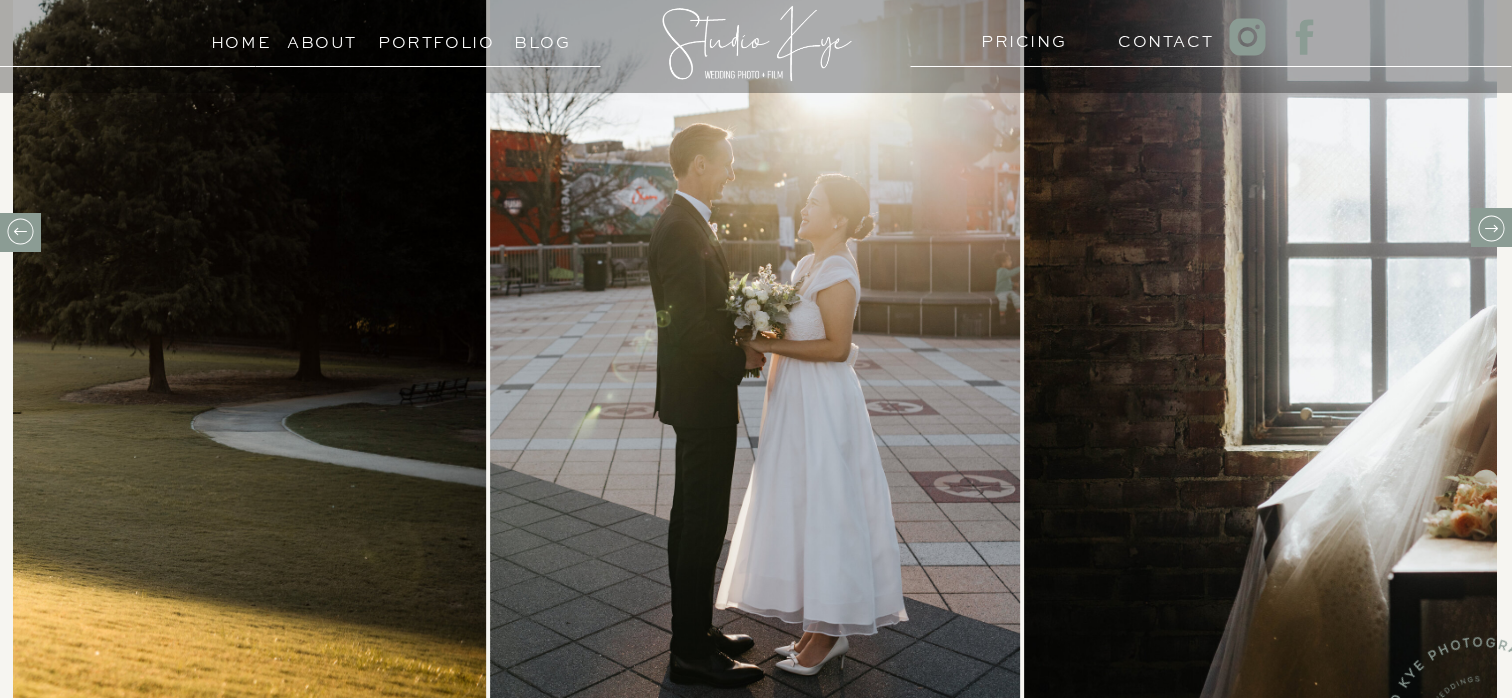 click at bounding box center [1491, 228] 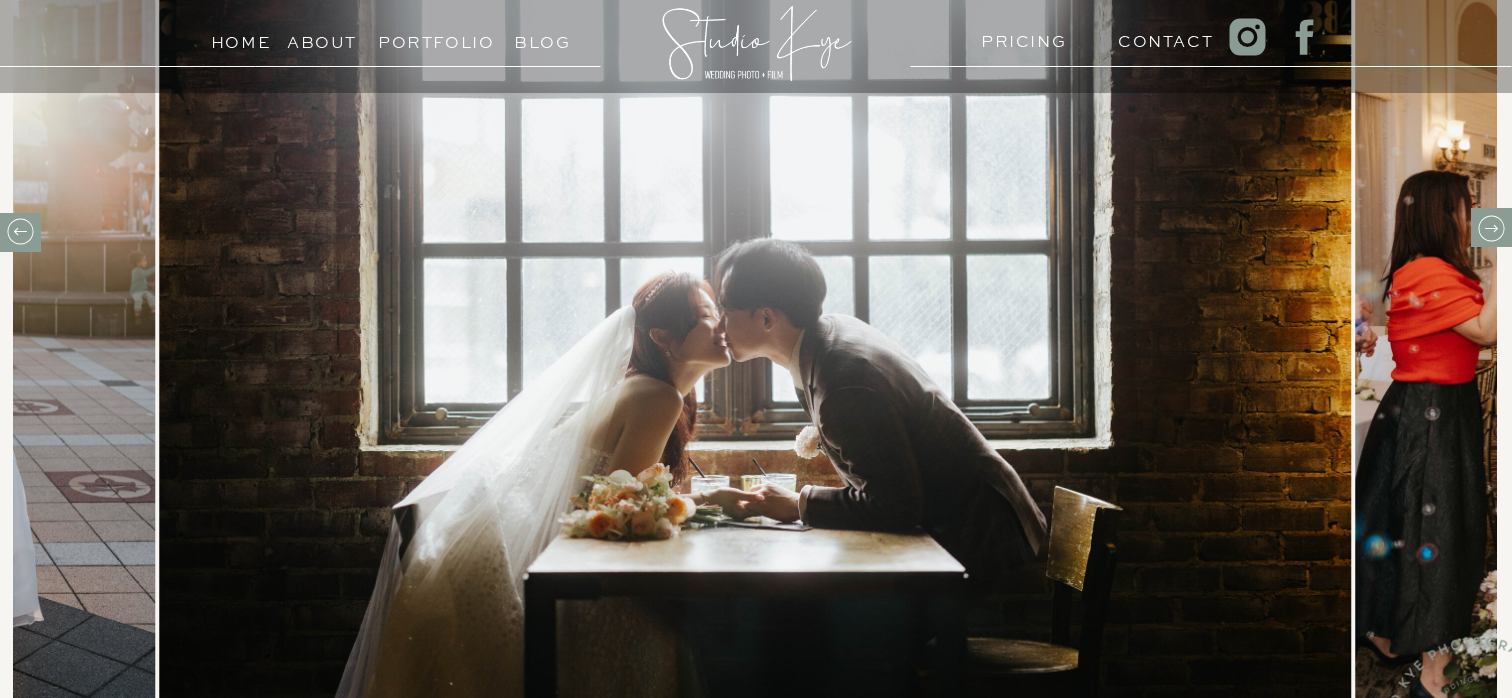 click at bounding box center (1491, 228) 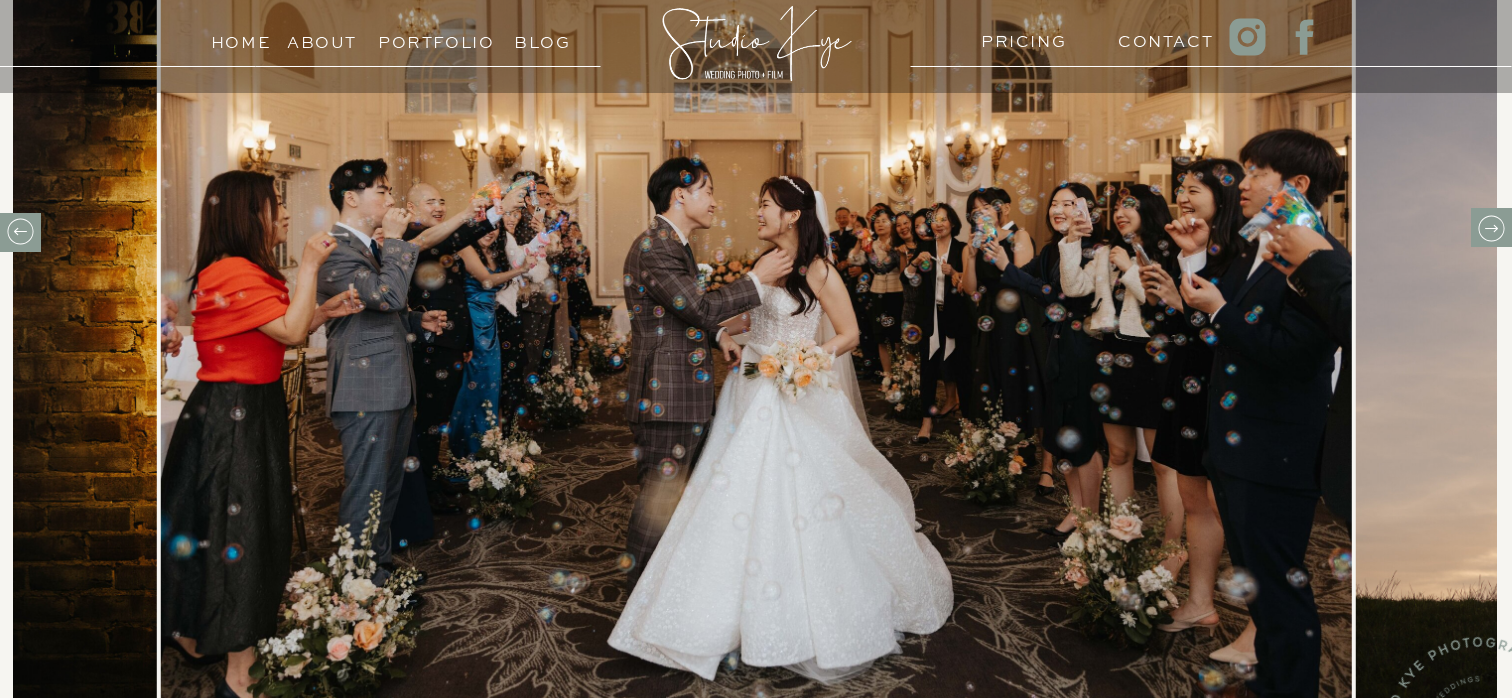 click at bounding box center [1491, 228] 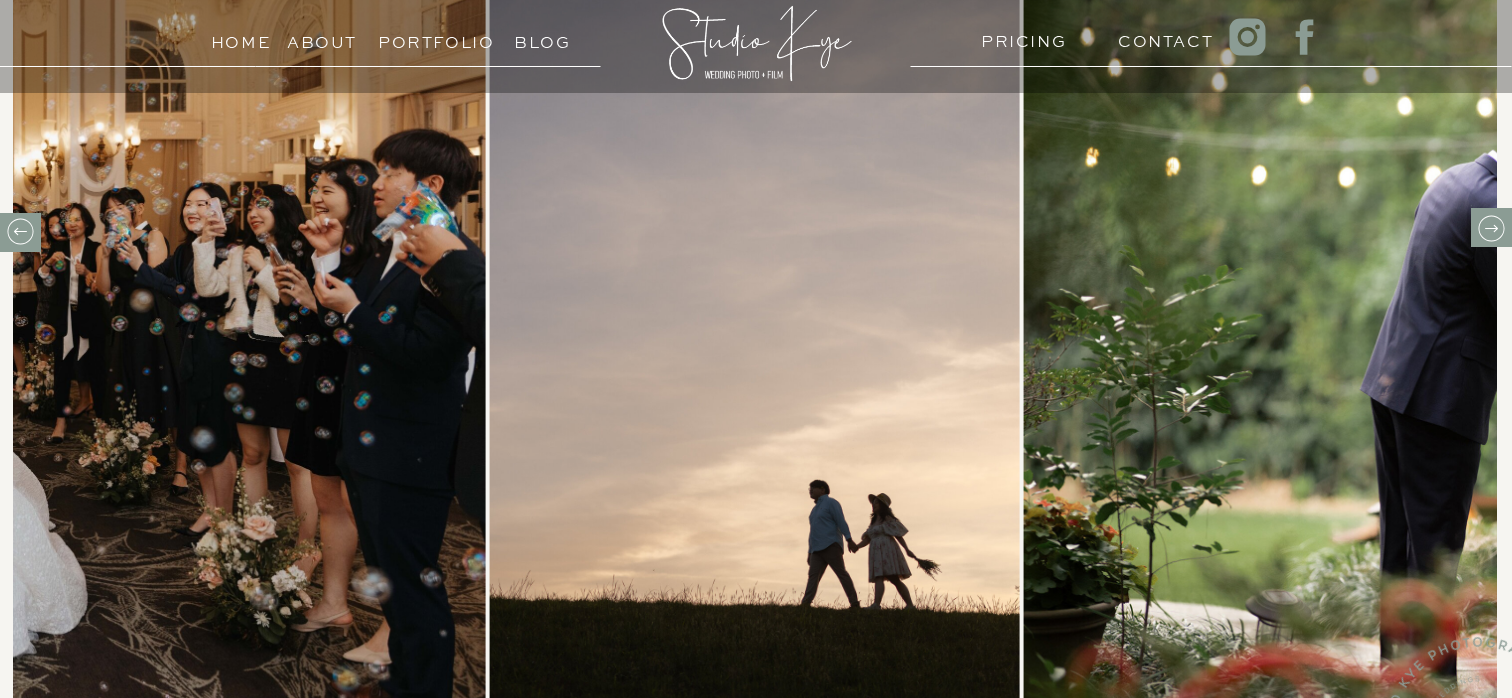 click at bounding box center [1491, 228] 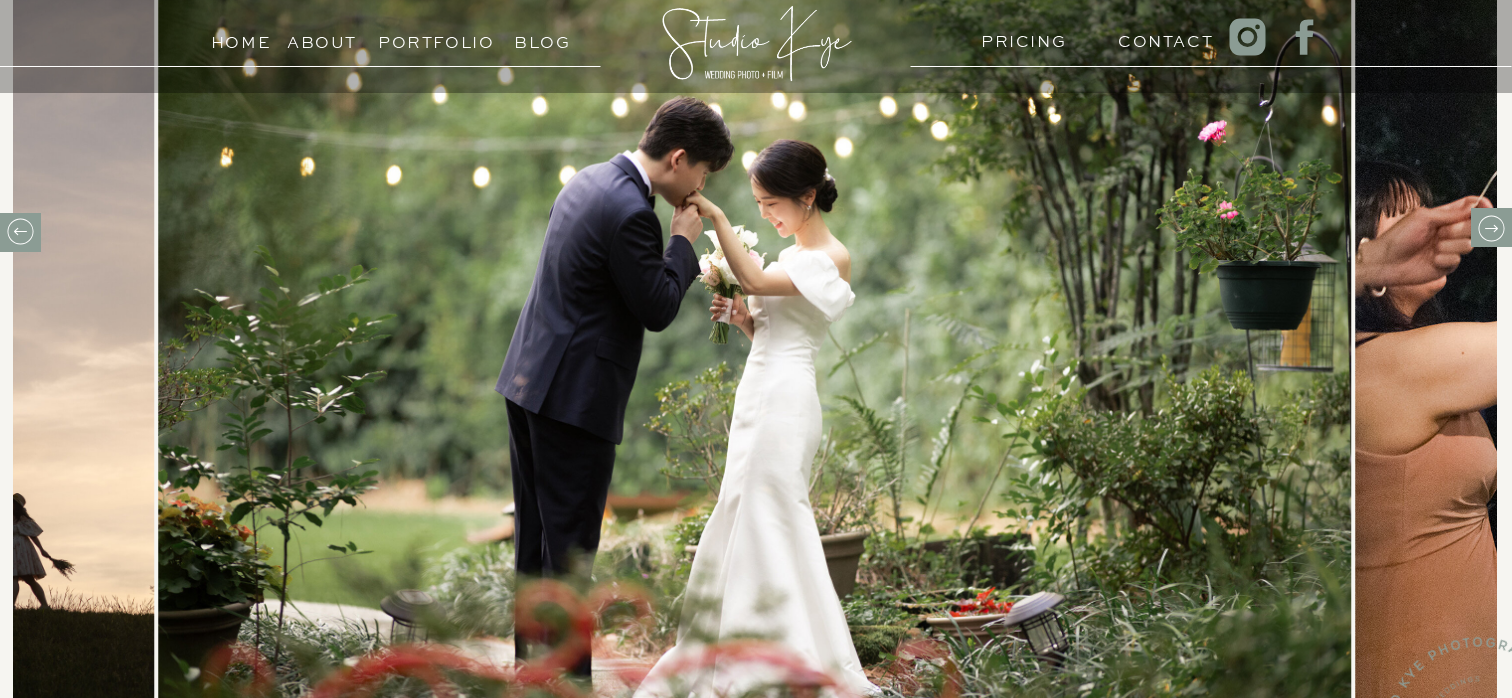 click at bounding box center [1491, 228] 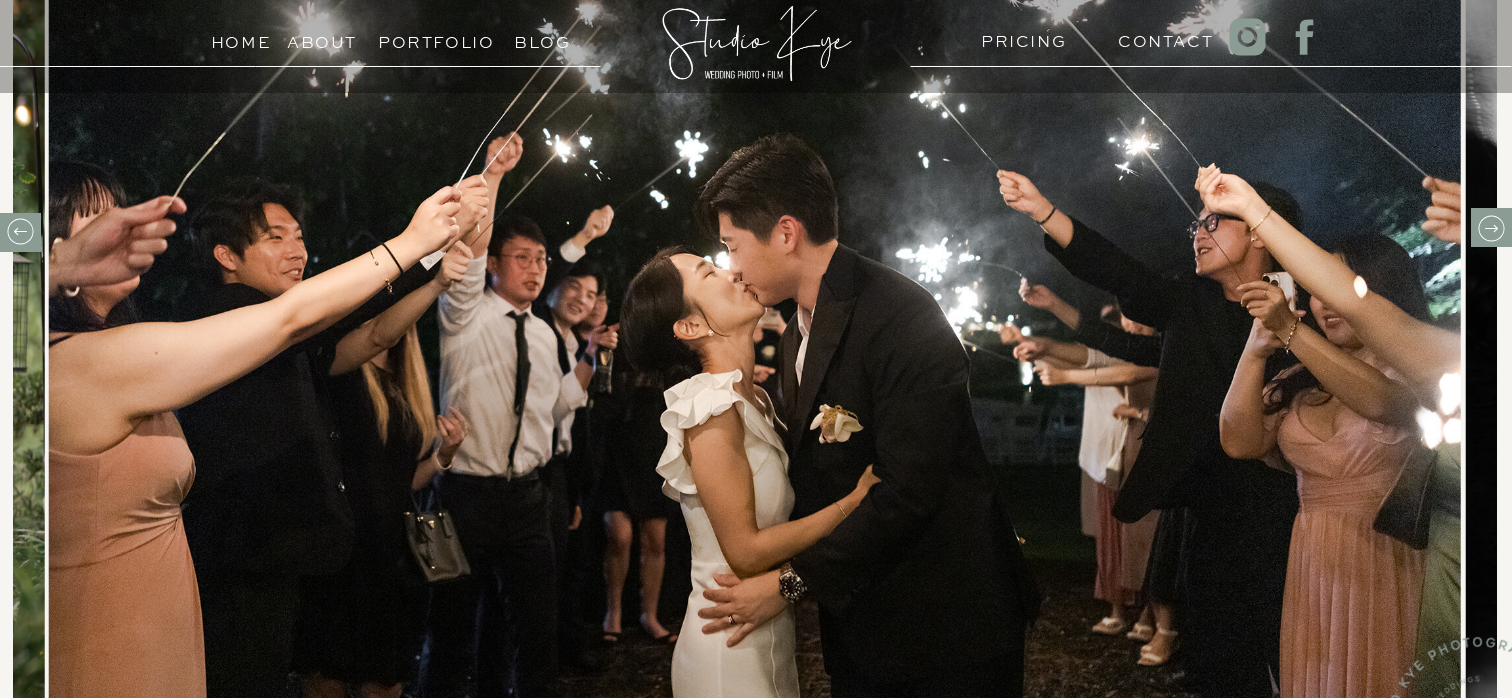 click at bounding box center [1491, 228] 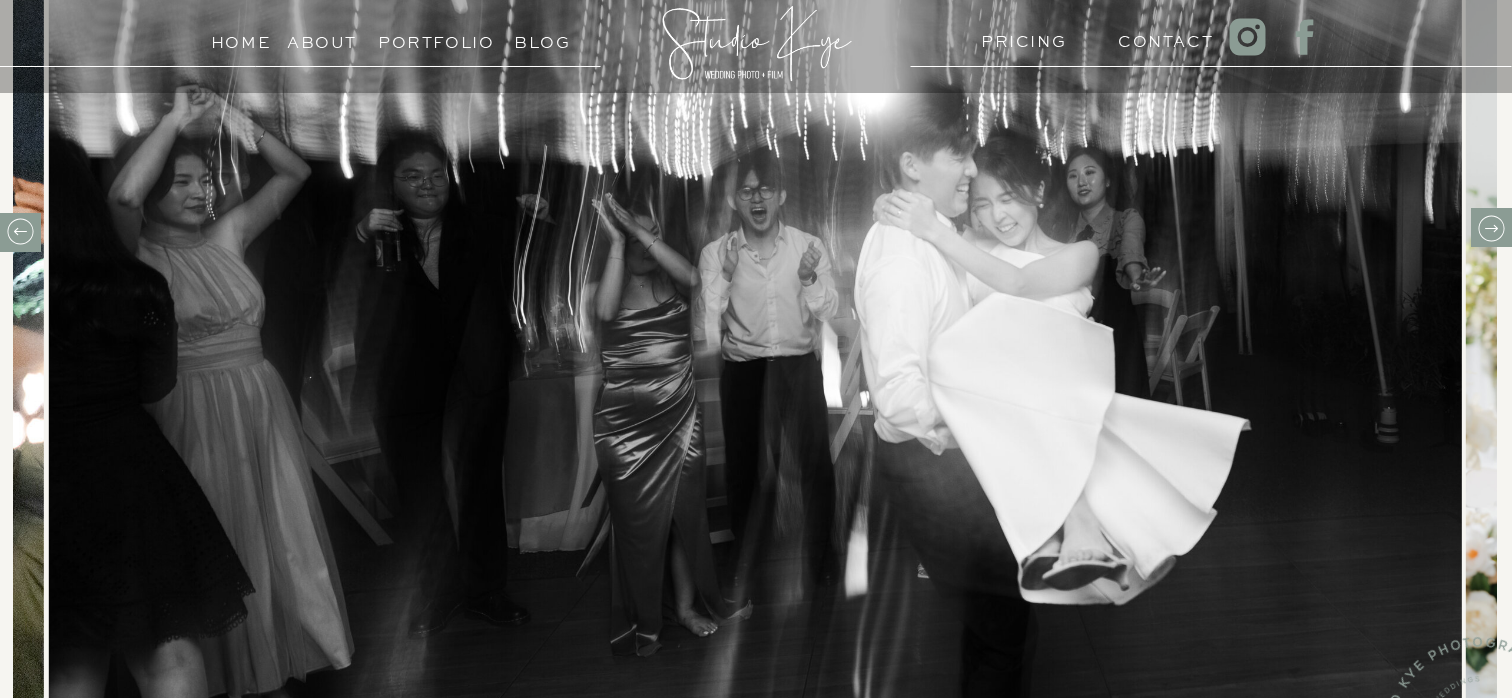 click at bounding box center (1491, 228) 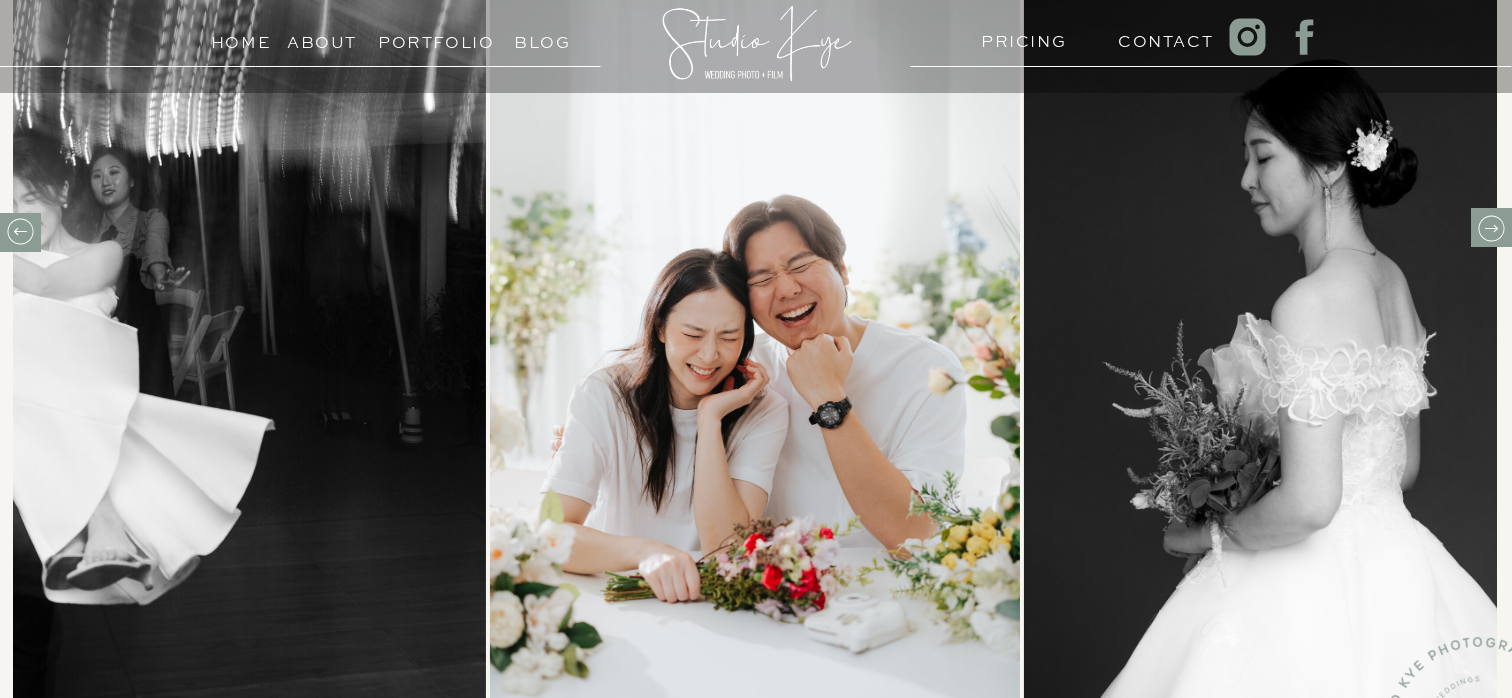 click at bounding box center (1491, 228) 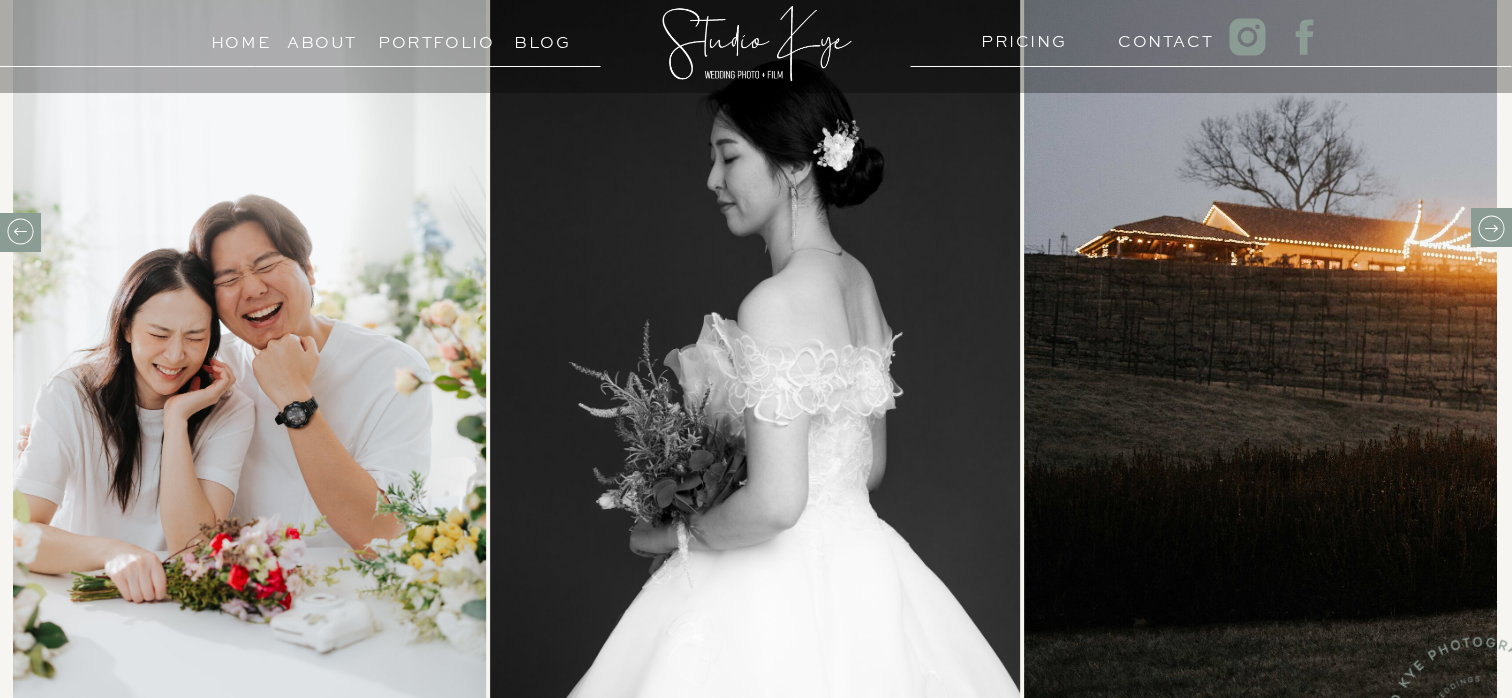 click at bounding box center (1491, 228) 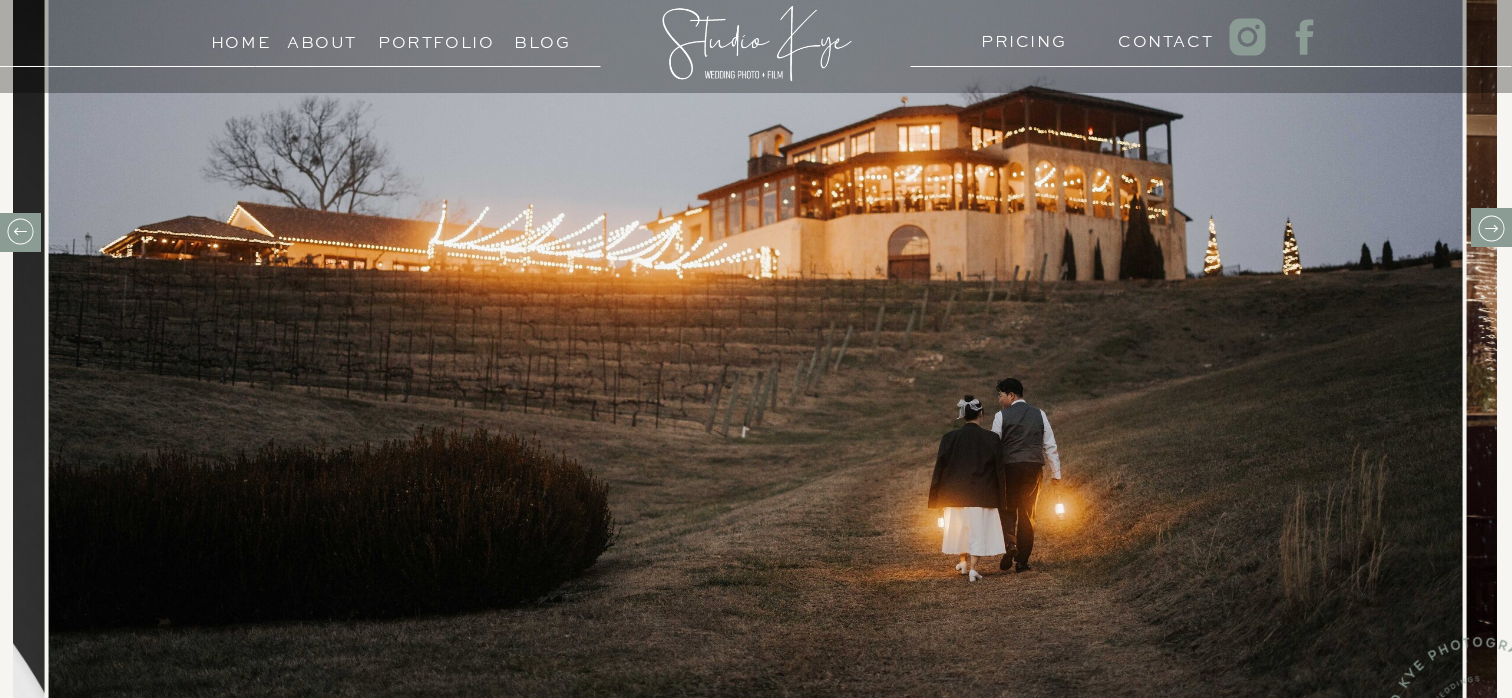 click at bounding box center (1491, 228) 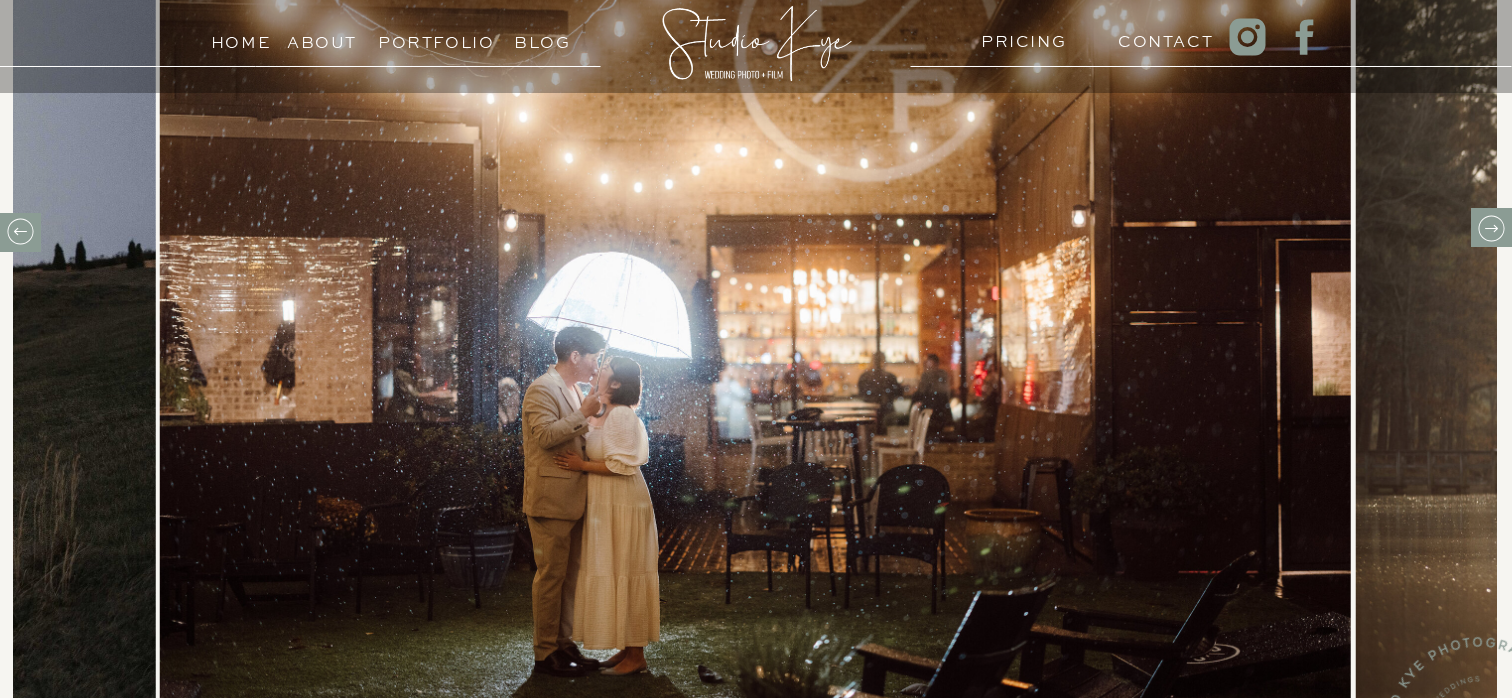 click at bounding box center [1491, 228] 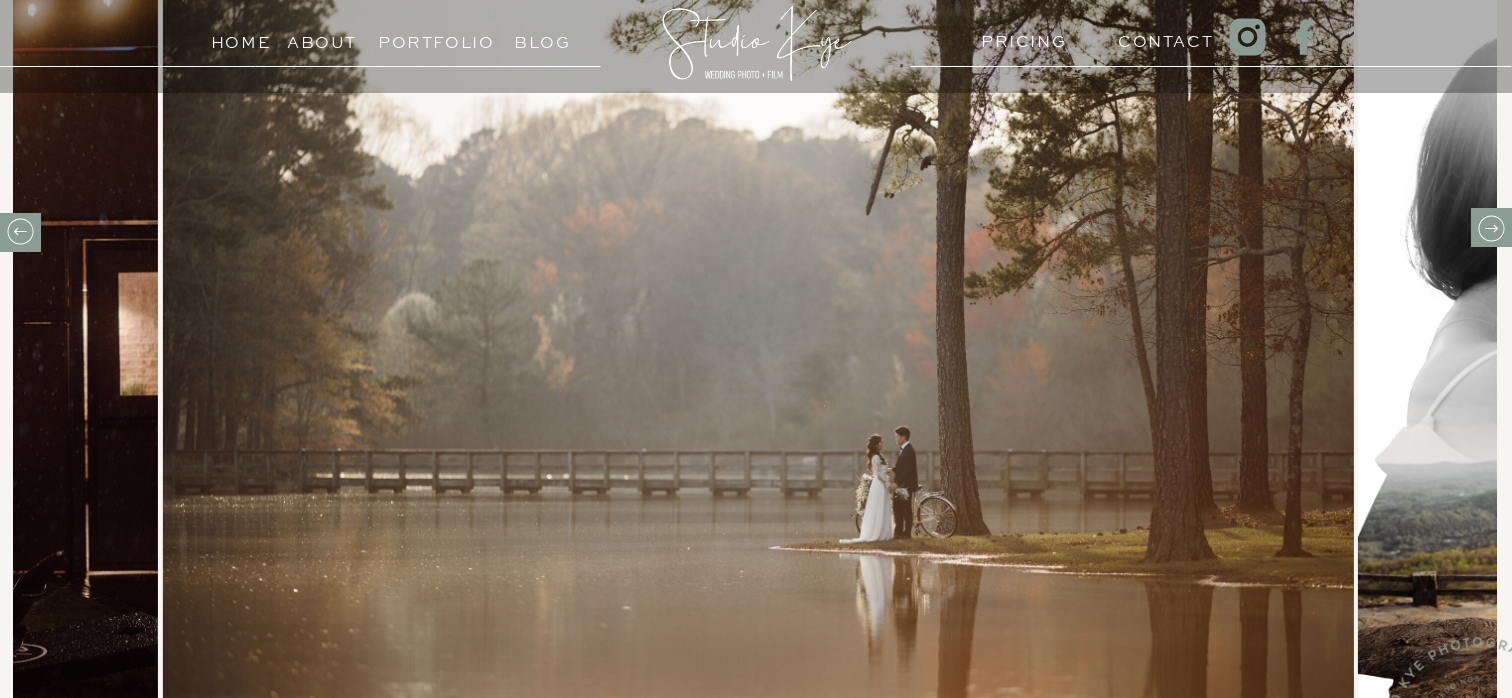 click at bounding box center [1491, 228] 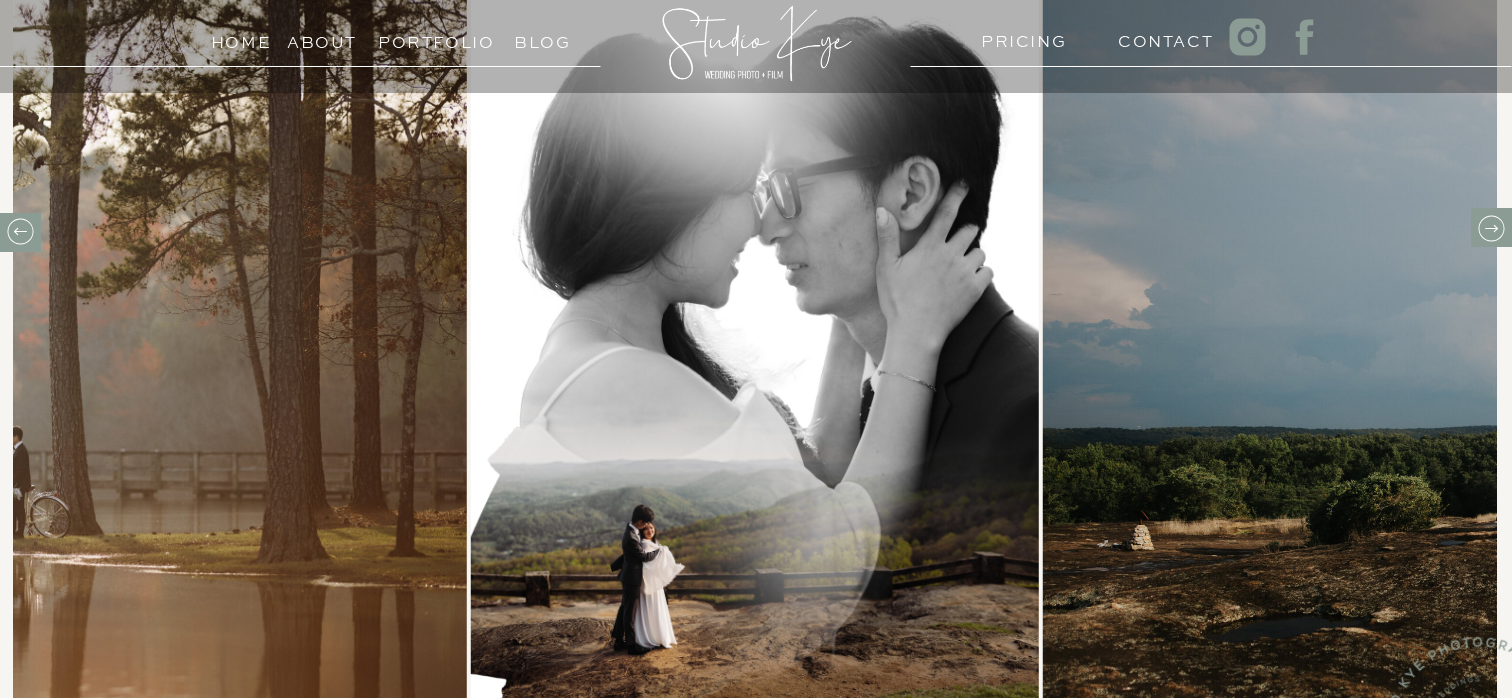 click at bounding box center (1491, 228) 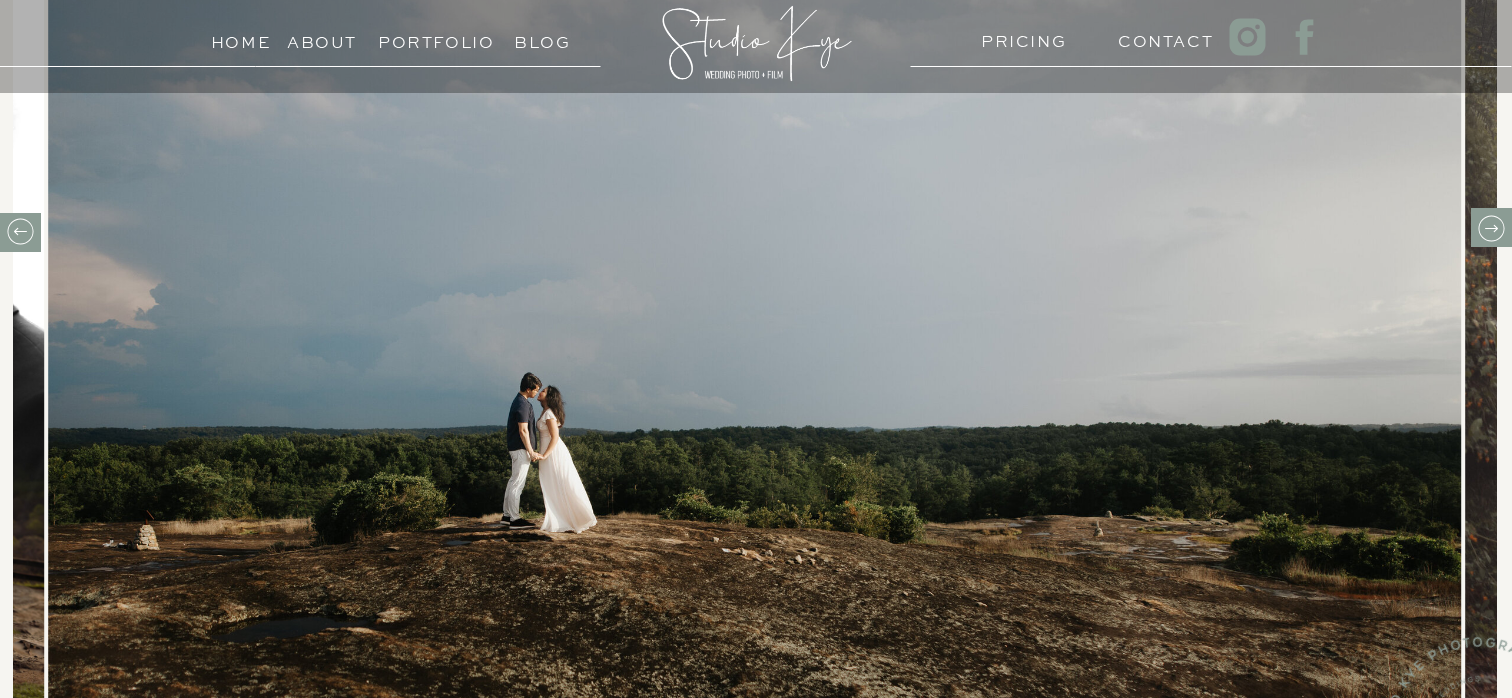 click at bounding box center [1491, 228] 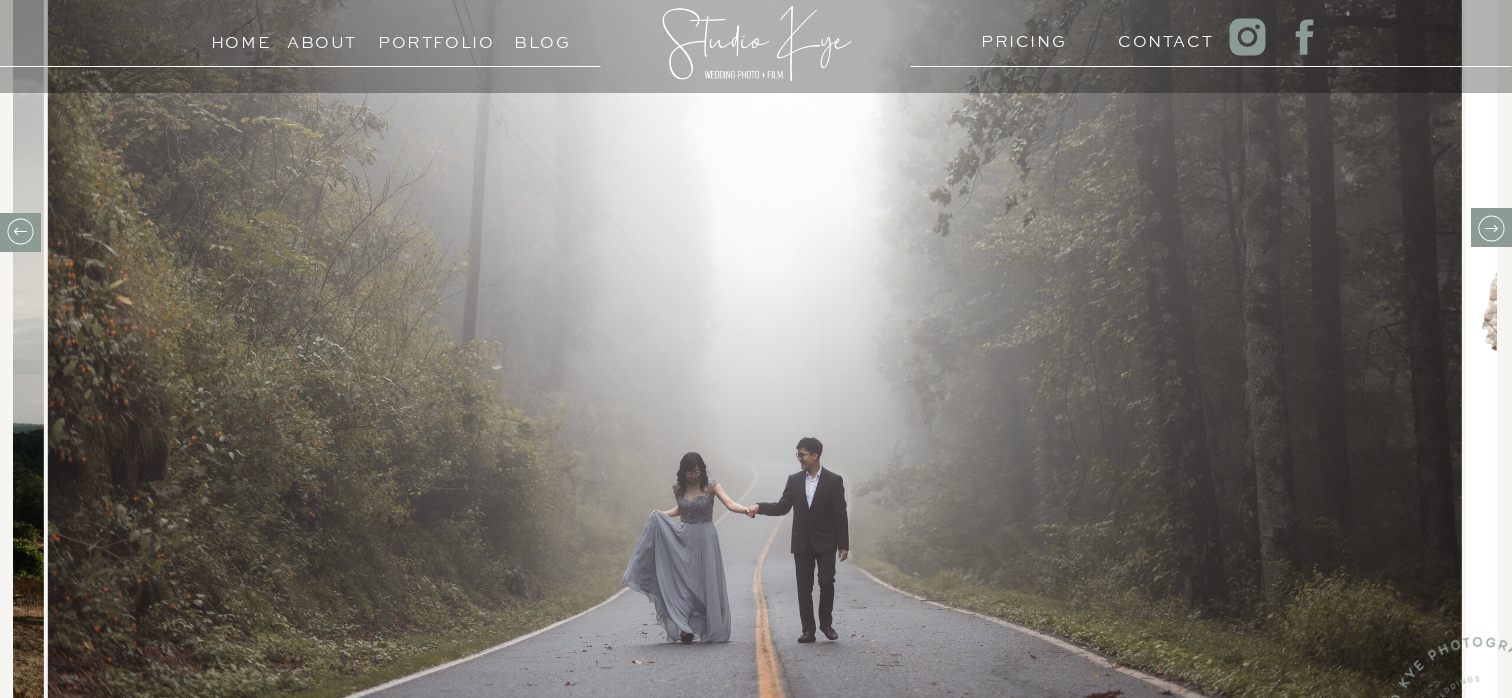 click at bounding box center [1491, 228] 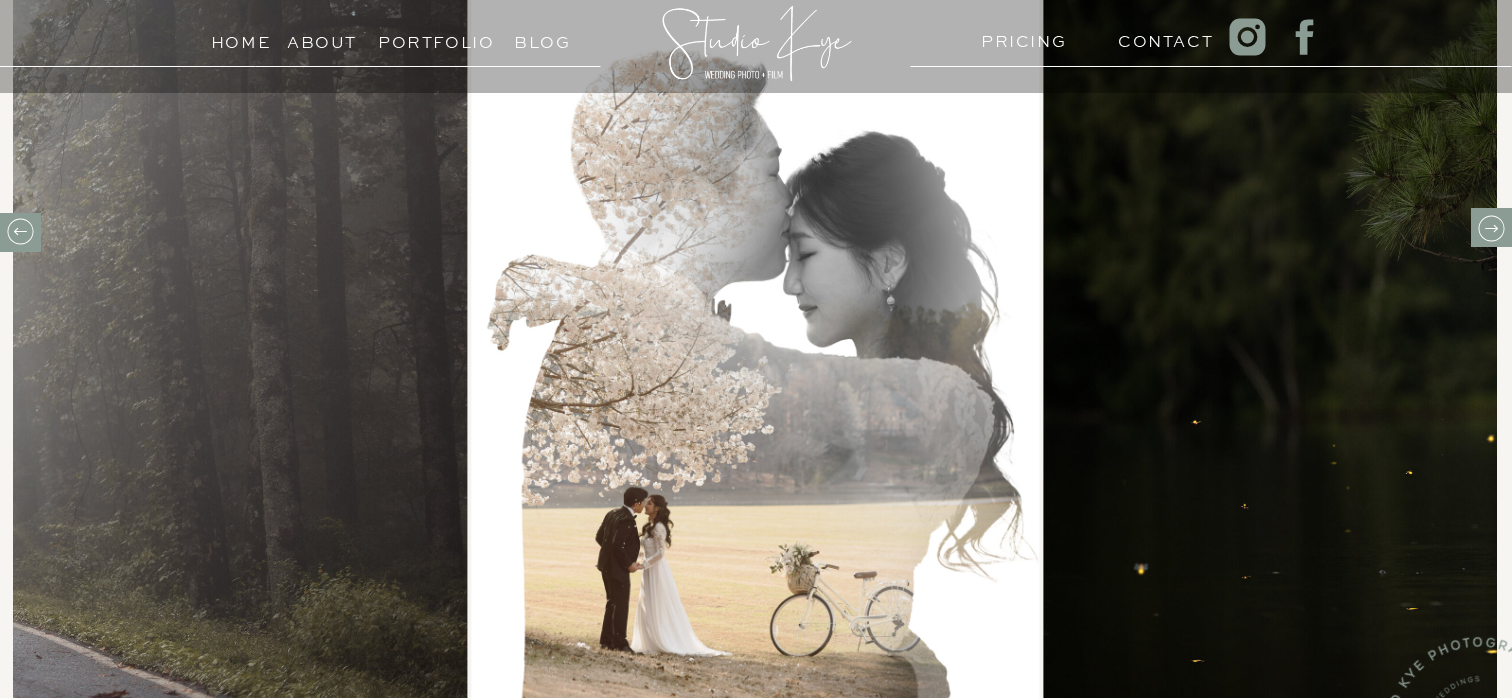click at bounding box center [1491, 228] 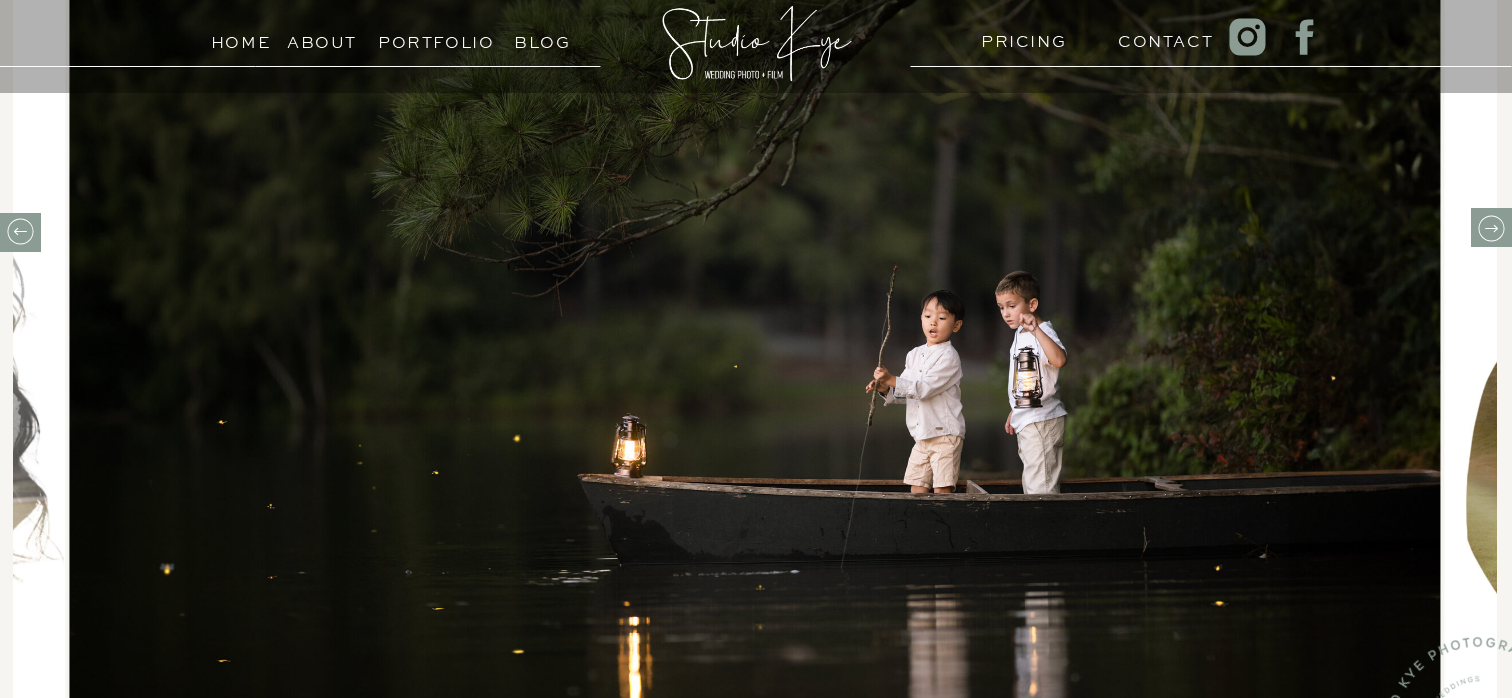 click at bounding box center [1491, 228] 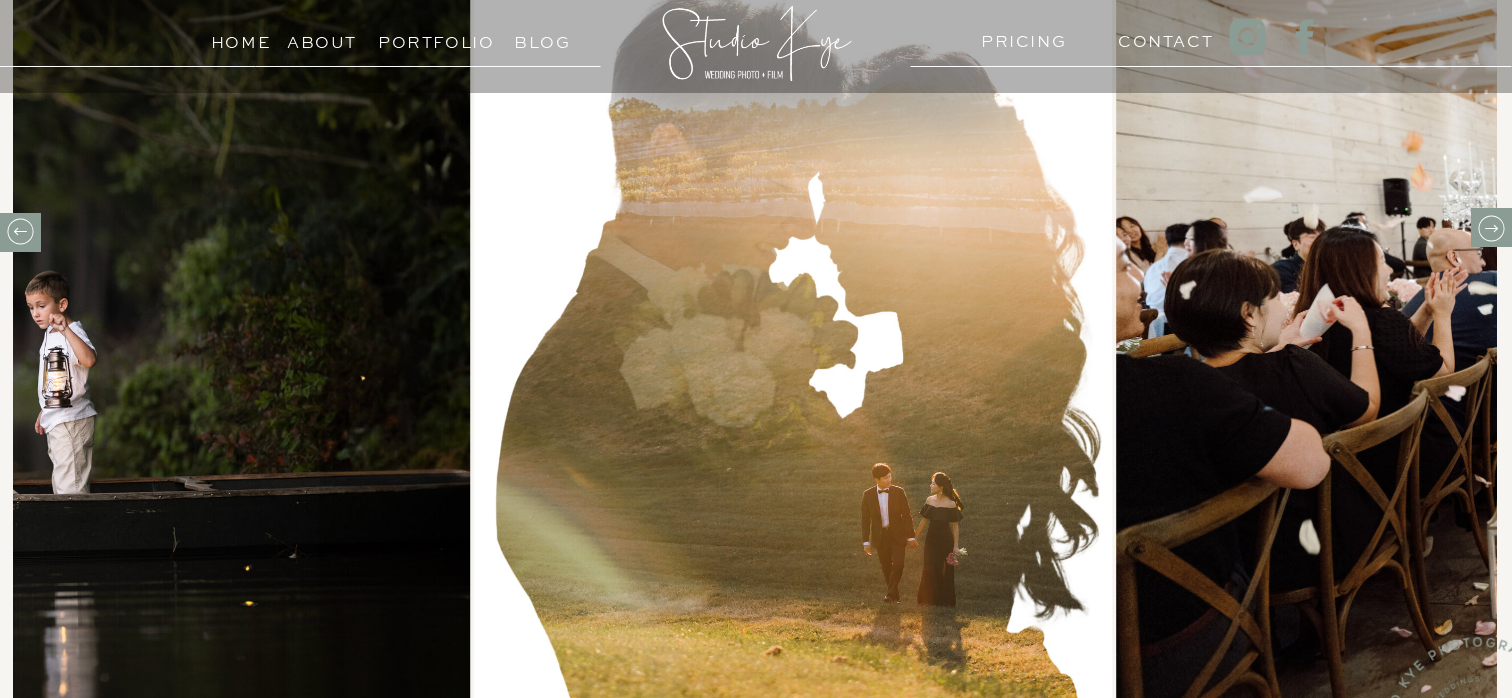 click at bounding box center (1491, 228) 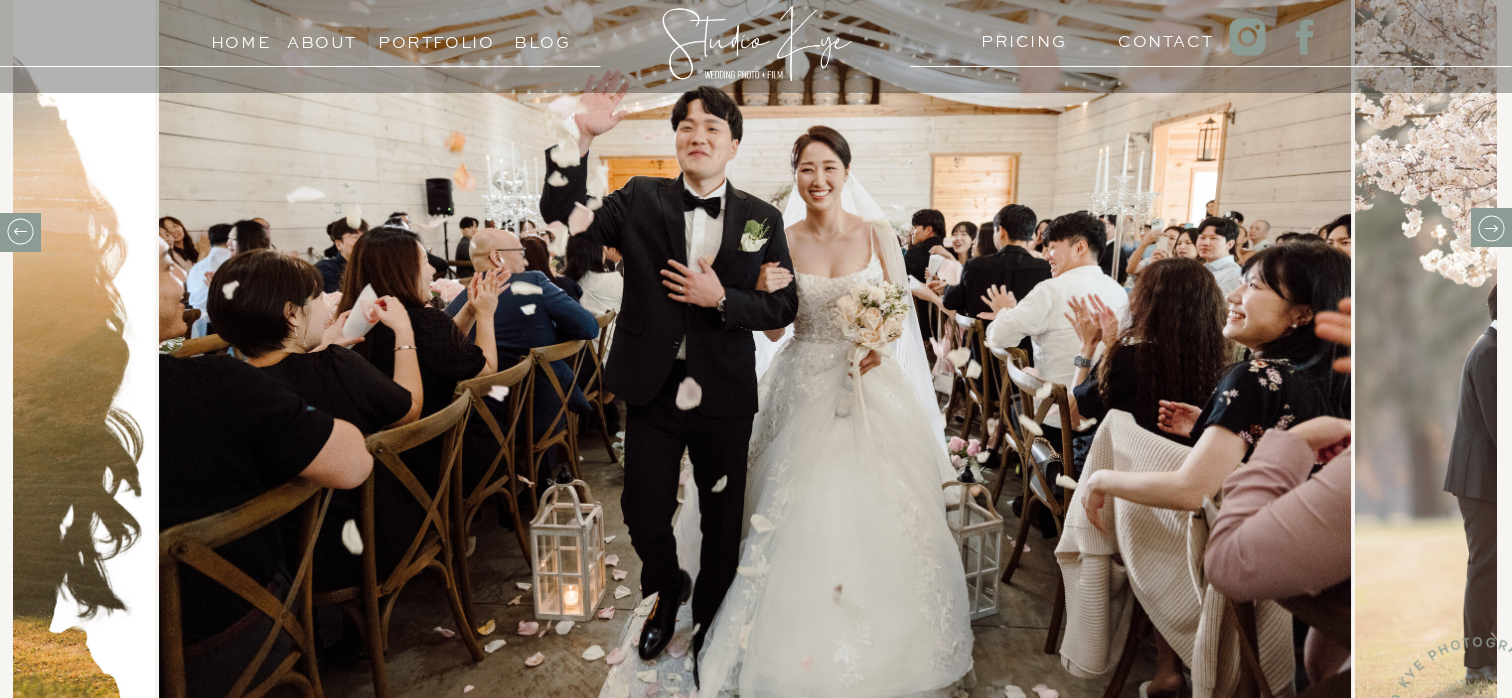 click at bounding box center [1491, 228] 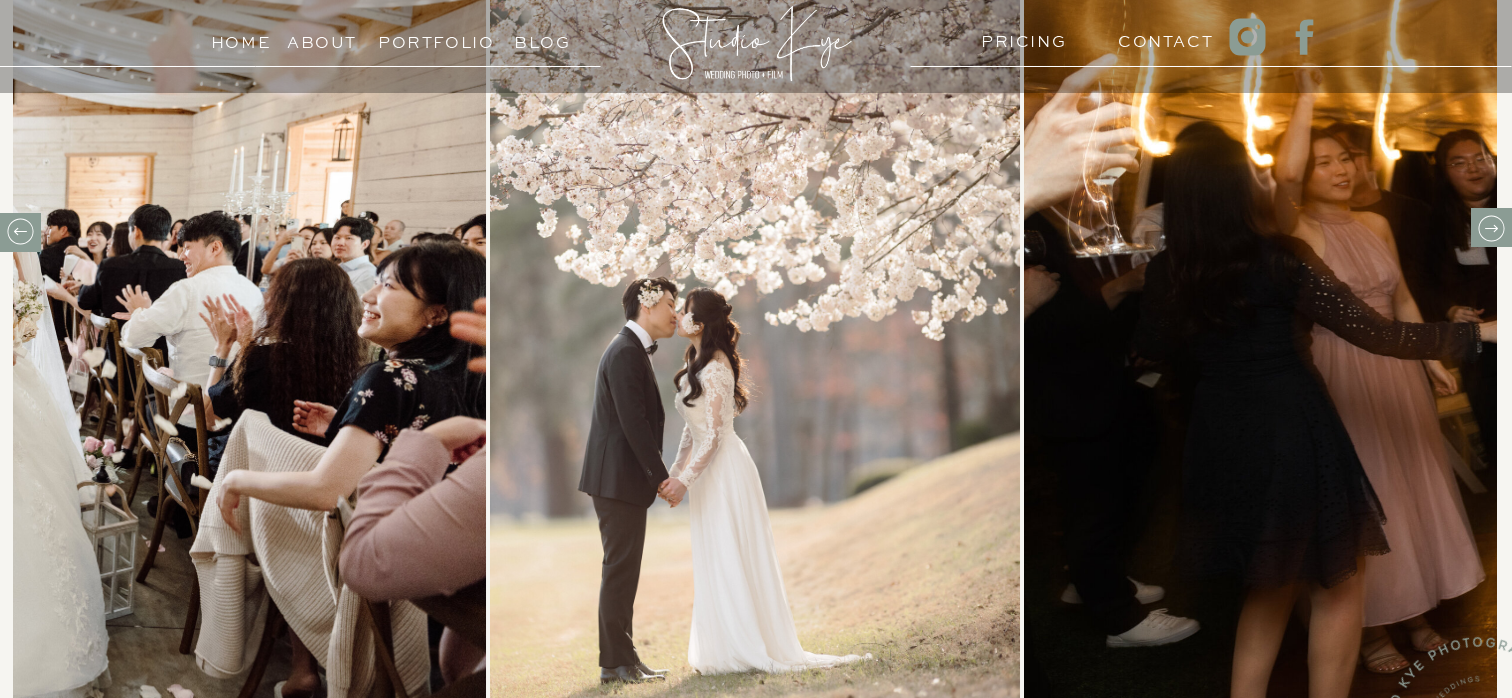 click at bounding box center [1491, 228] 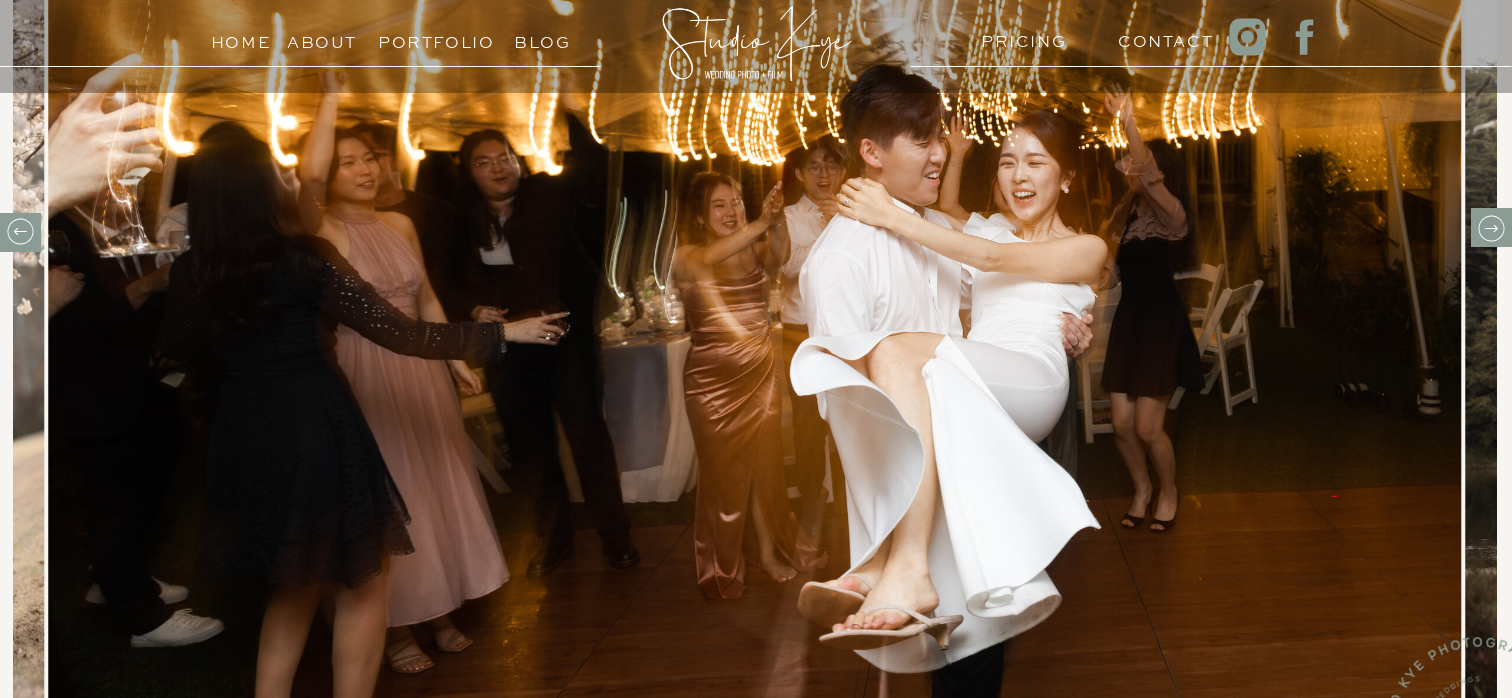 click at bounding box center (1491, 228) 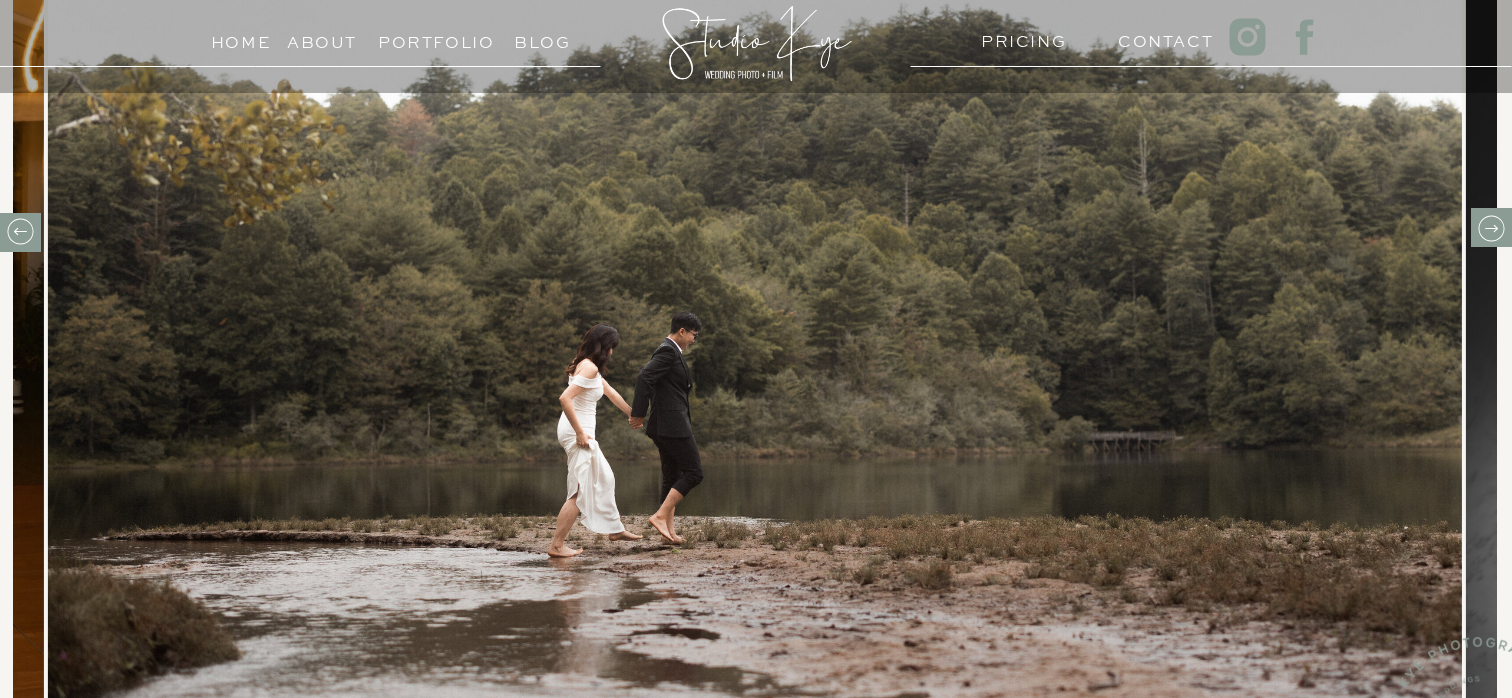 click at bounding box center [1491, 228] 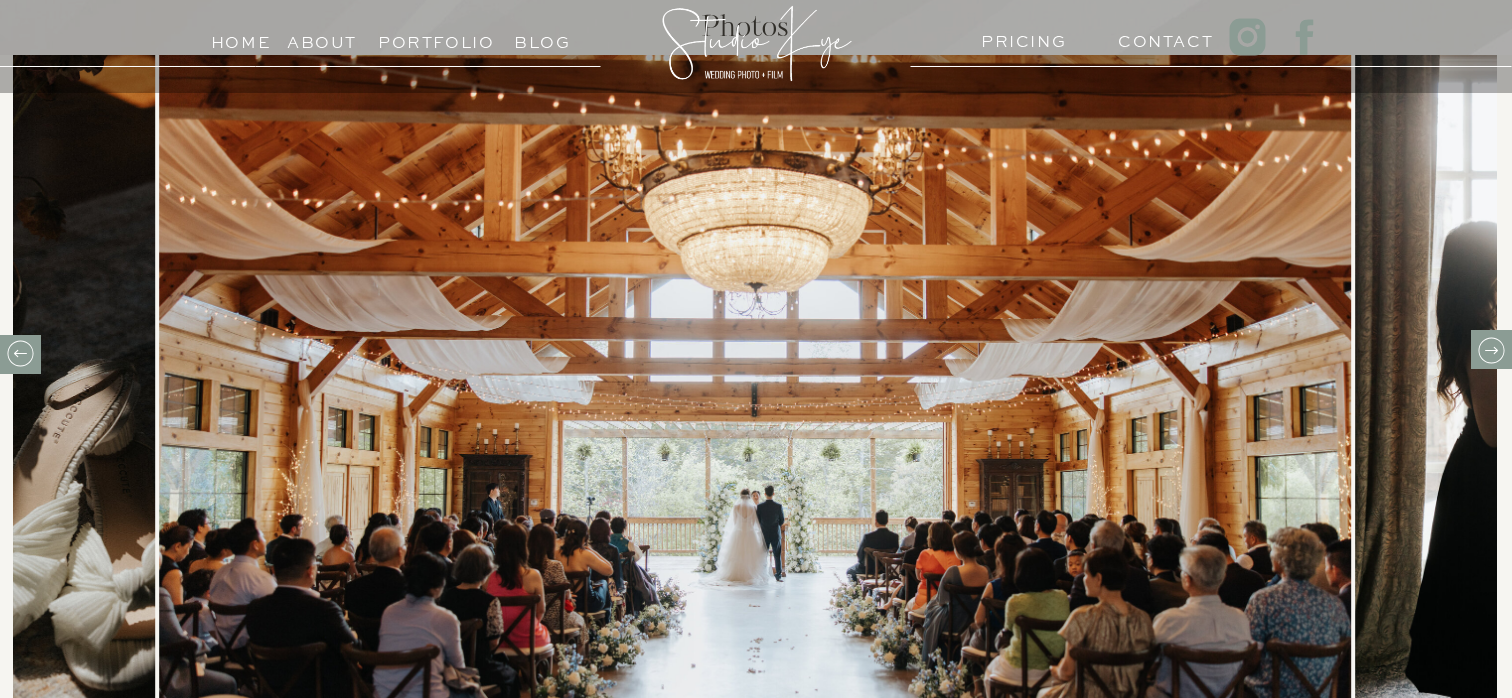 scroll, scrollTop: 798, scrollLeft: 0, axis: vertical 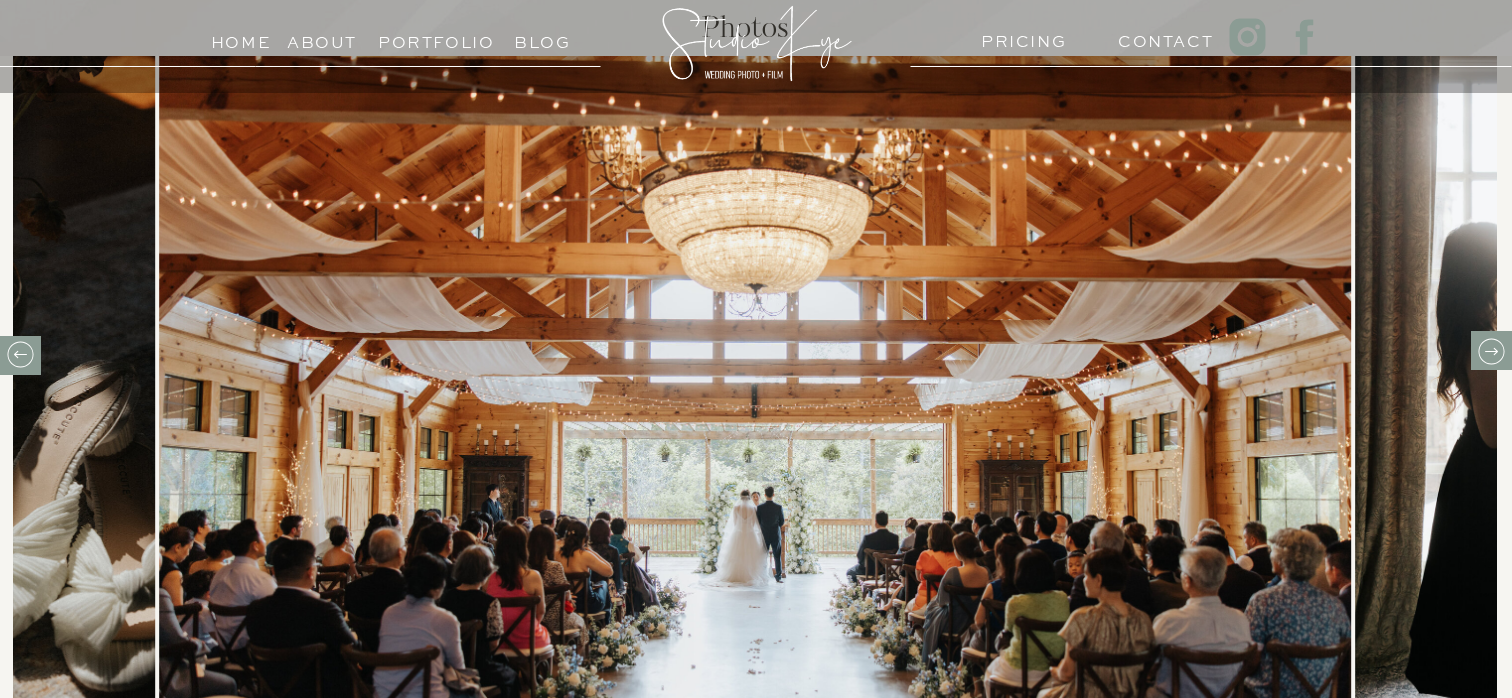 click at bounding box center (755, 453) 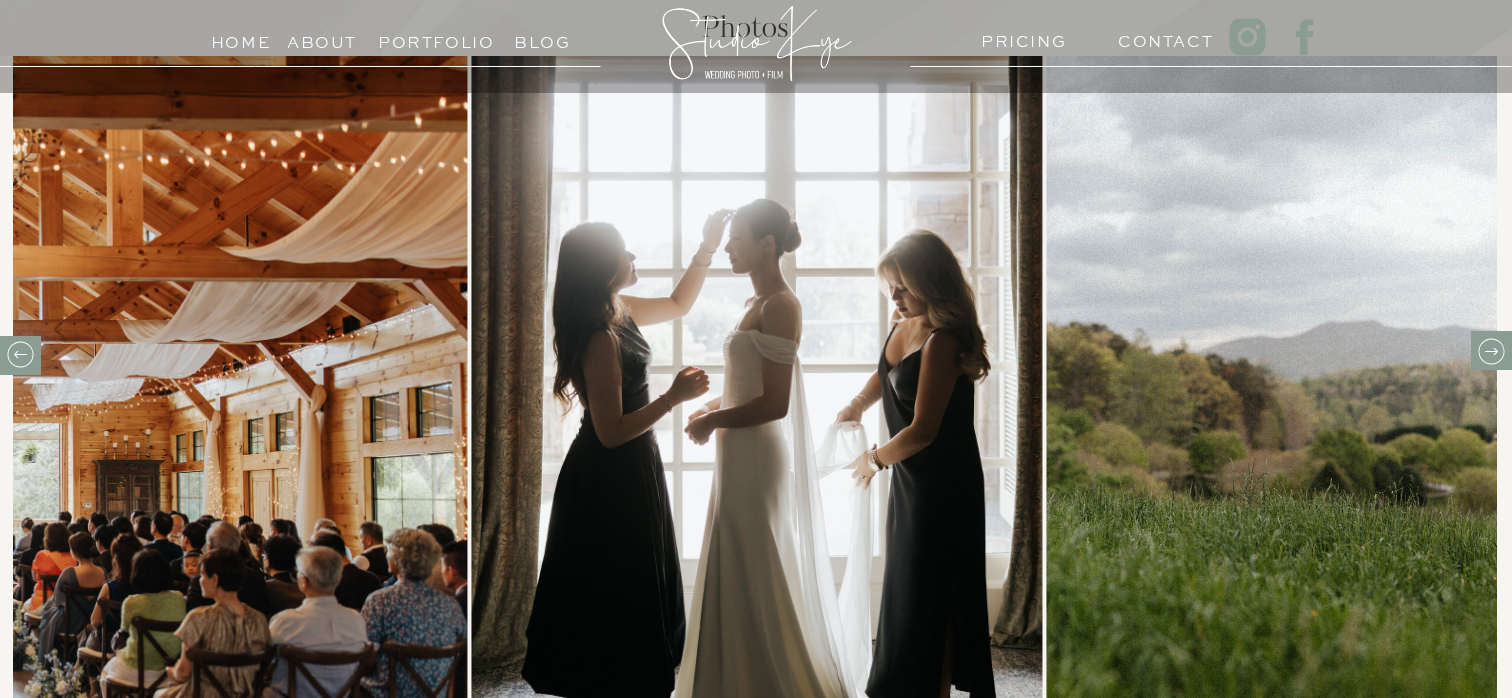 click at bounding box center [1491, 351] 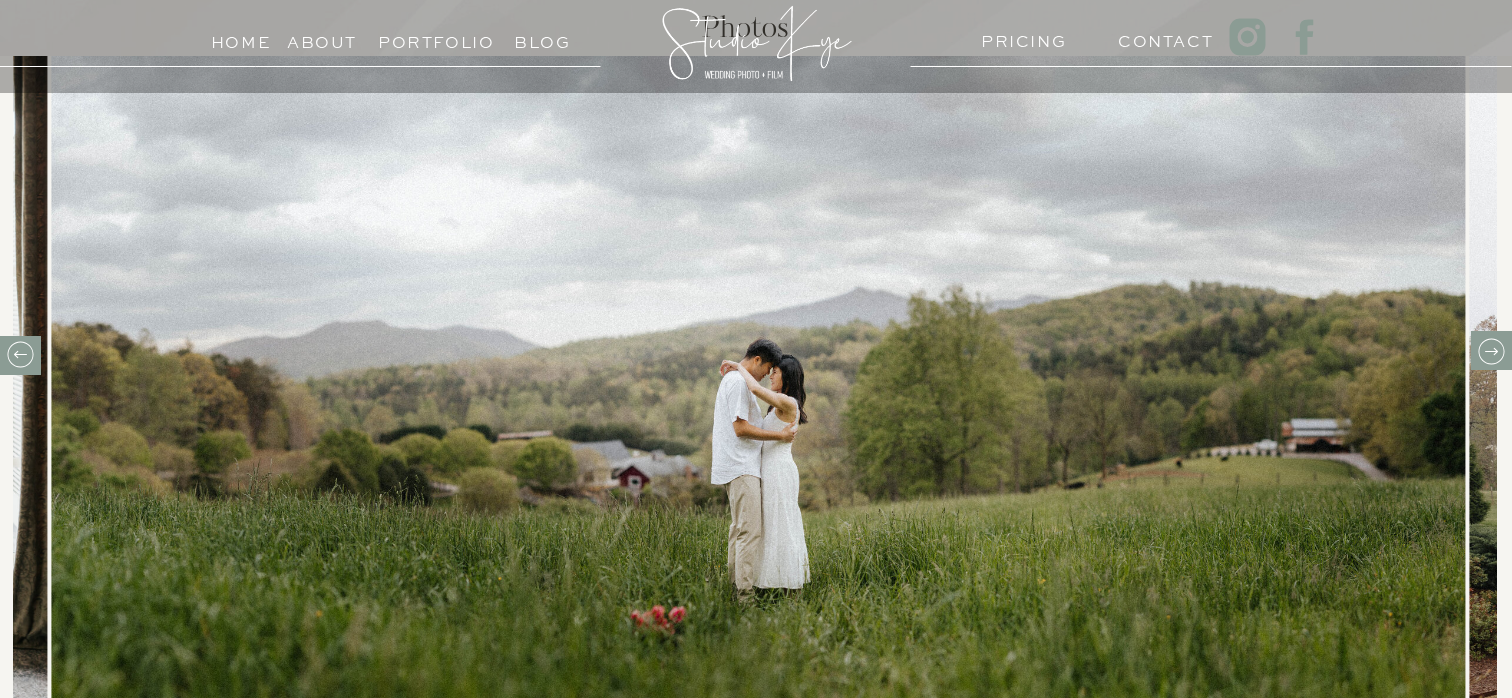 click at bounding box center [1491, 351] 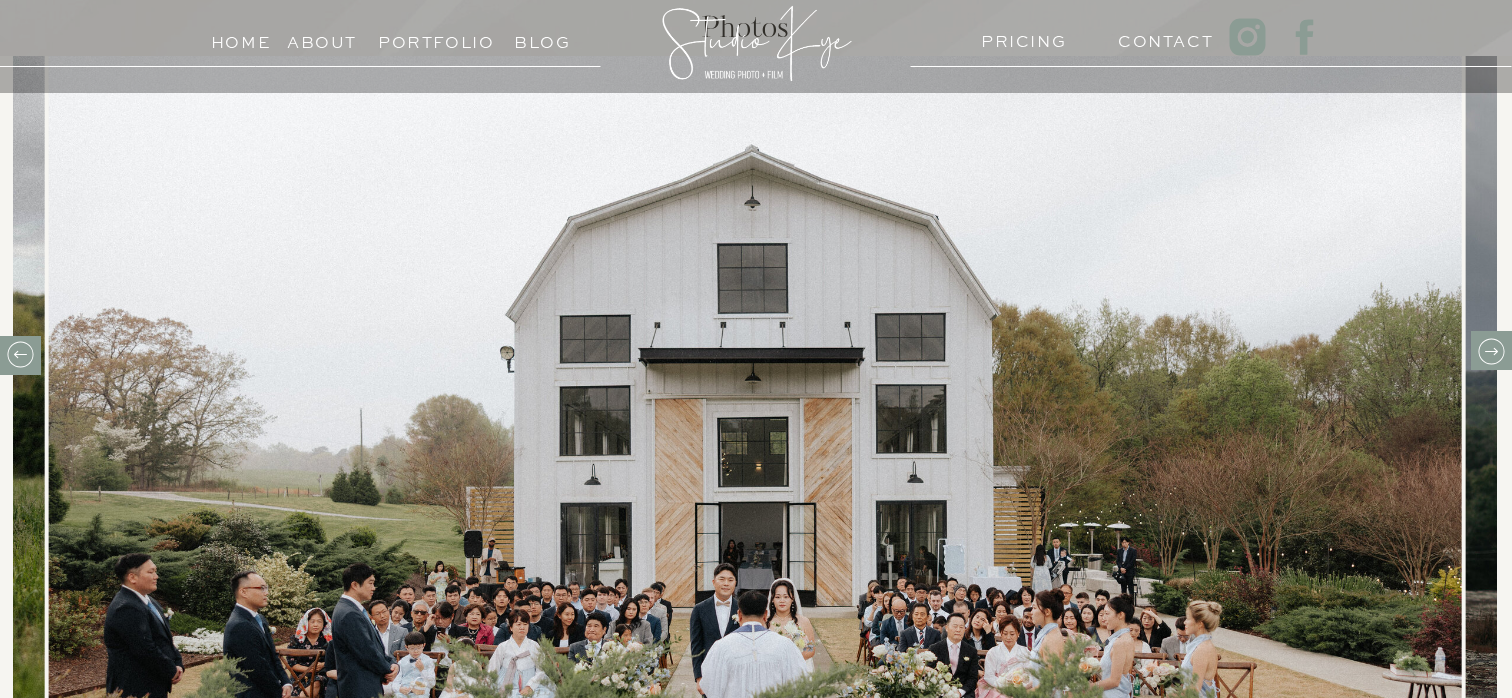 click at bounding box center [1491, 351] 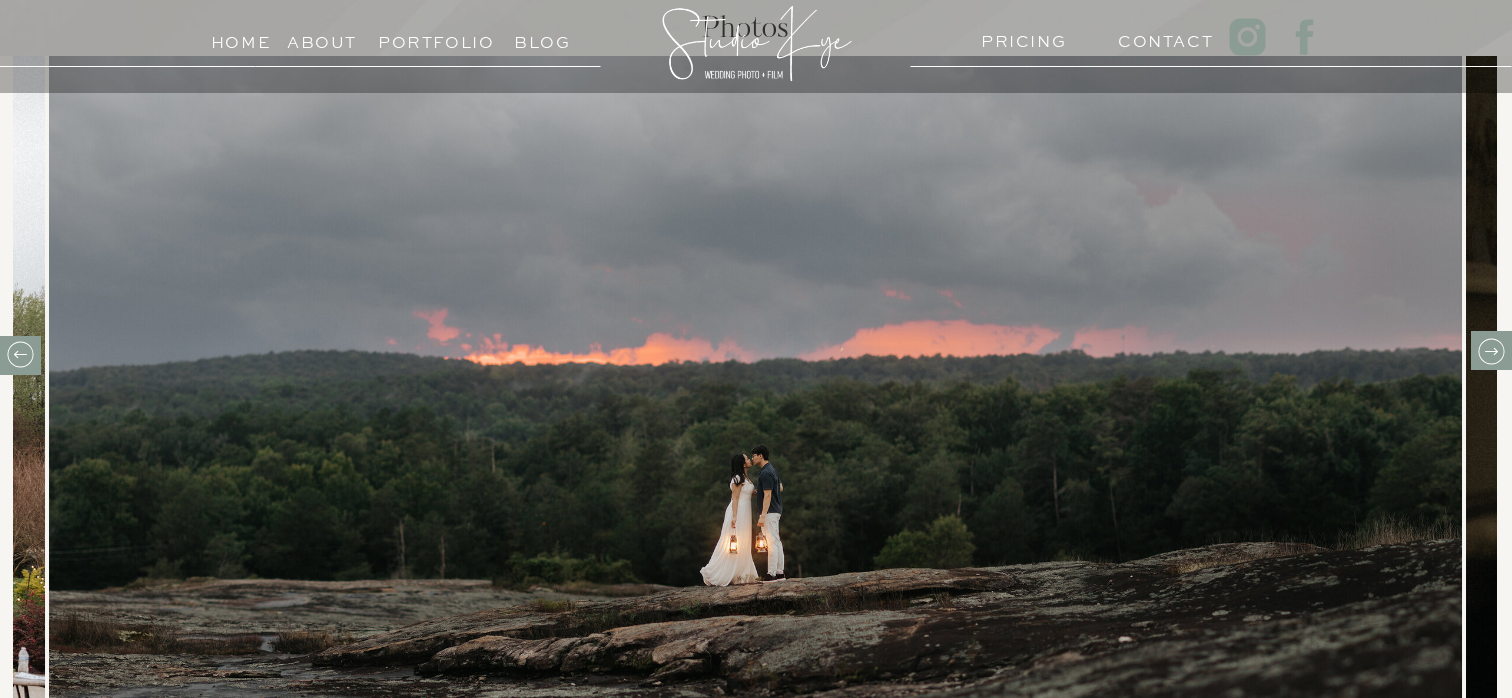 click at bounding box center [1491, 351] 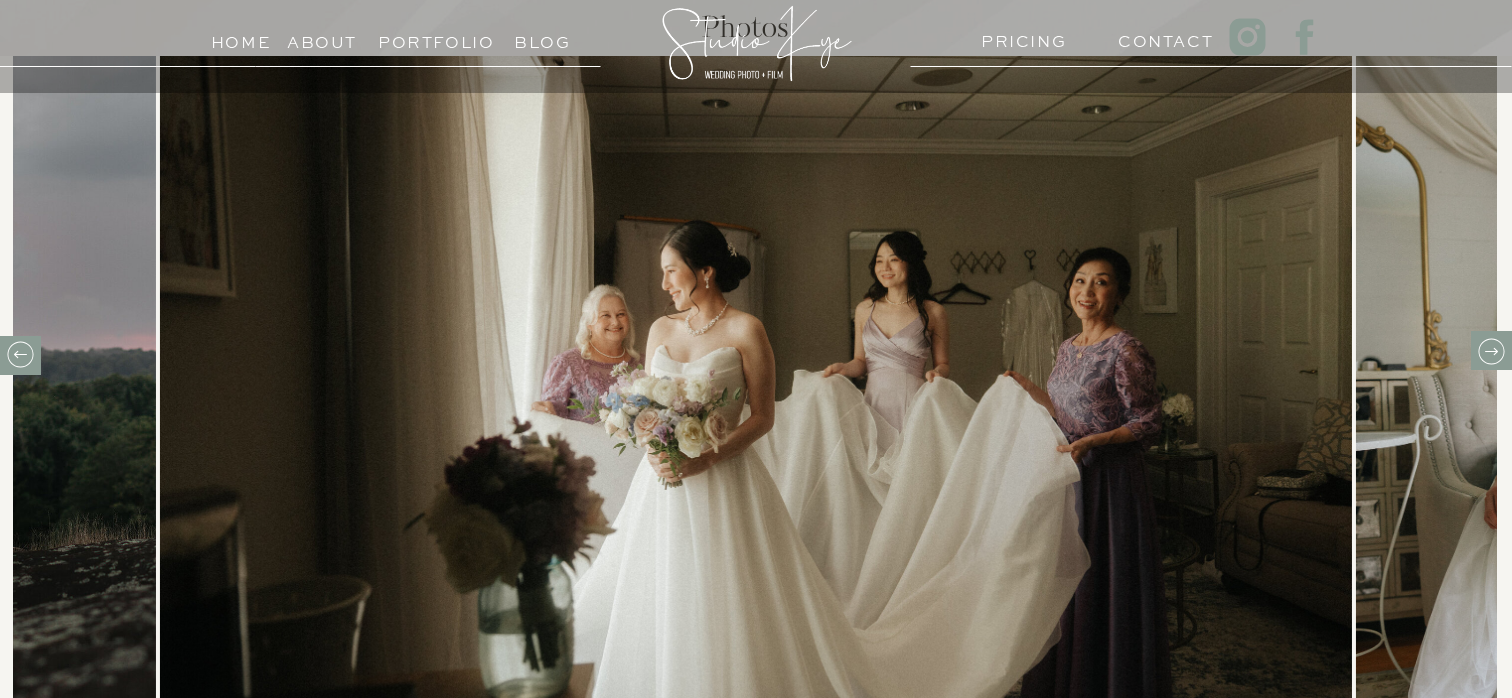 click at bounding box center (1491, 351) 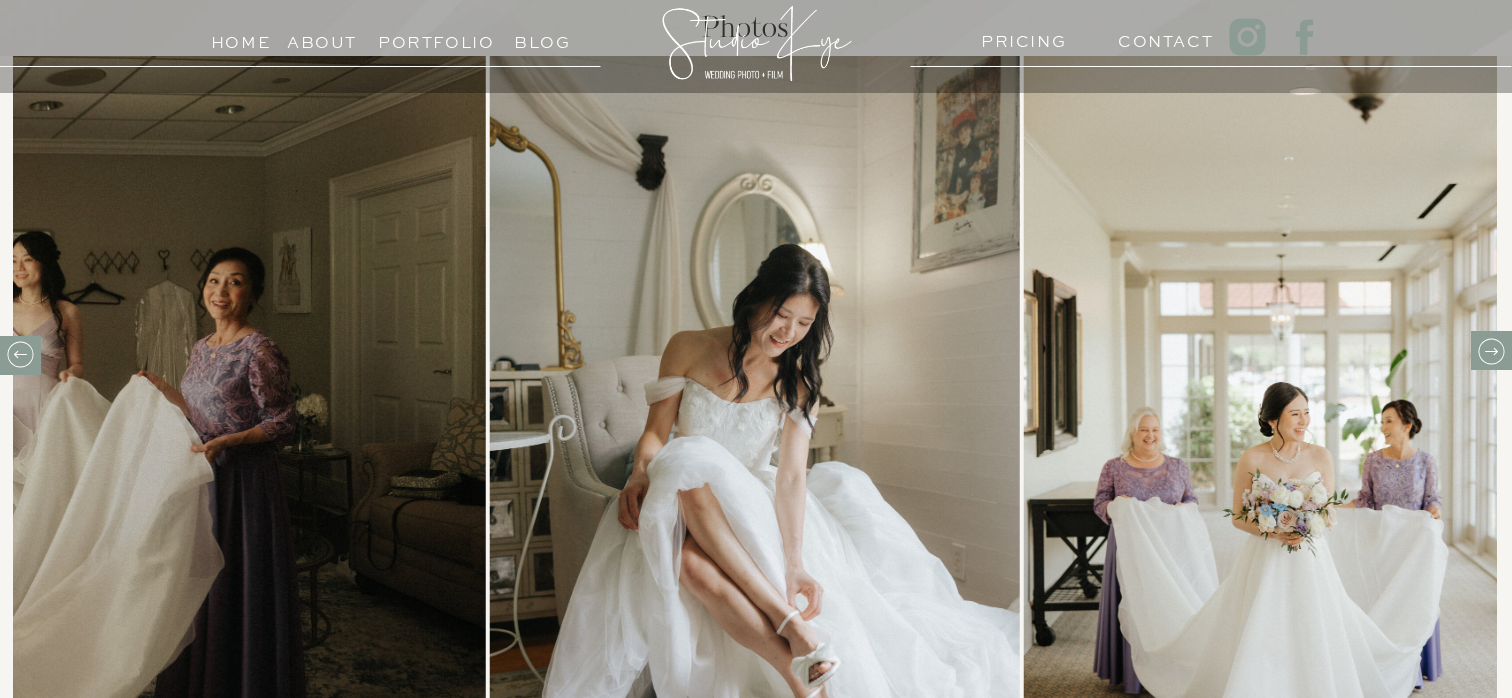 click at bounding box center [755, 453] 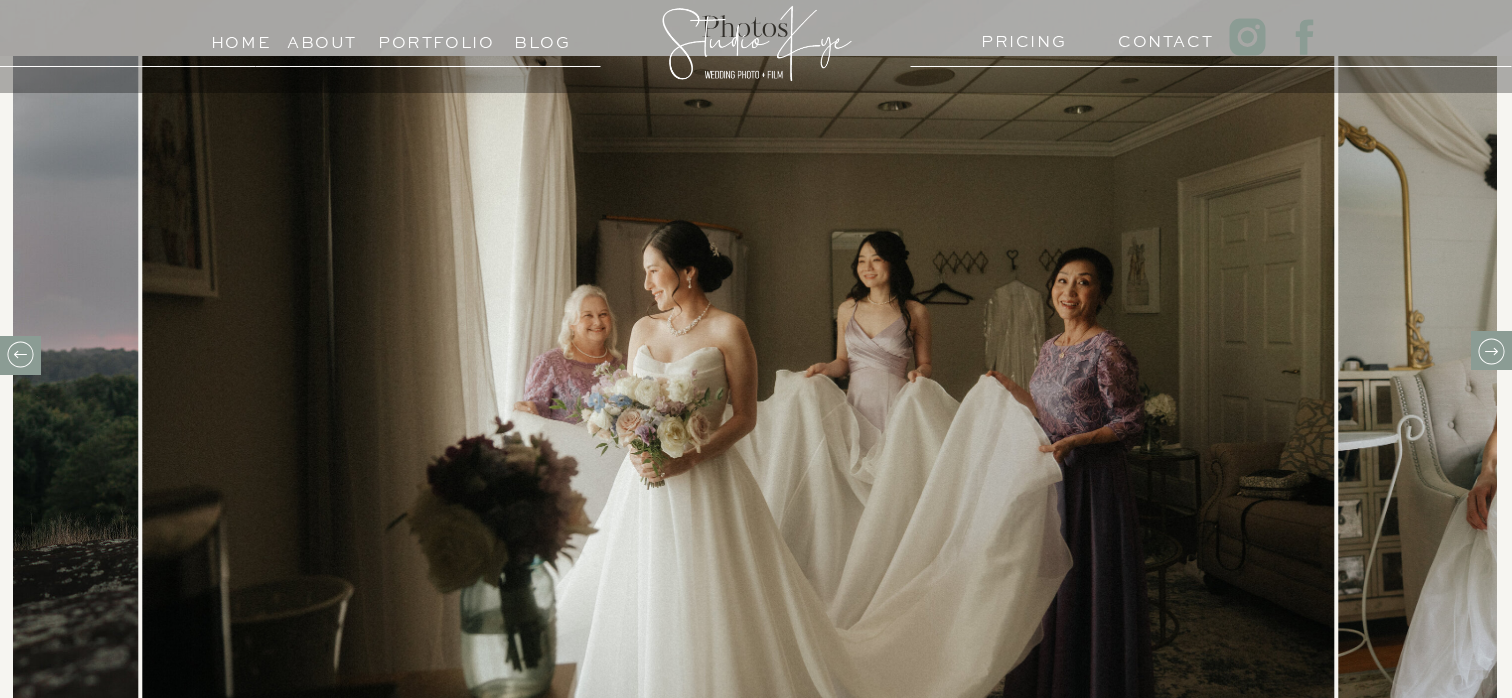 click at bounding box center [20, 355] 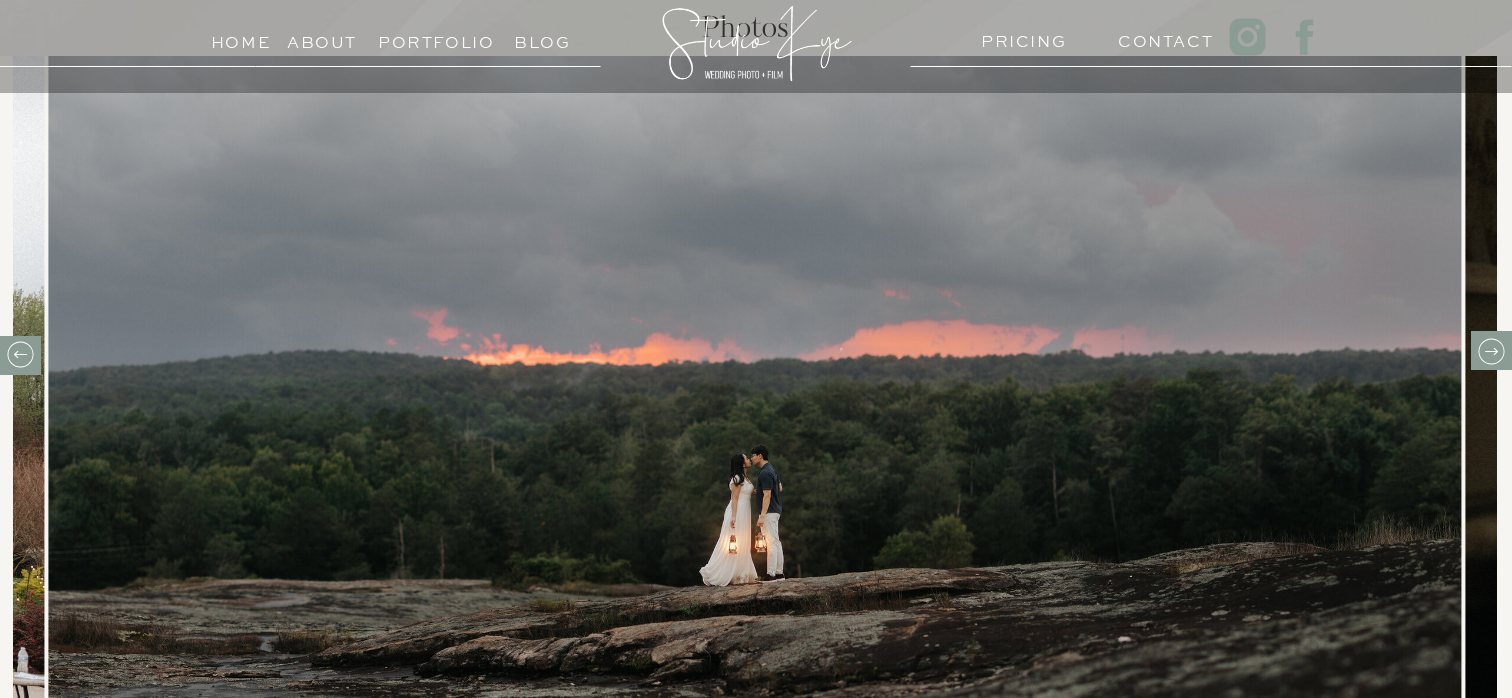 click at bounding box center [1491, 351] 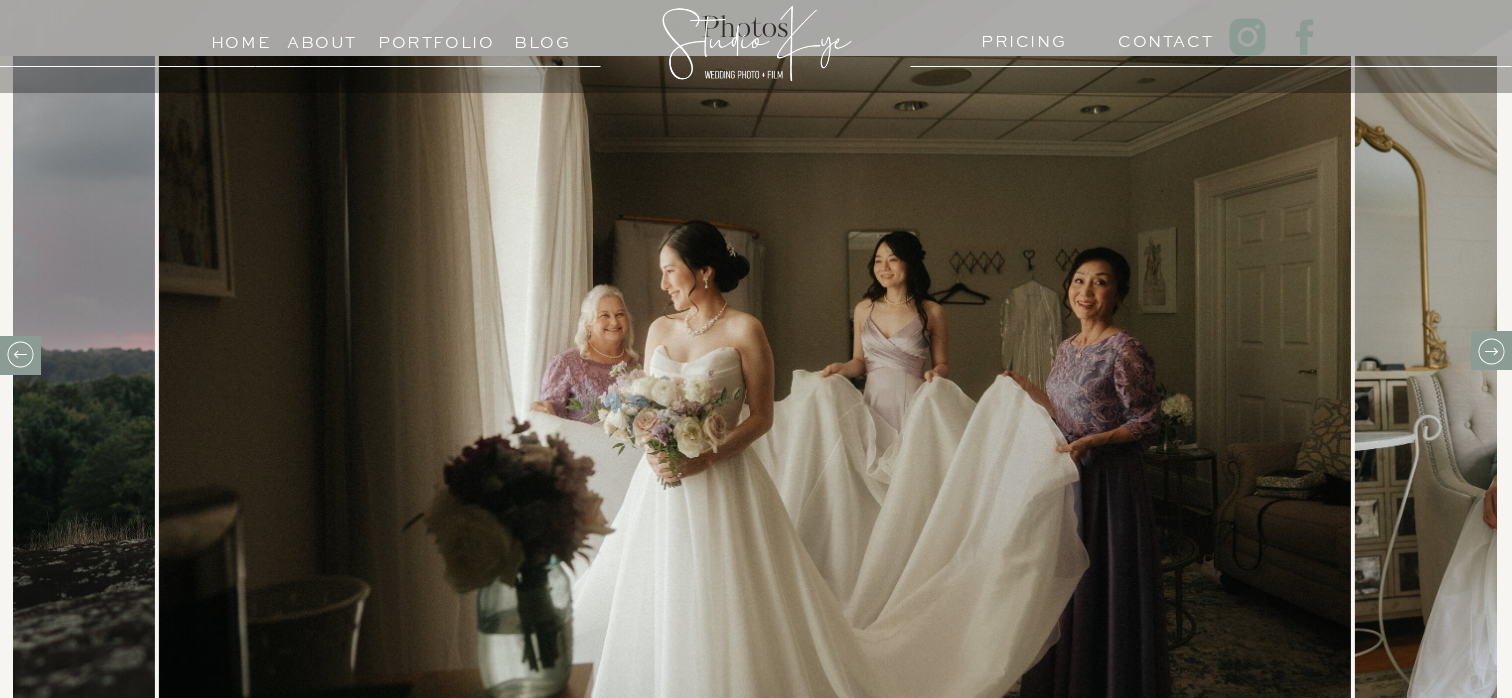 click at bounding box center [1491, 351] 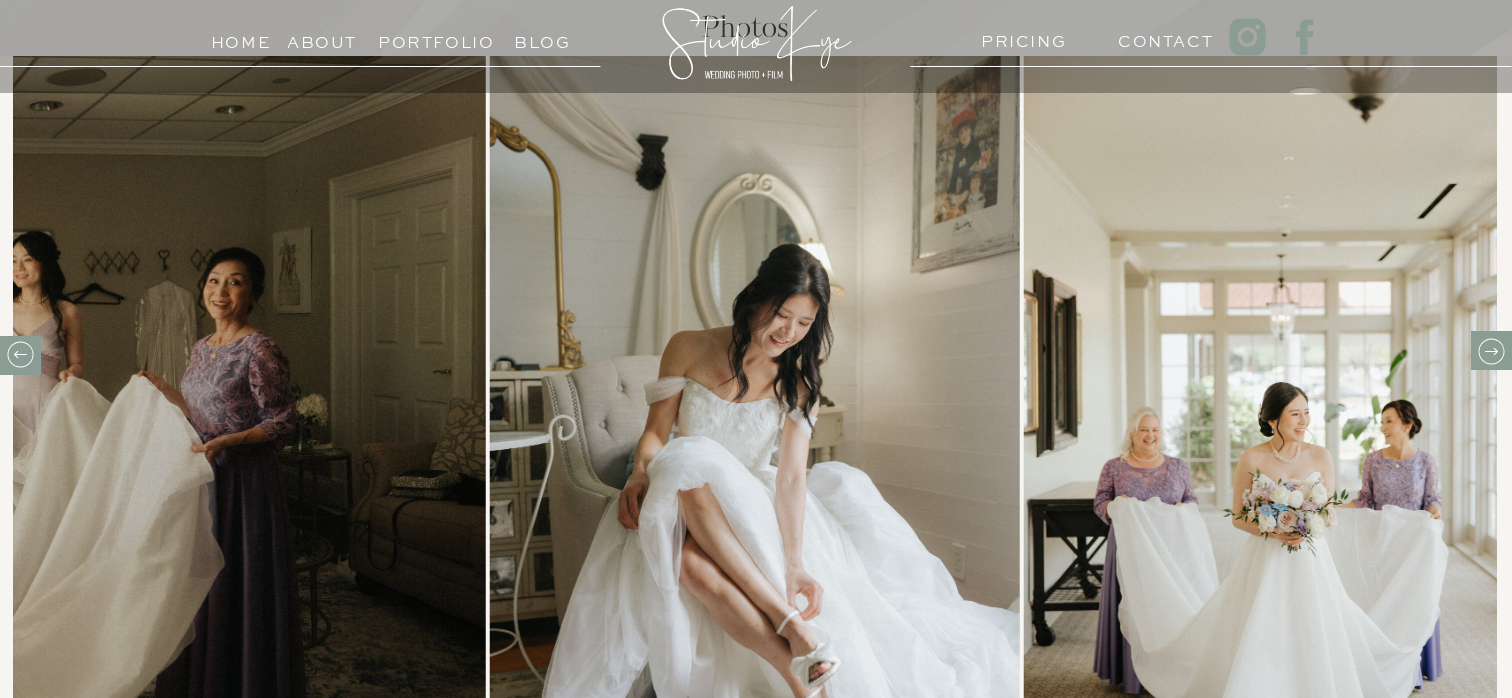 click at bounding box center (1491, 351) 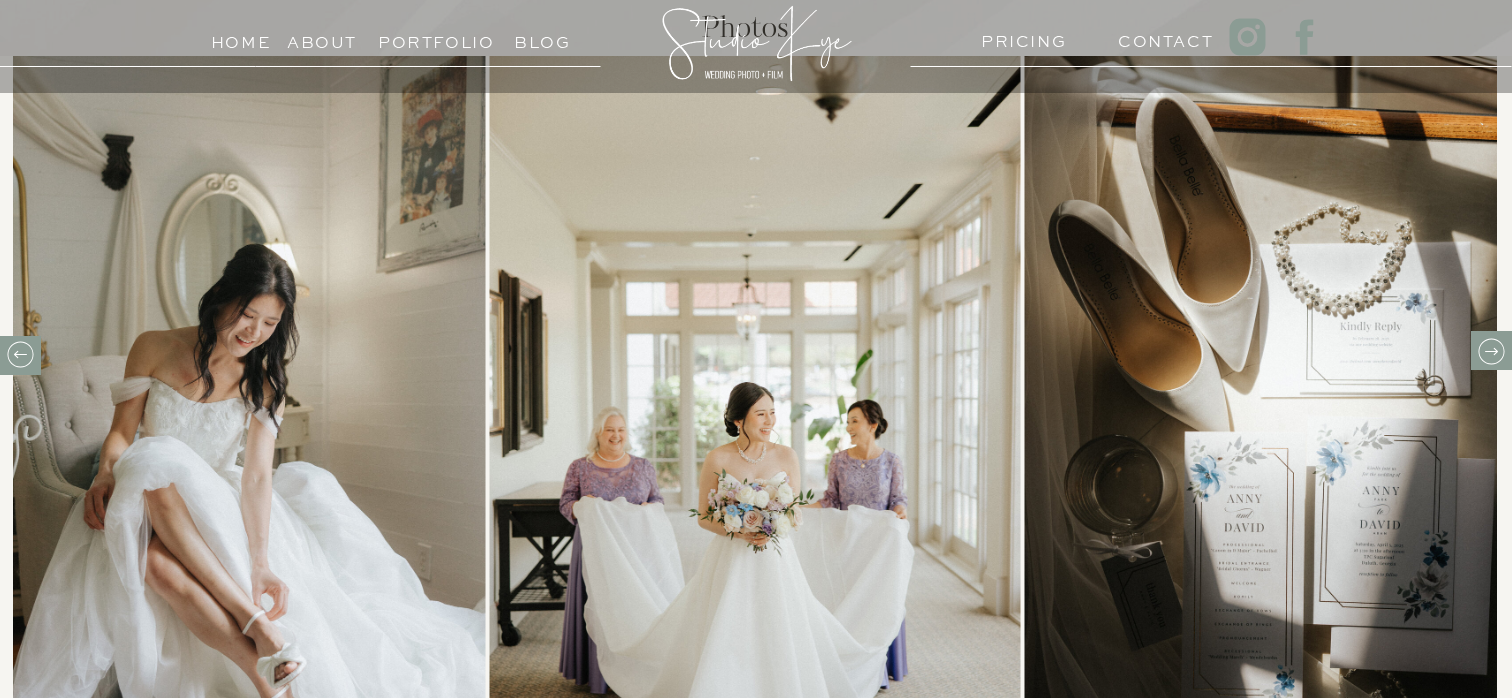 click at bounding box center [1491, 351] 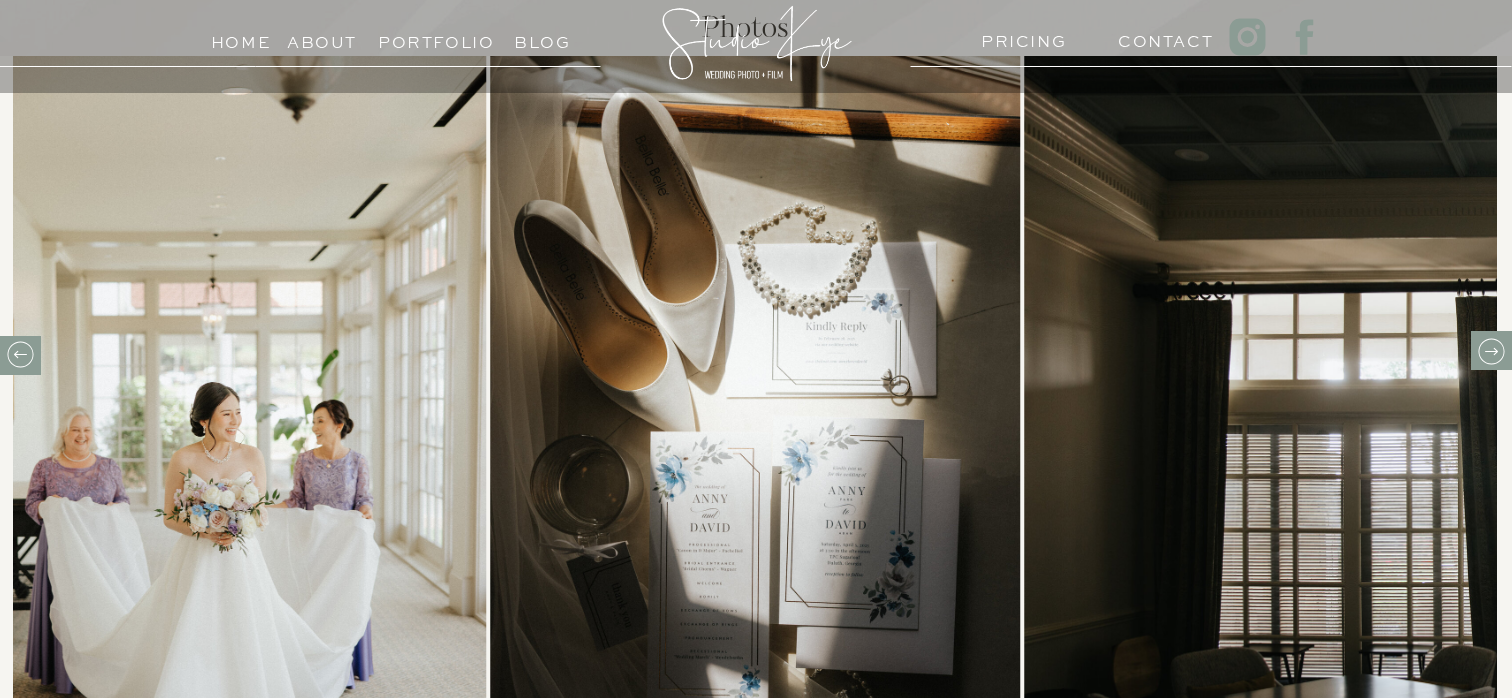 click at bounding box center (1491, 351) 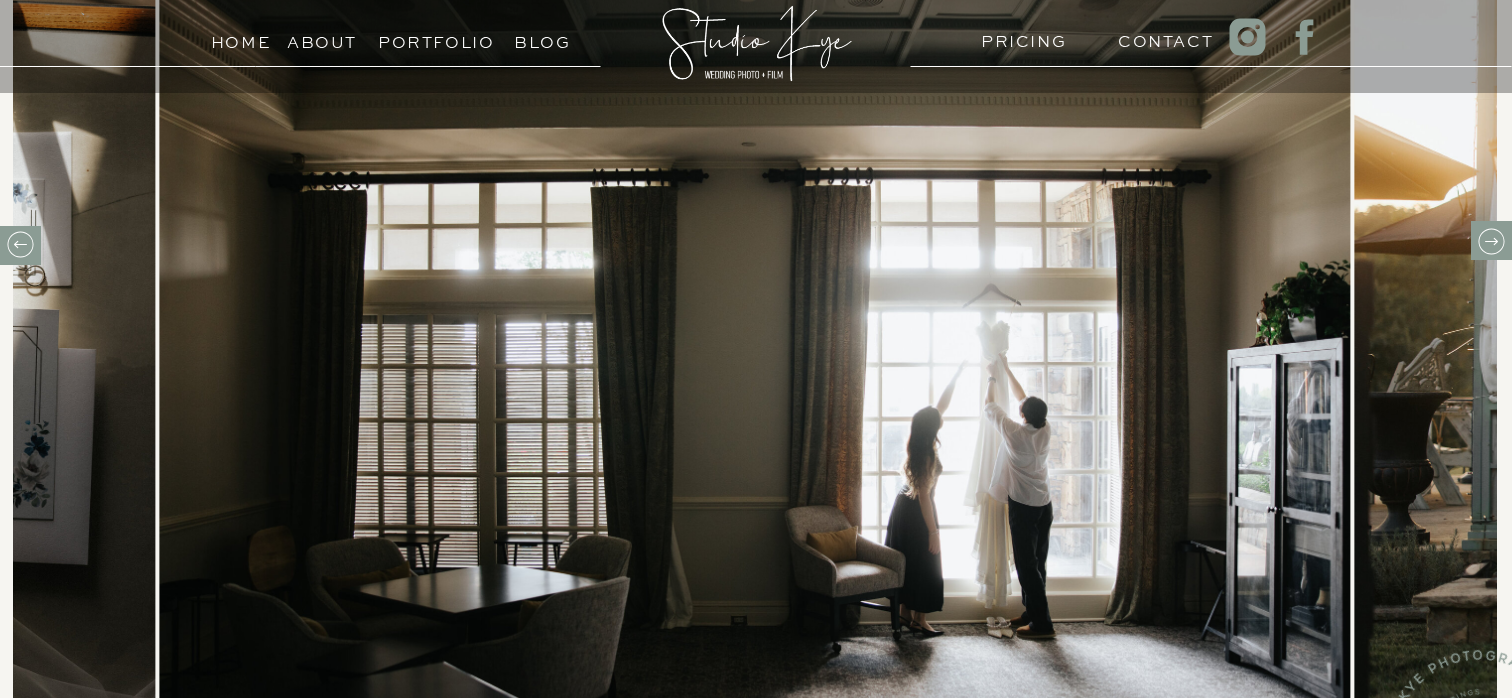 scroll, scrollTop: 916, scrollLeft: 0, axis: vertical 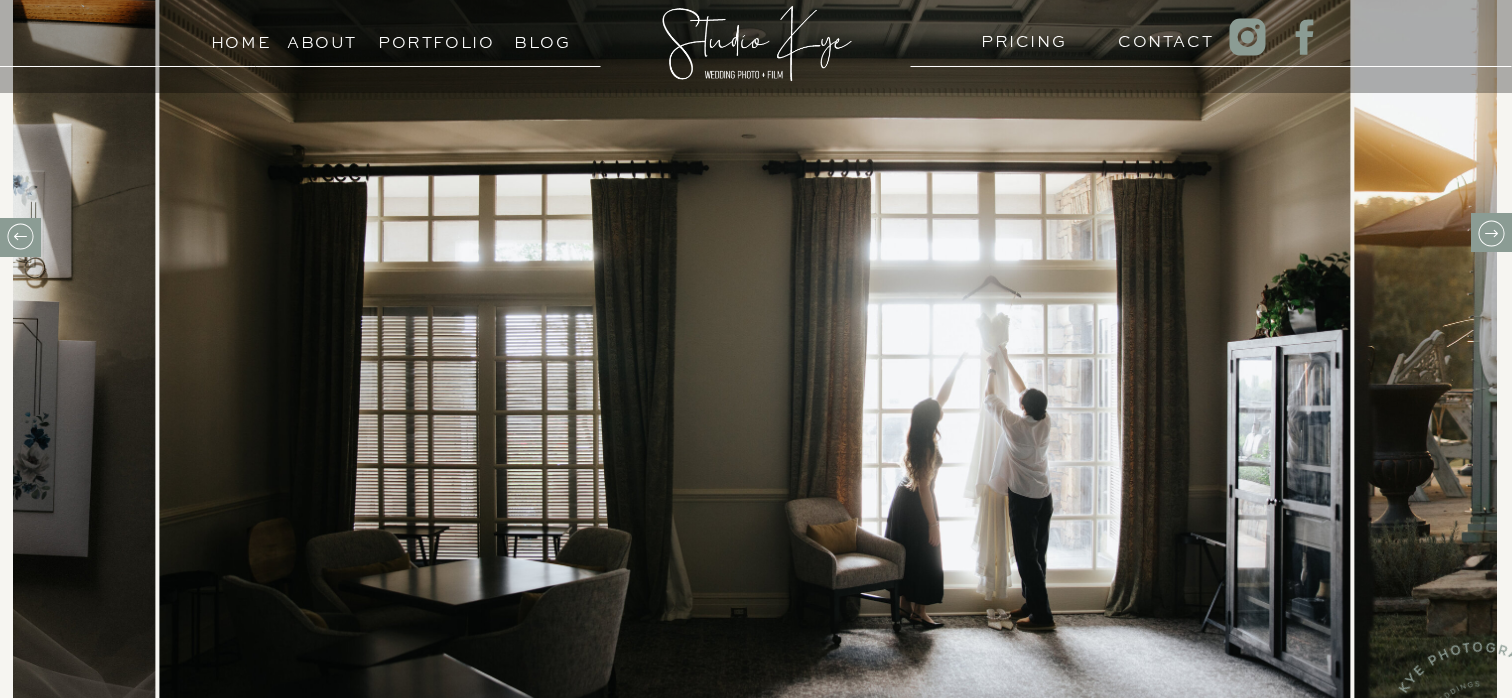 click at bounding box center [1491, 232] 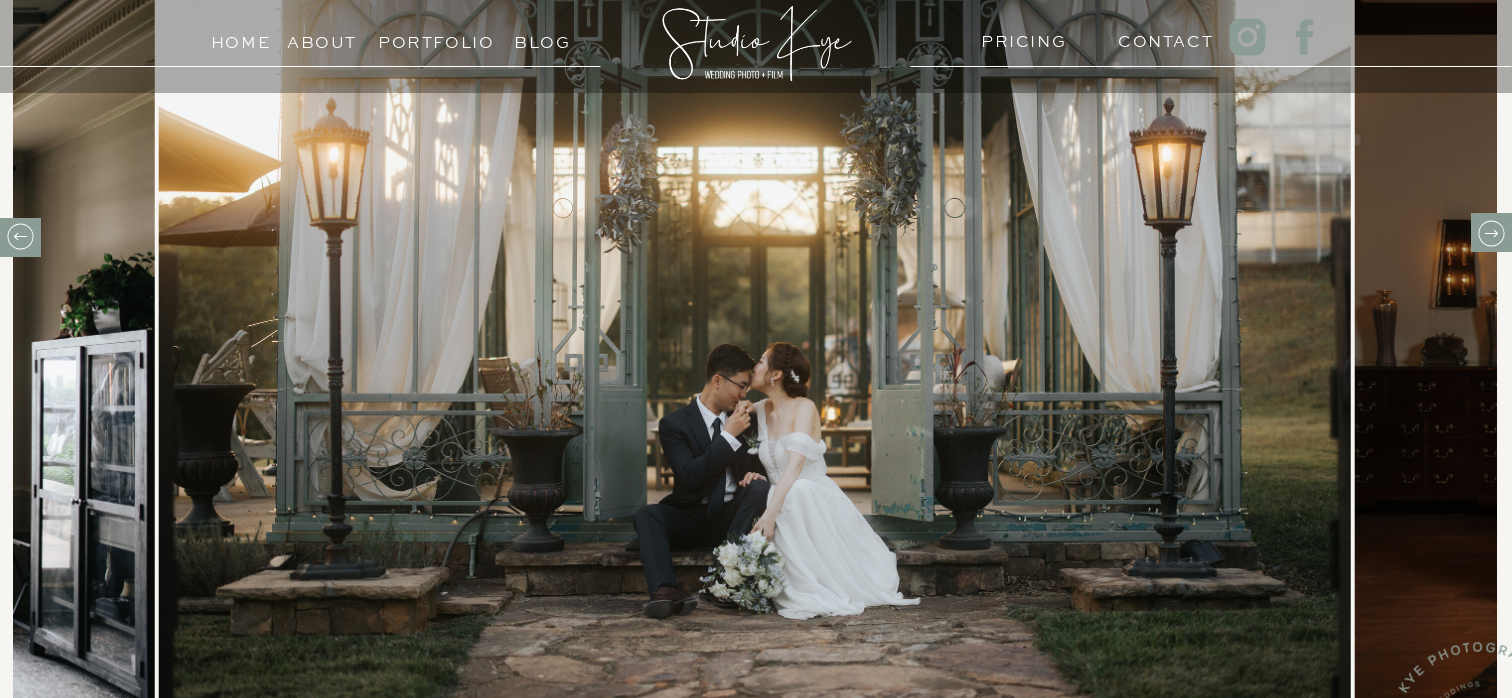 click at bounding box center (1491, 233) 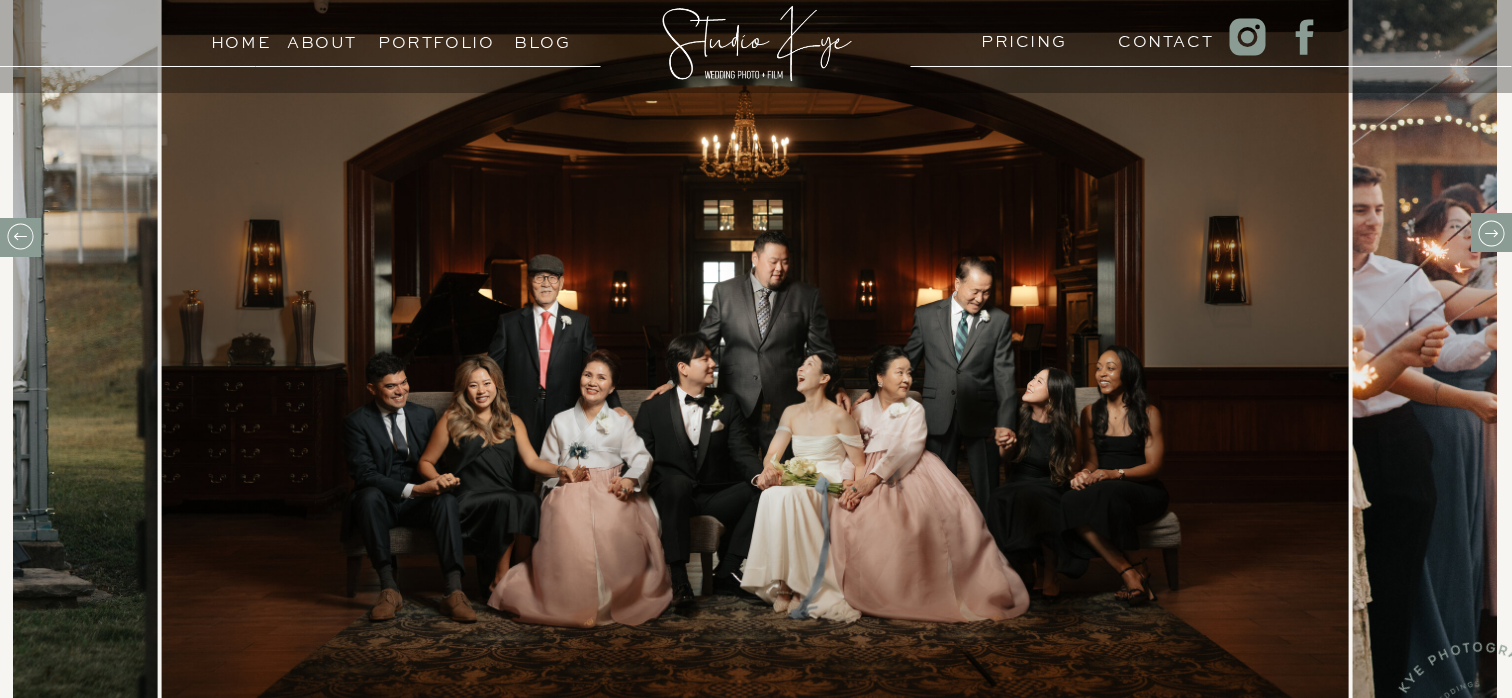 click at bounding box center (1491, 233) 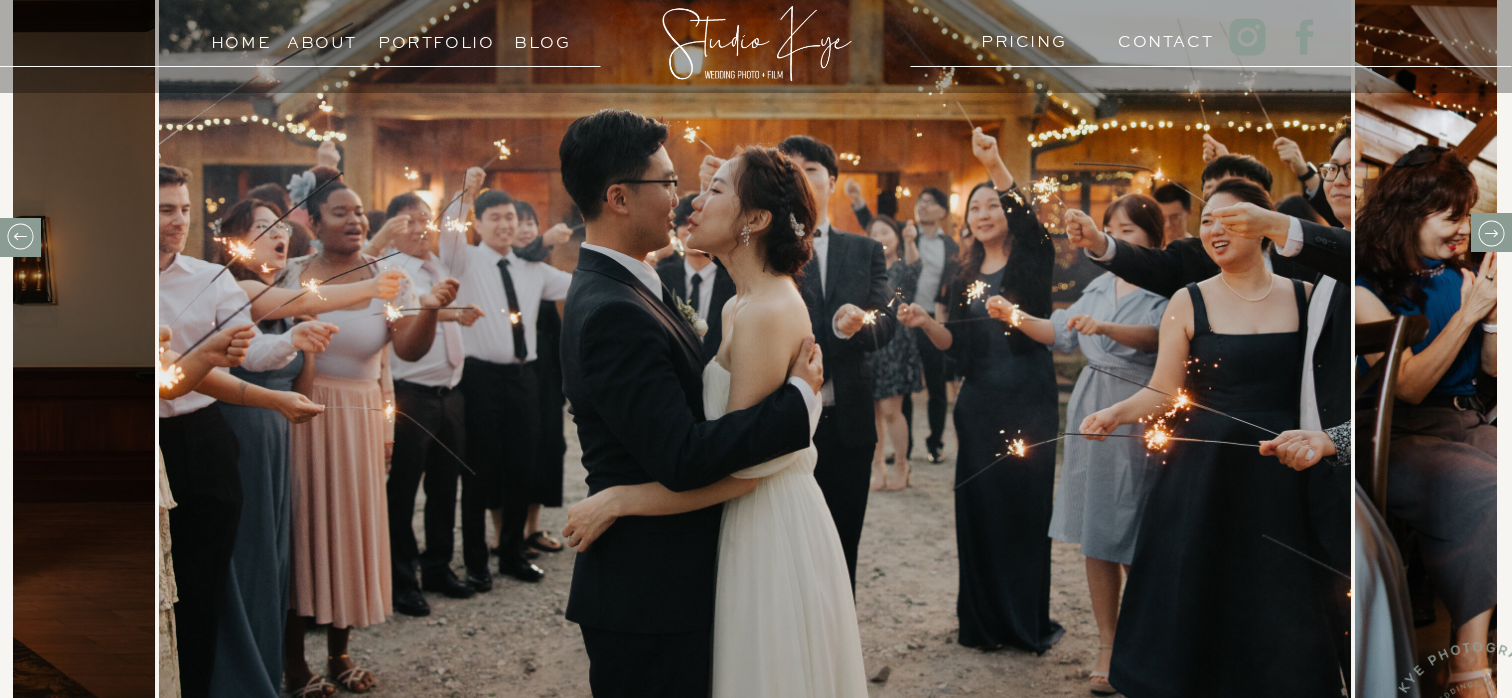 click at bounding box center (1491, 233) 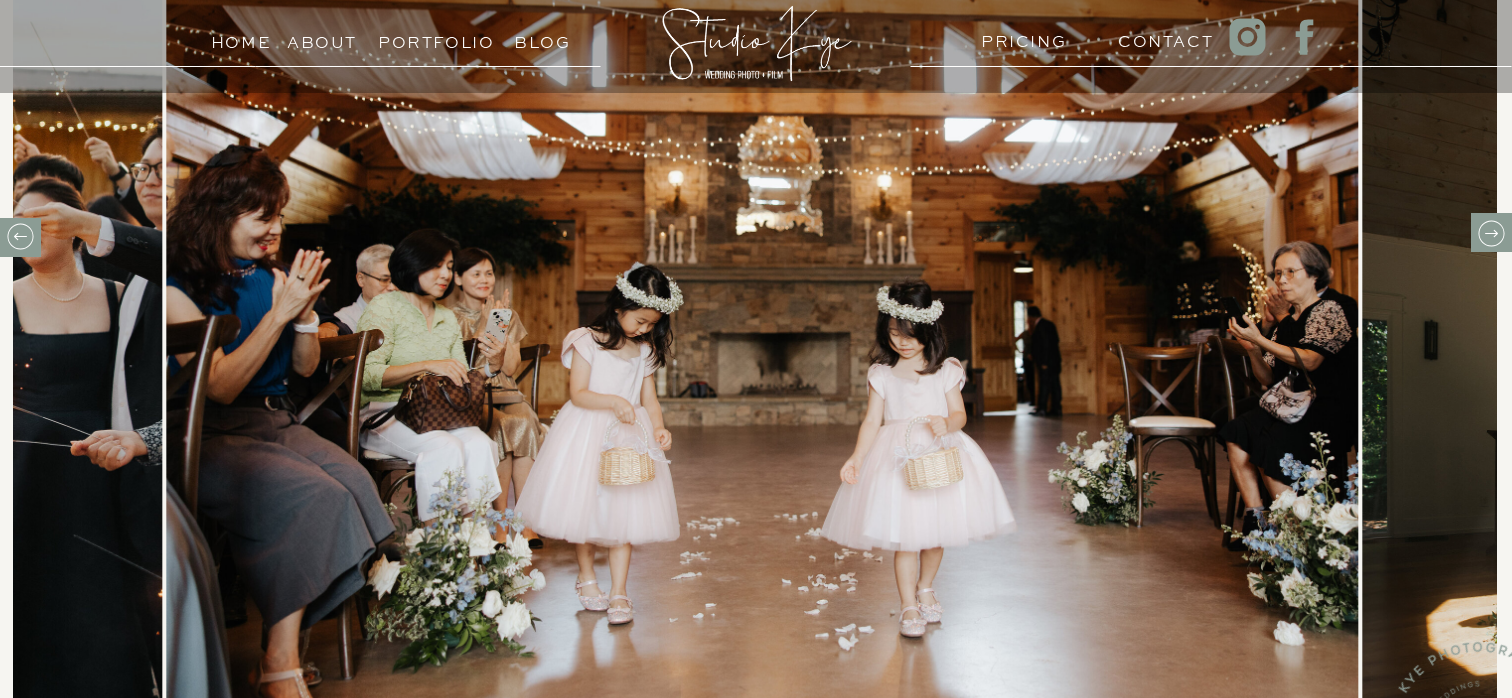 click at bounding box center (1491, 233) 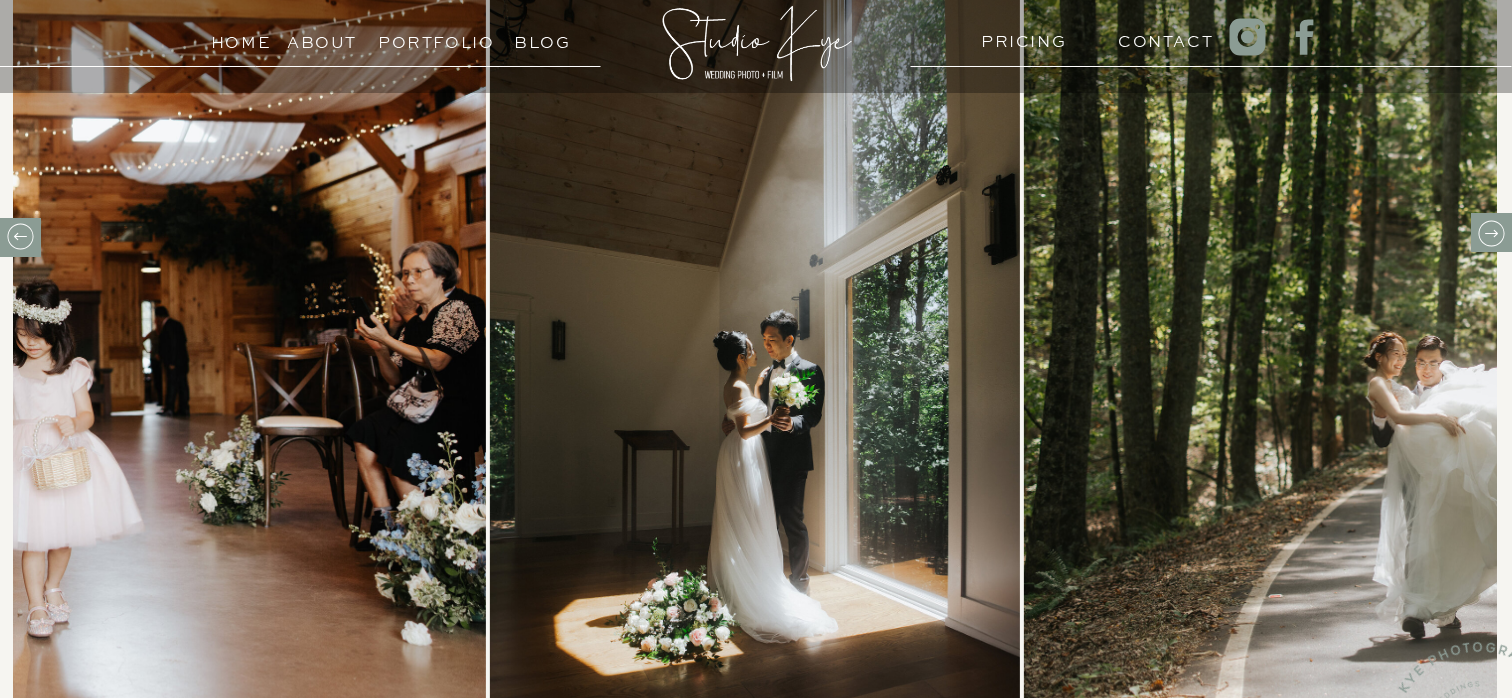 click at bounding box center (1491, 233) 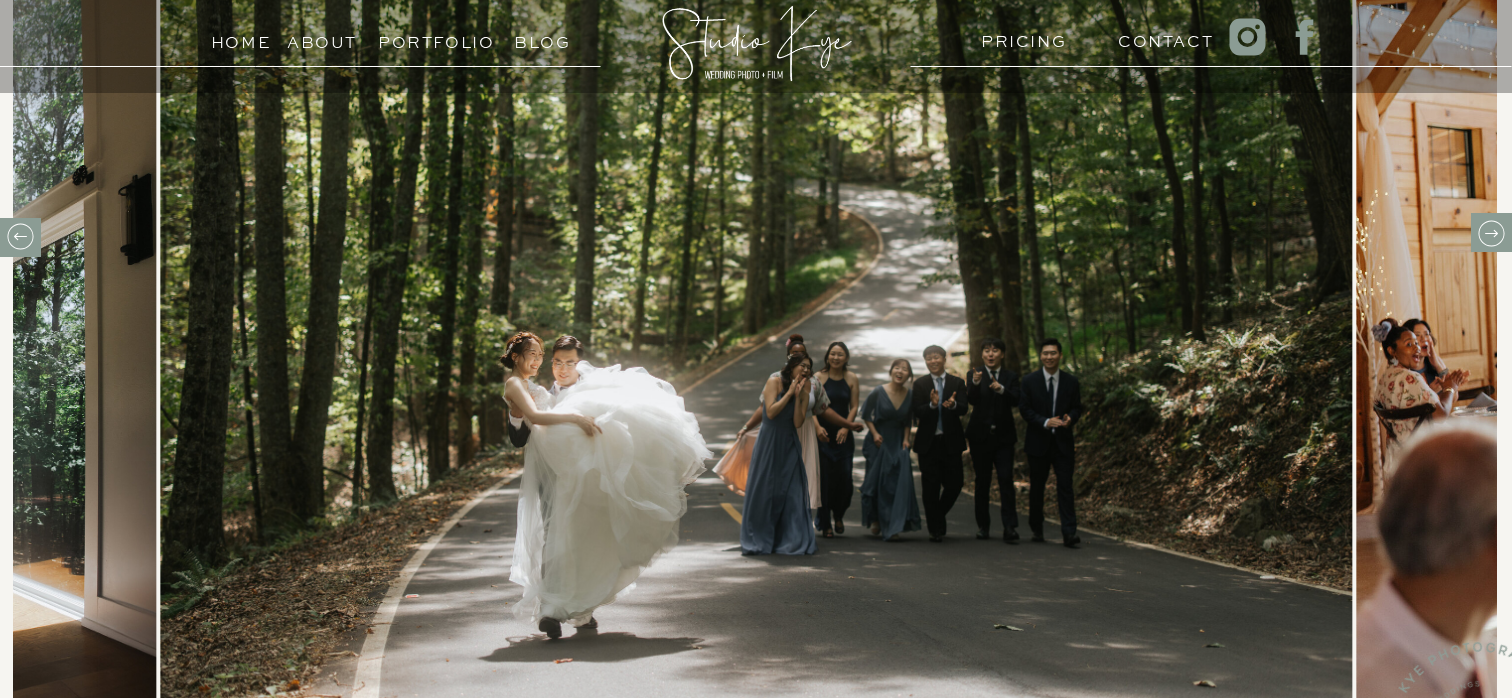 click at bounding box center (1491, 233) 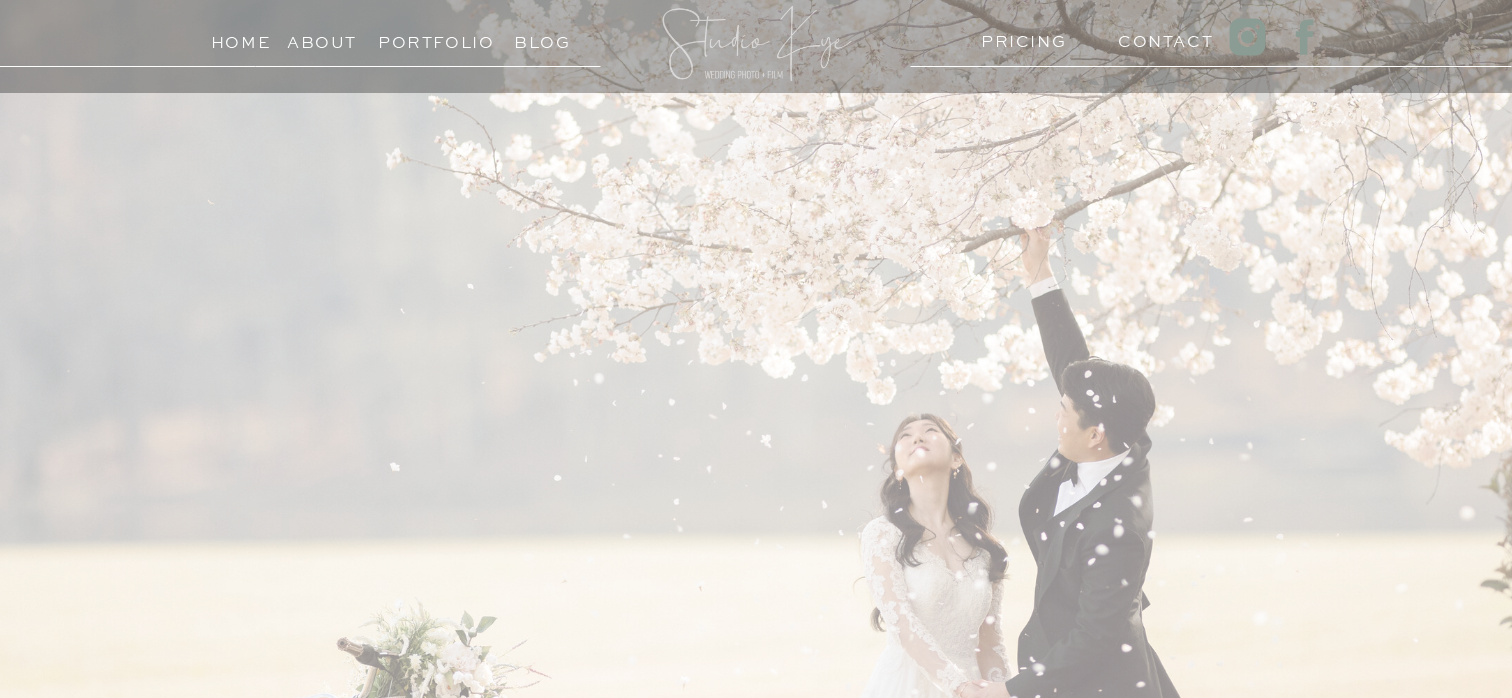 scroll, scrollTop: 0, scrollLeft: 0, axis: both 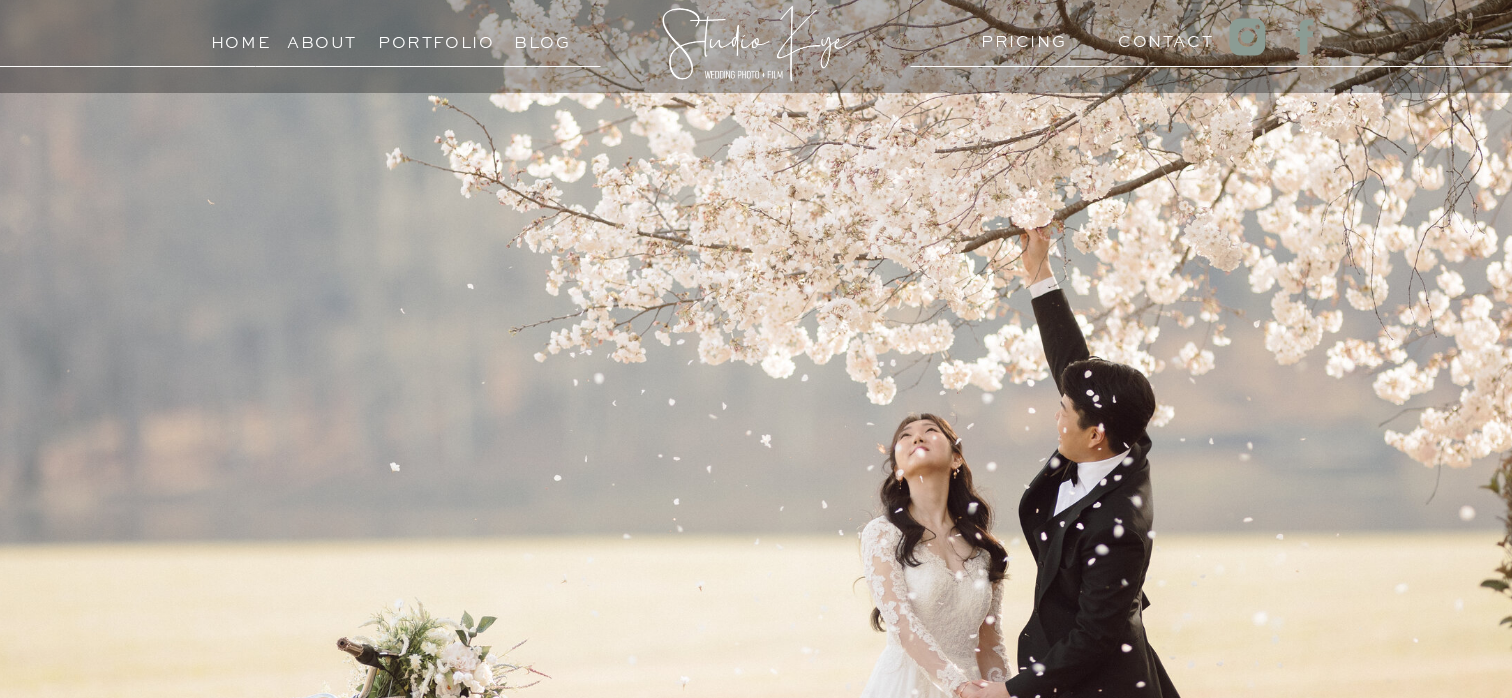 click at bounding box center [756, 493] 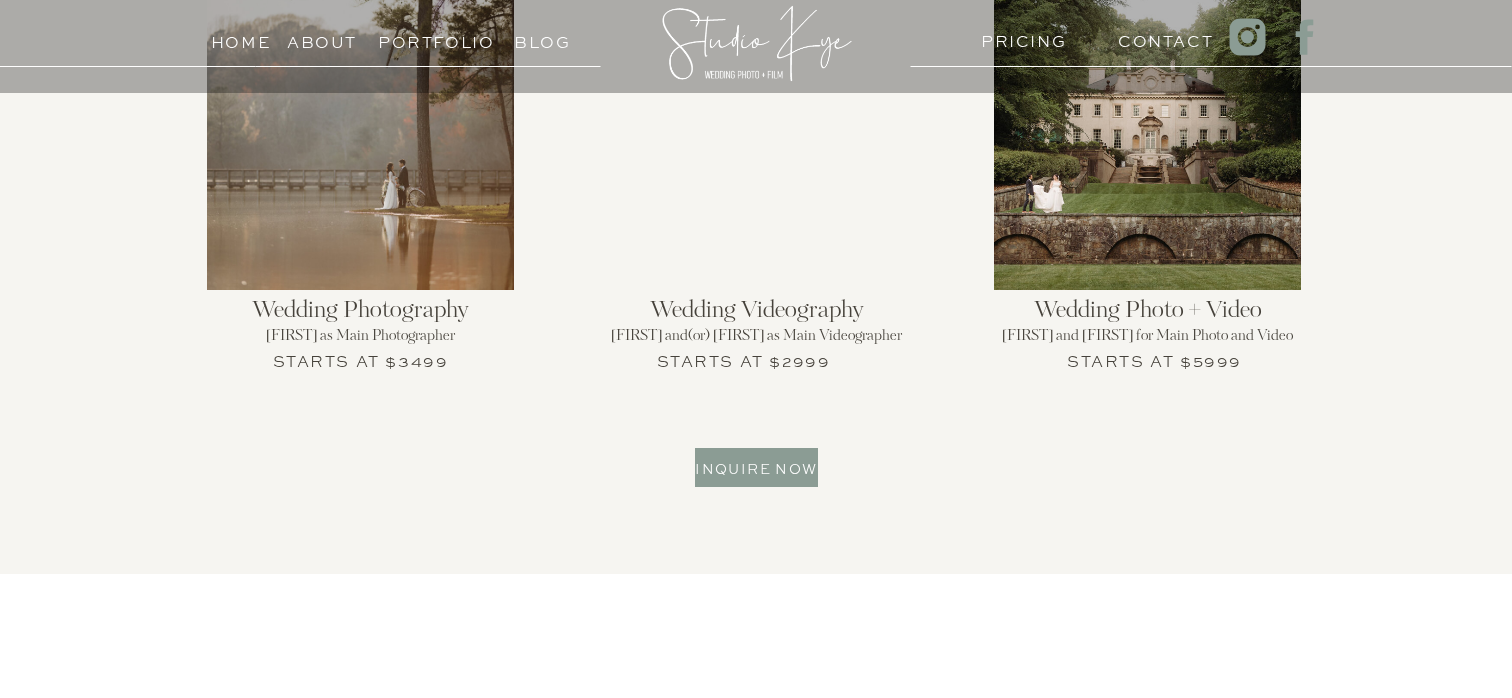 scroll, scrollTop: 2360, scrollLeft: 0, axis: vertical 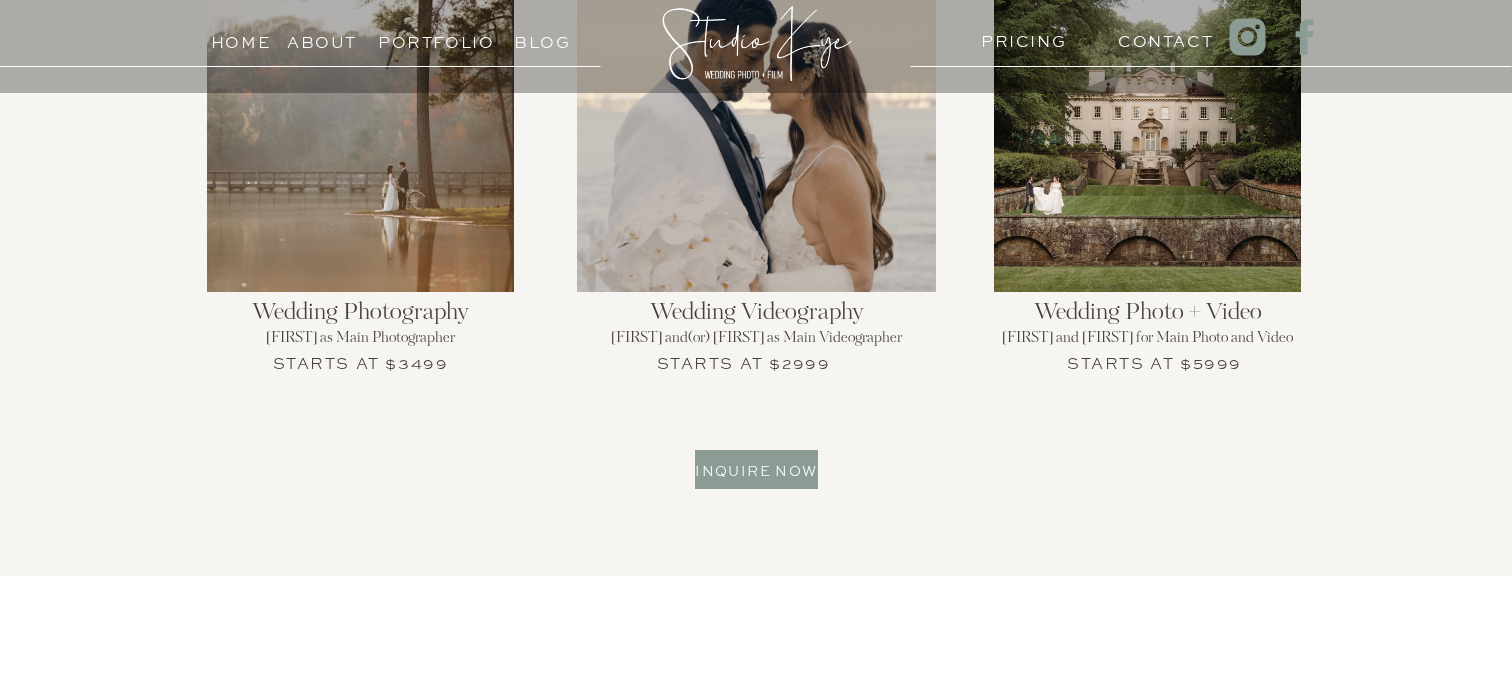 click at bounding box center [756, 119] 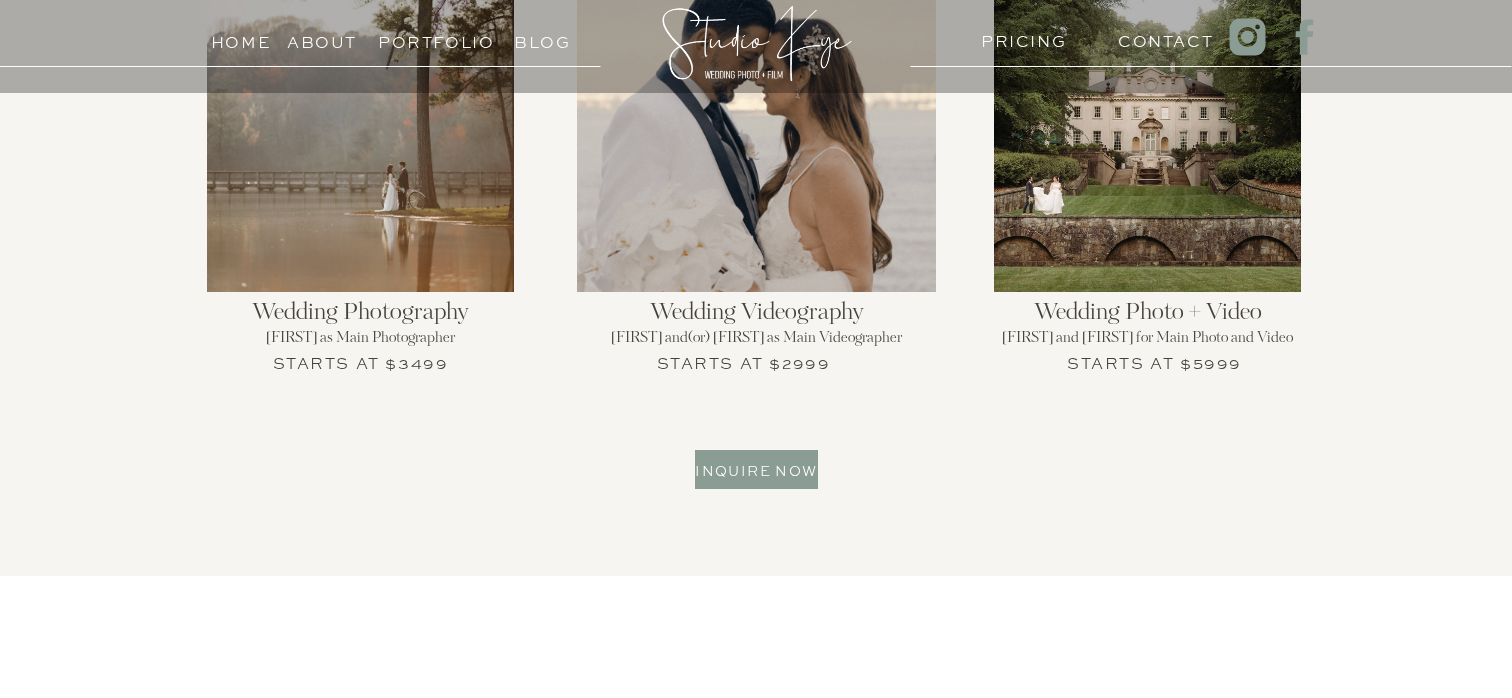 click on "Inquire now" at bounding box center [756, 467] 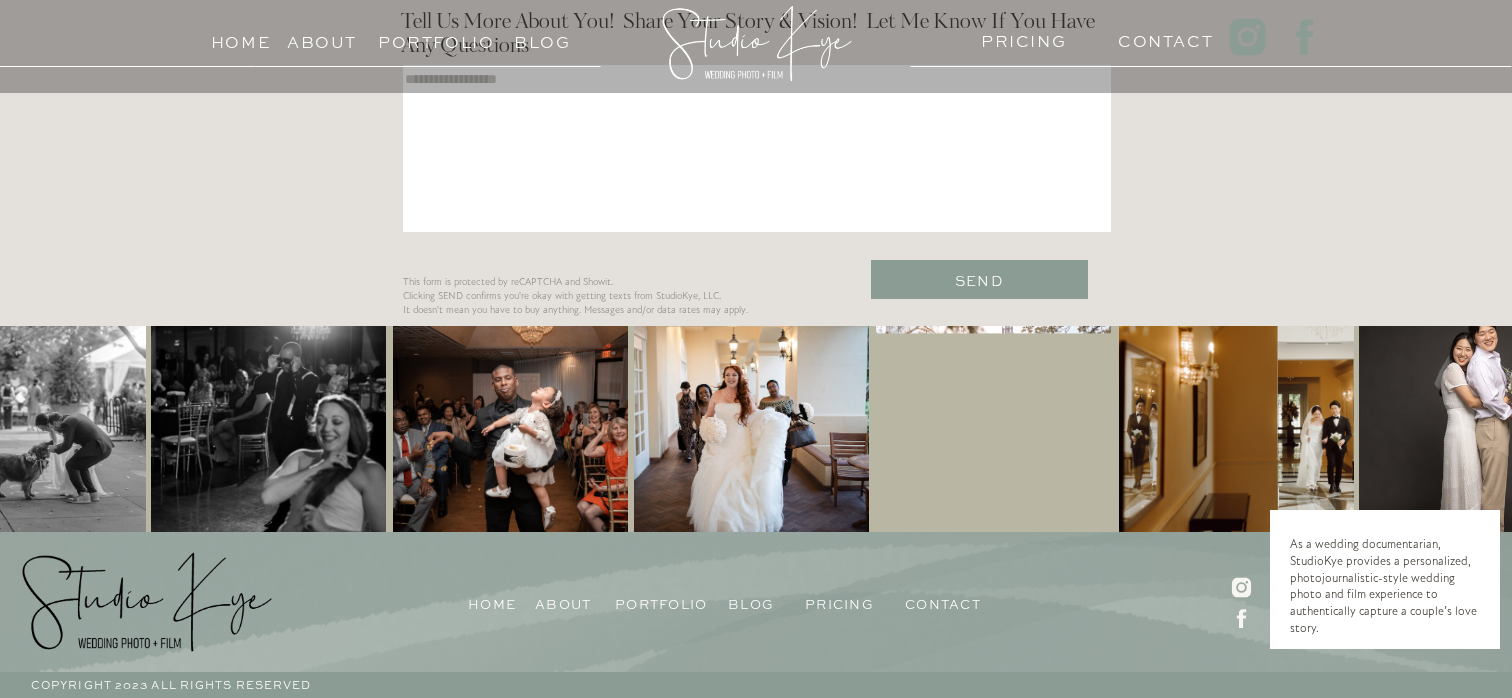 scroll, scrollTop: 0, scrollLeft: 0, axis: both 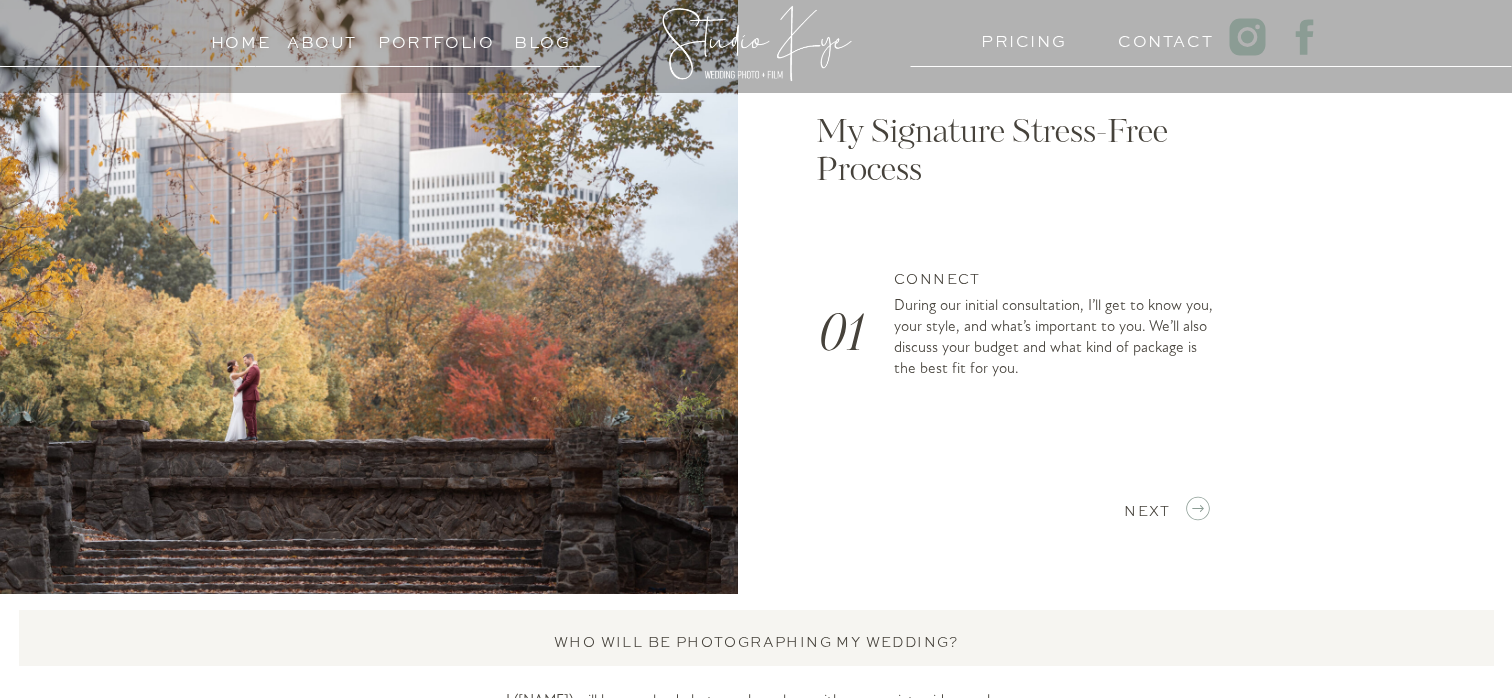 click at bounding box center (1198, 508) 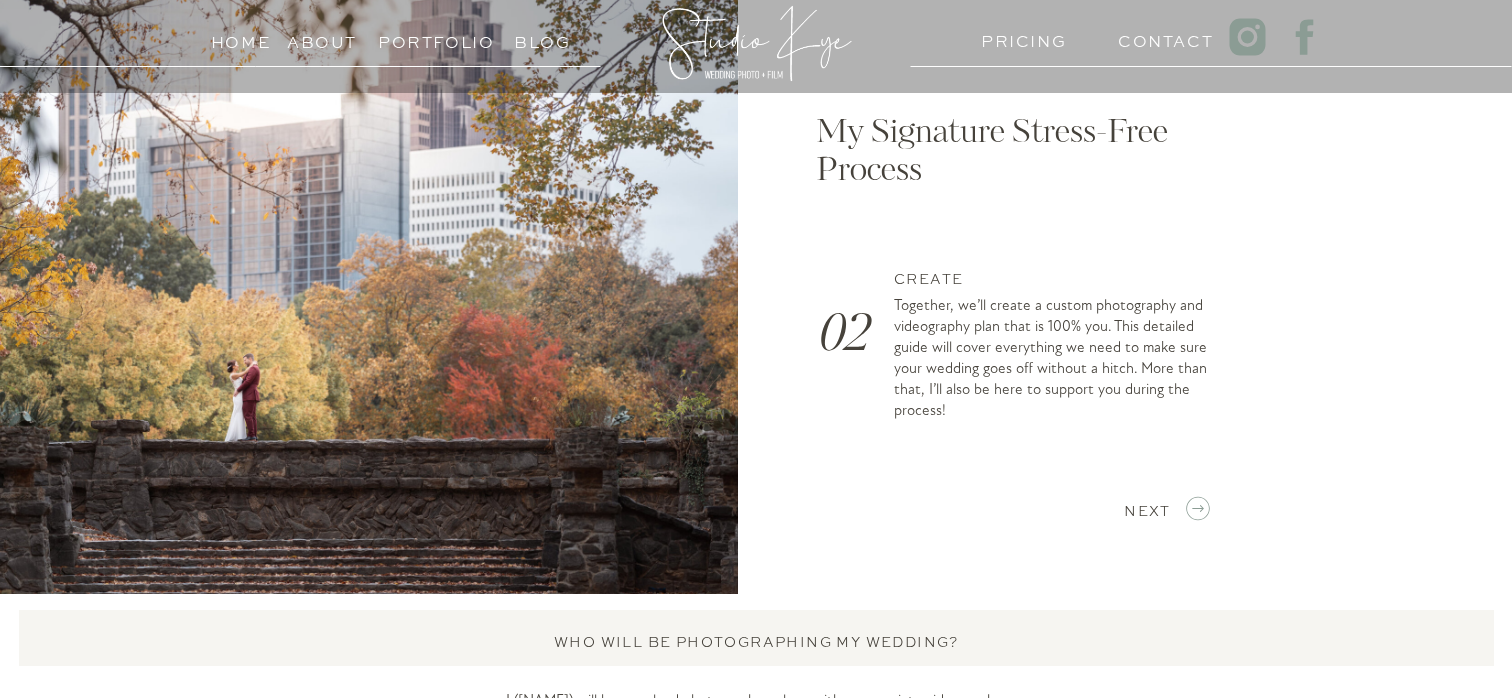 click at bounding box center [1198, 508] 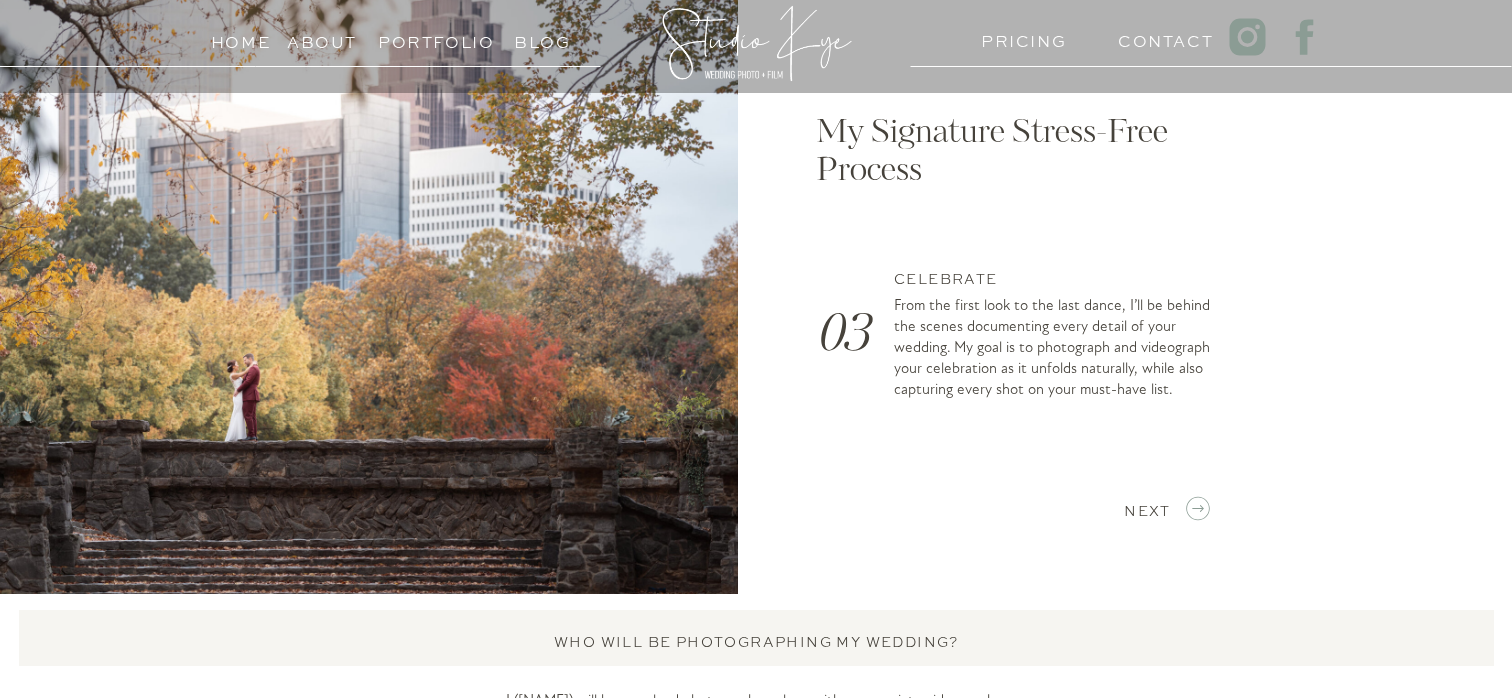click at bounding box center [1198, 508] 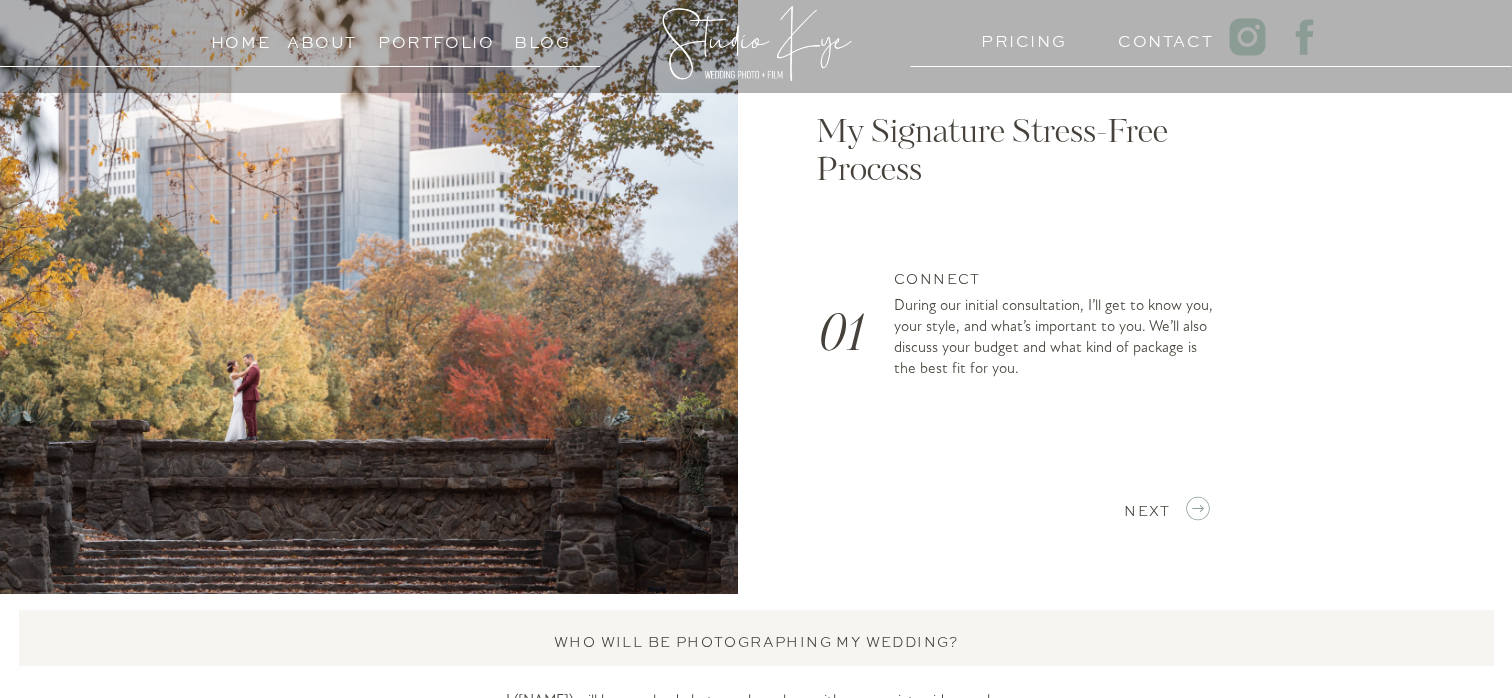 click at bounding box center [1198, 508] 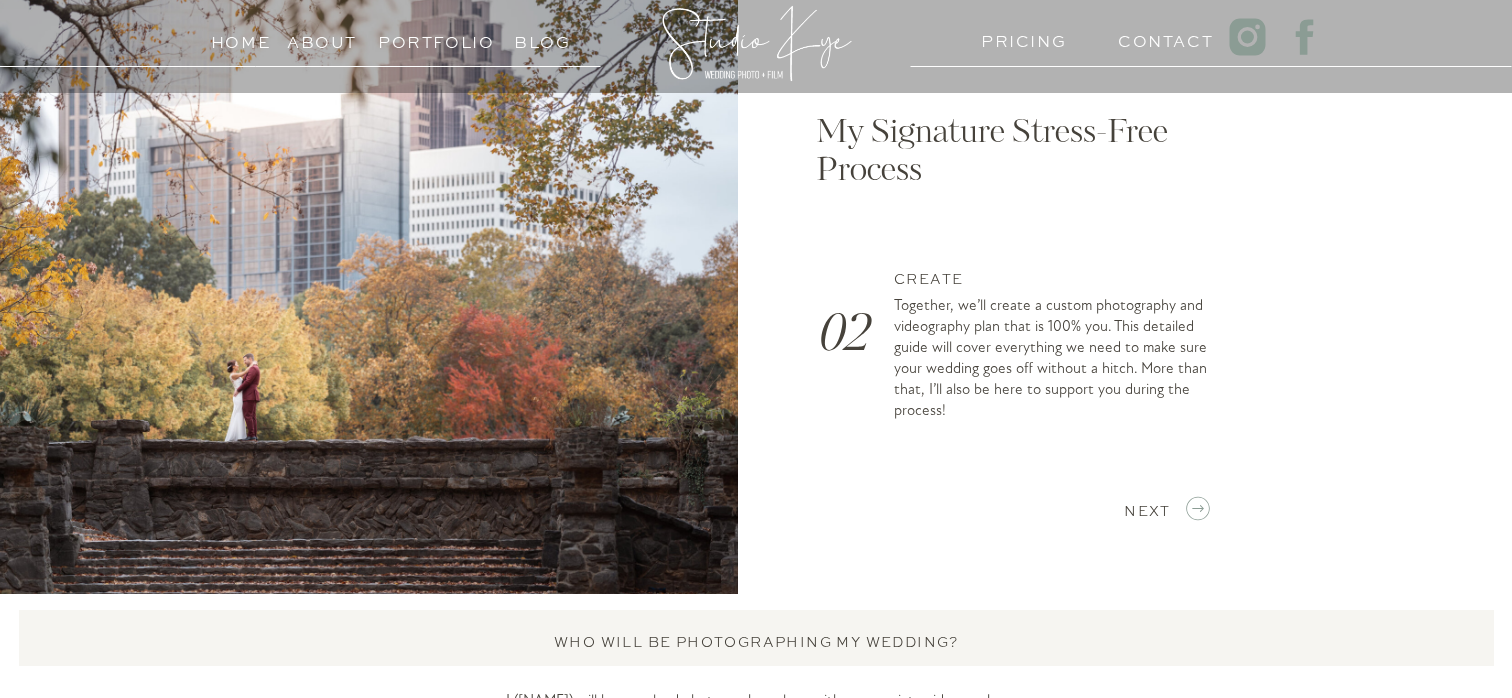 click at bounding box center (1198, 508) 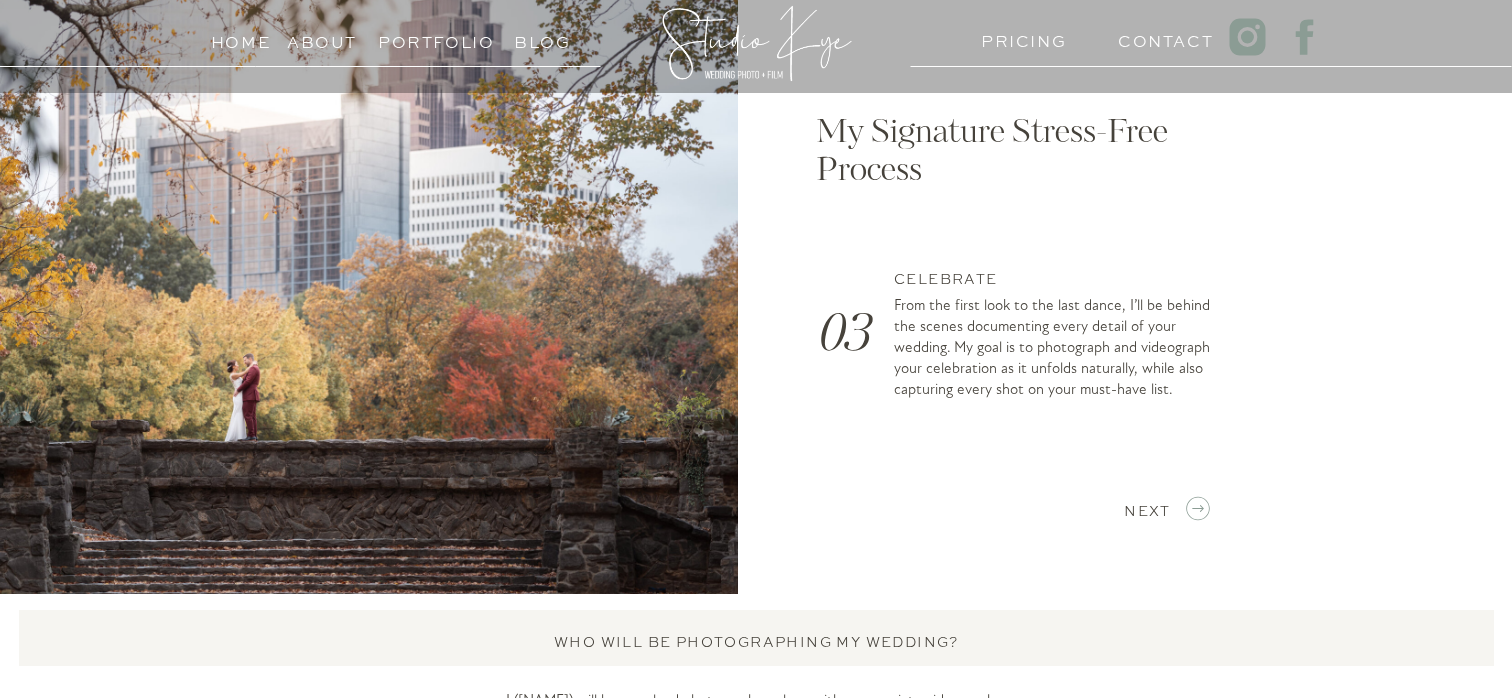 click at bounding box center [1198, 508] 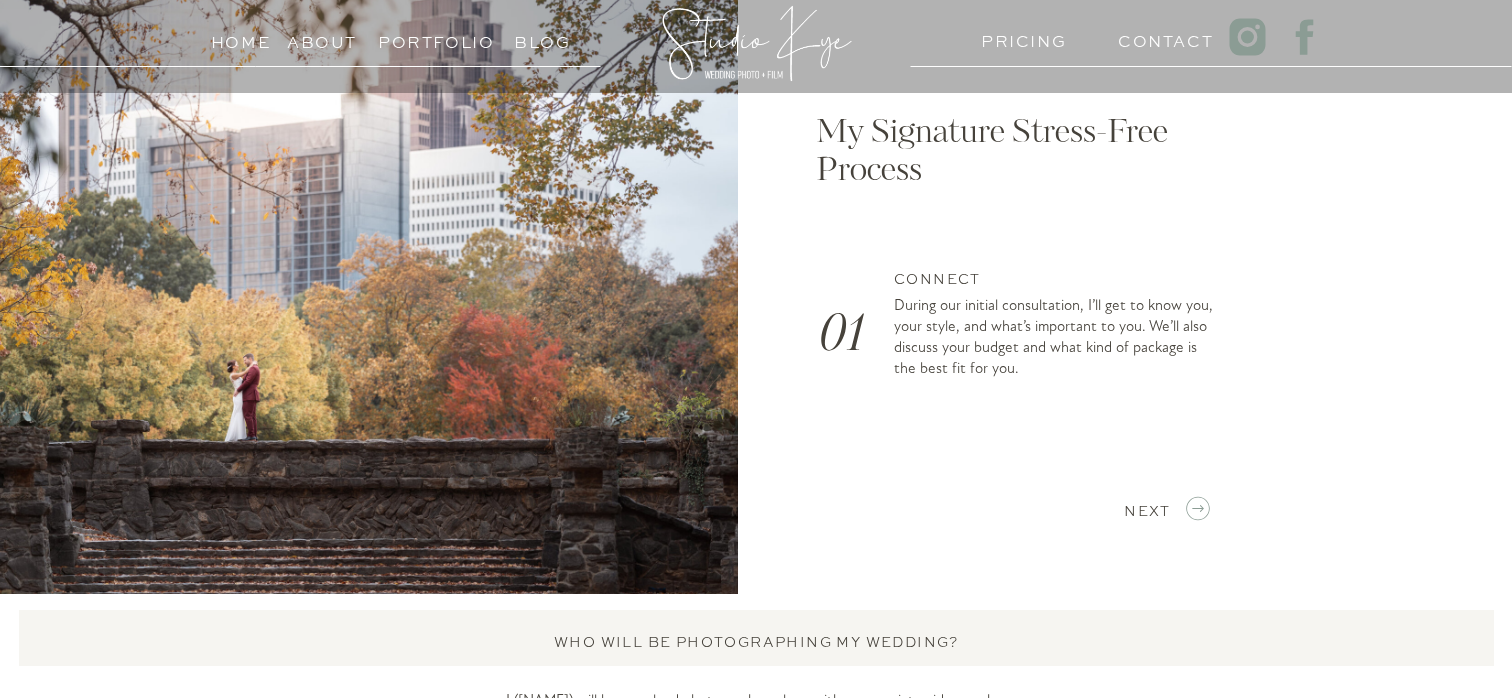 click at bounding box center [1198, 508] 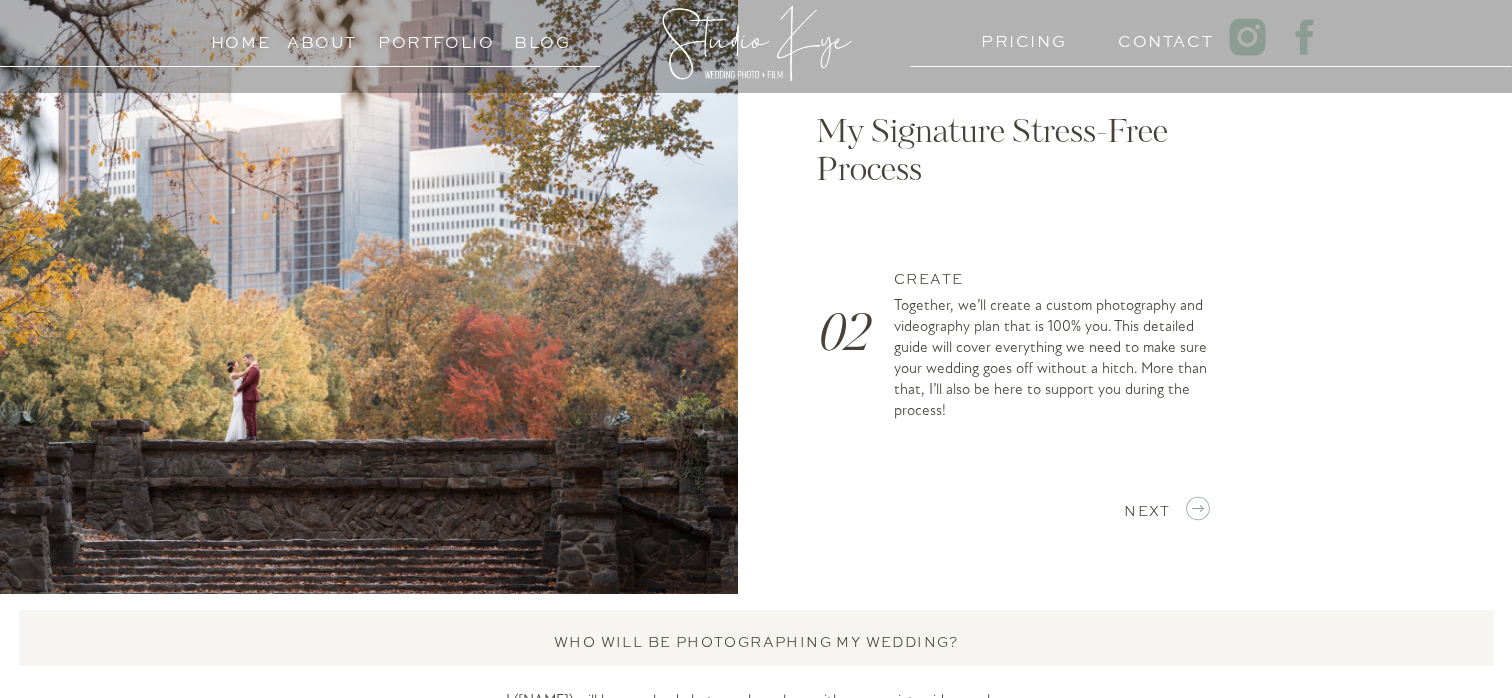 click at bounding box center (1198, 508) 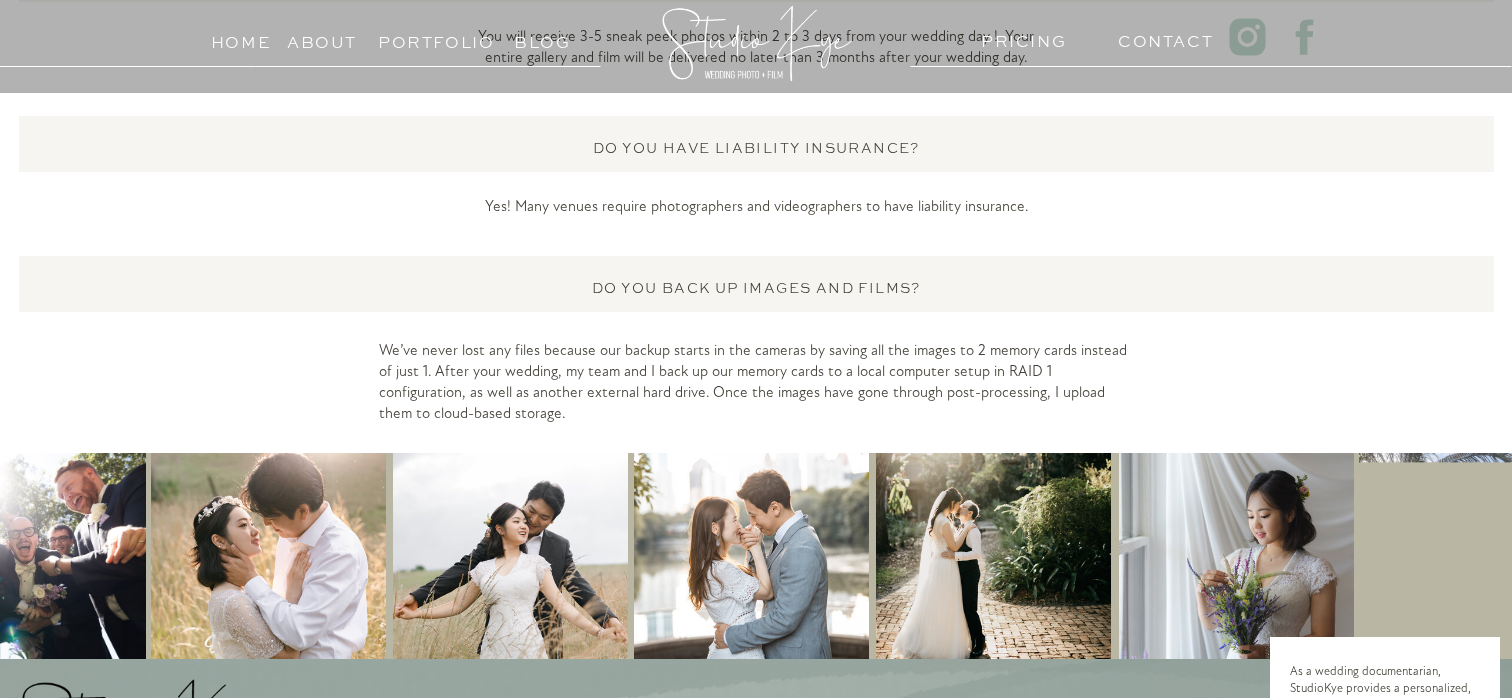 scroll, scrollTop: 5356, scrollLeft: 0, axis: vertical 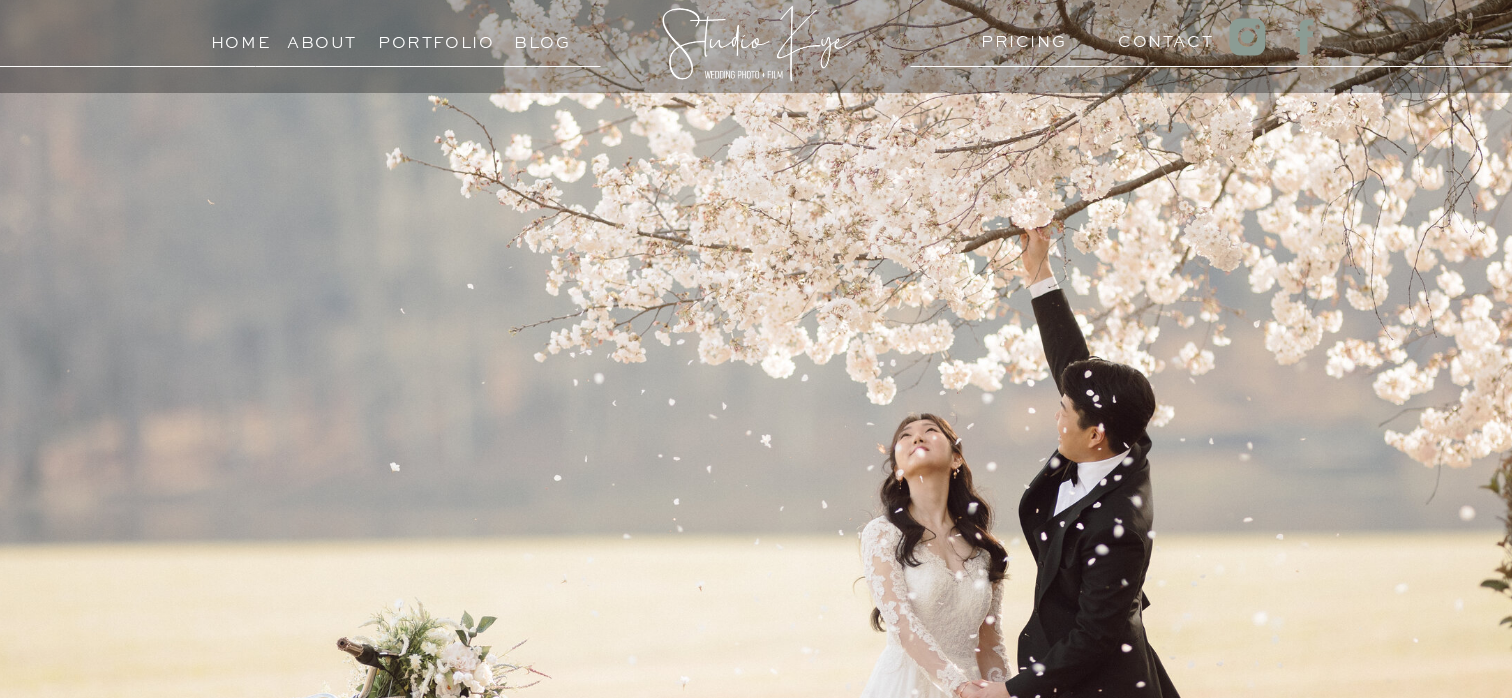 click on "Contact" at bounding box center (1156, 36) 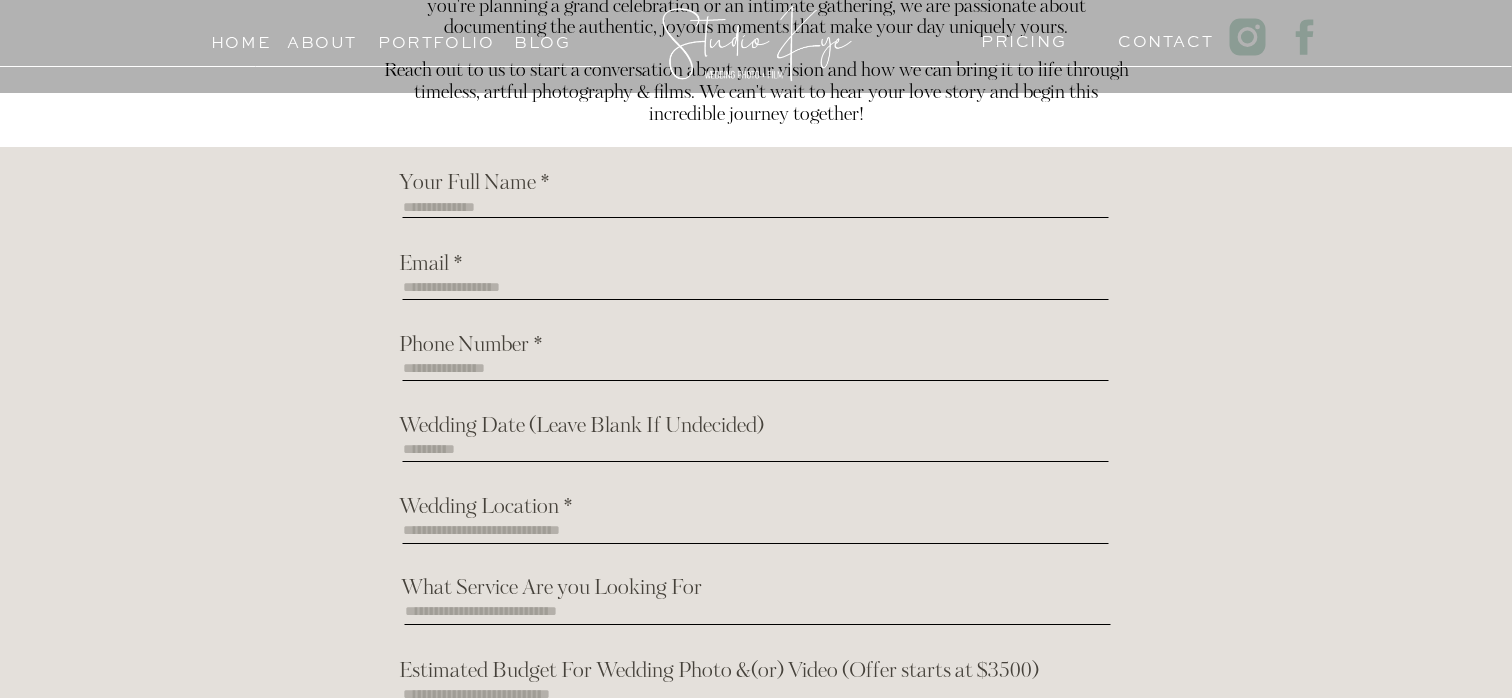 scroll, scrollTop: 166, scrollLeft: 0, axis: vertical 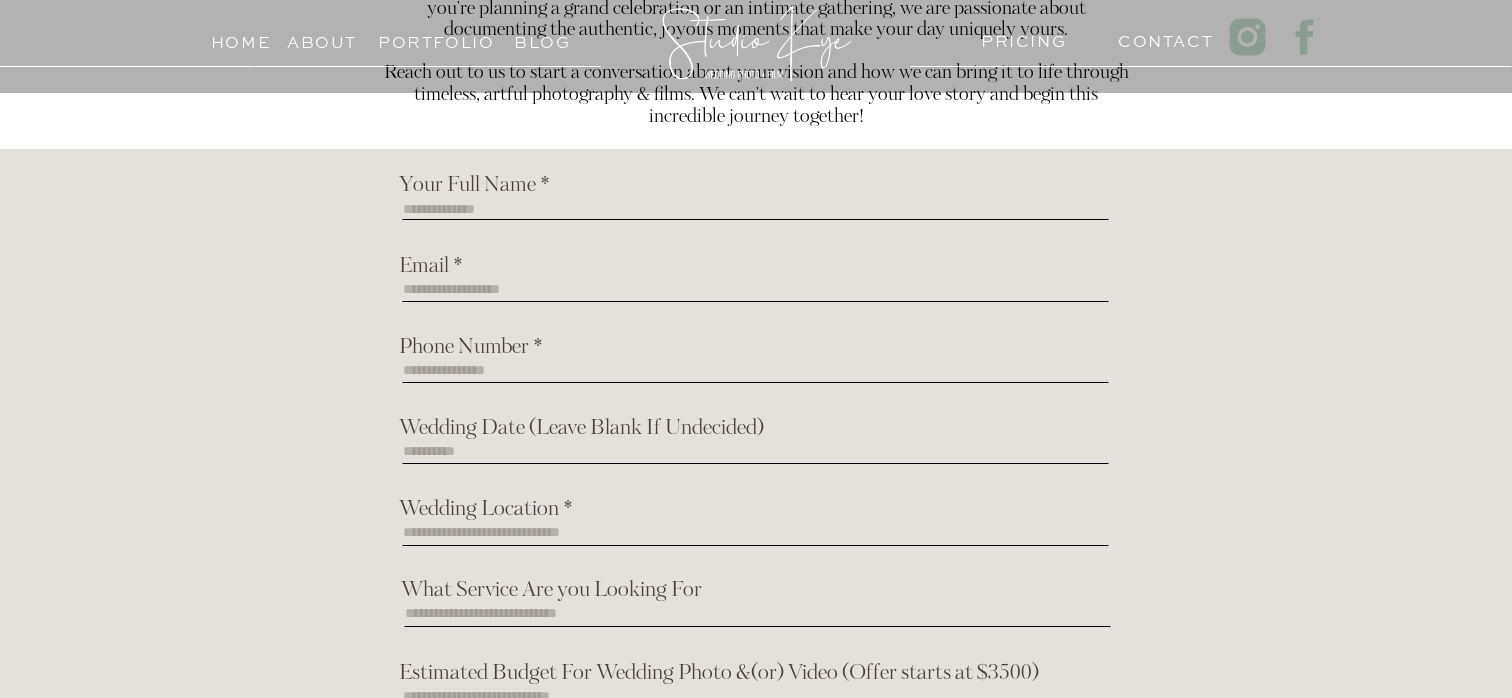 click at bounding box center [756, 536] 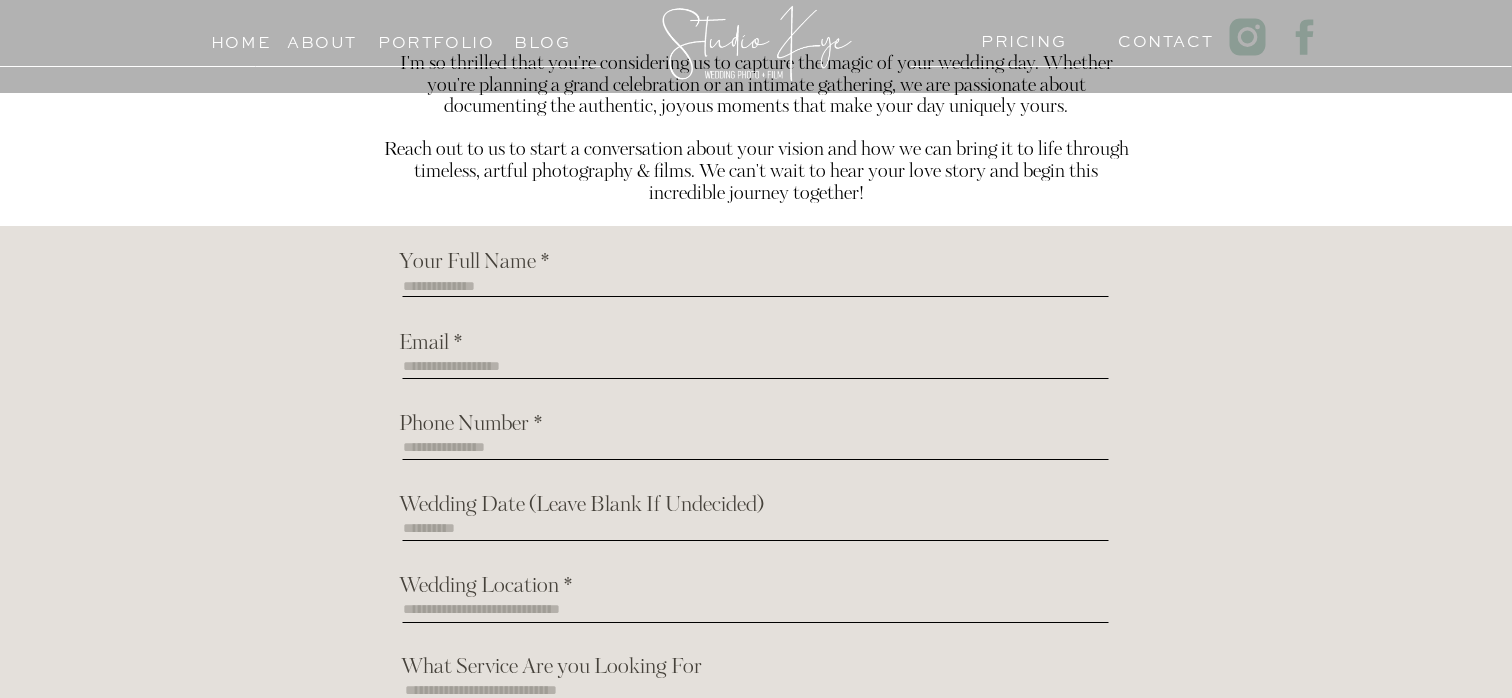 scroll, scrollTop: 78, scrollLeft: 0, axis: vertical 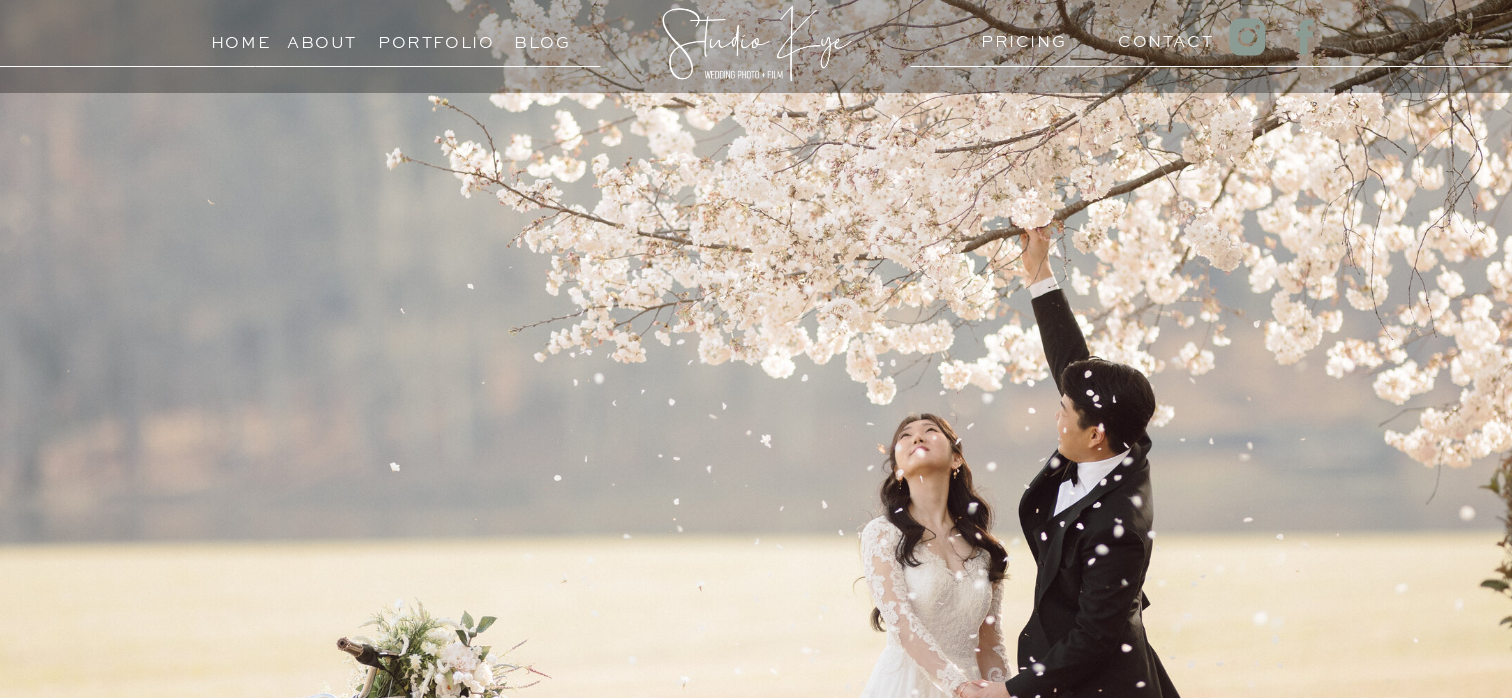 click on "PRICING" at bounding box center (1019, 36) 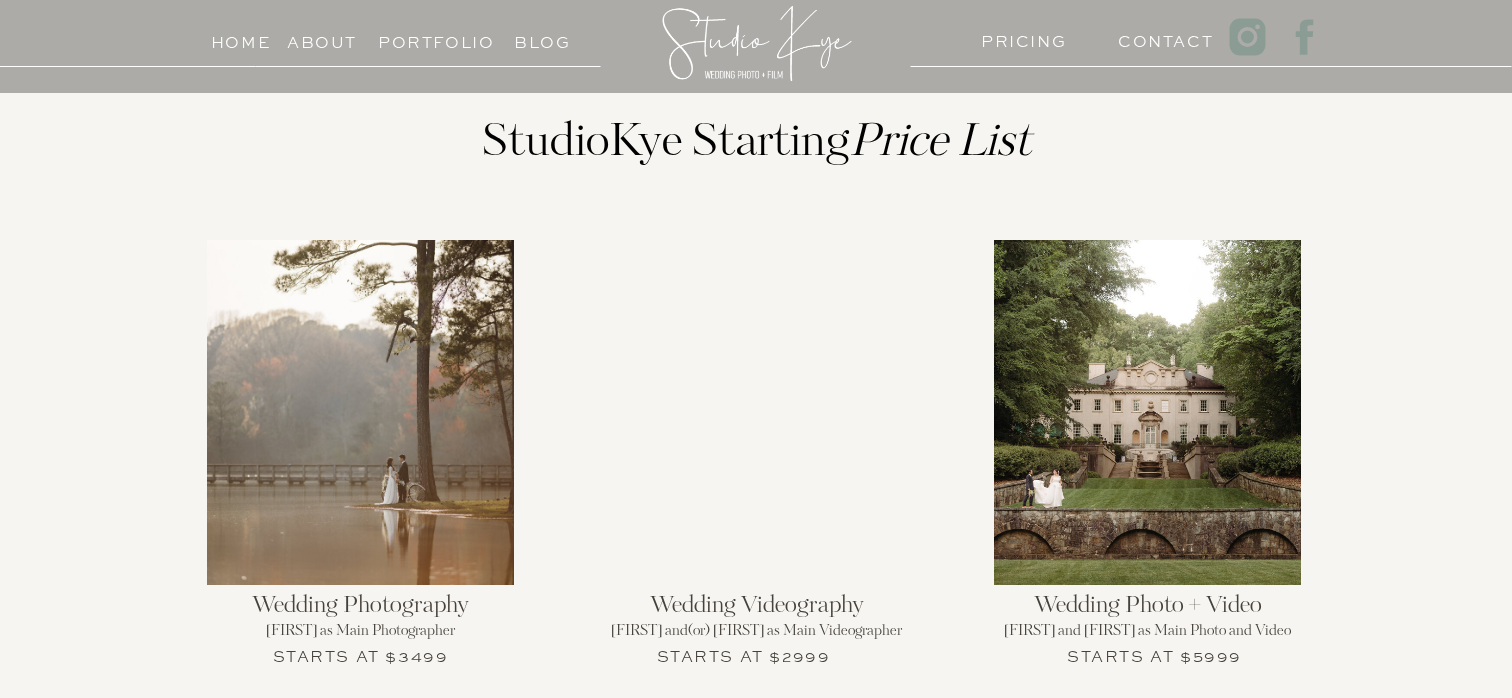 scroll, scrollTop: 2113, scrollLeft: 0, axis: vertical 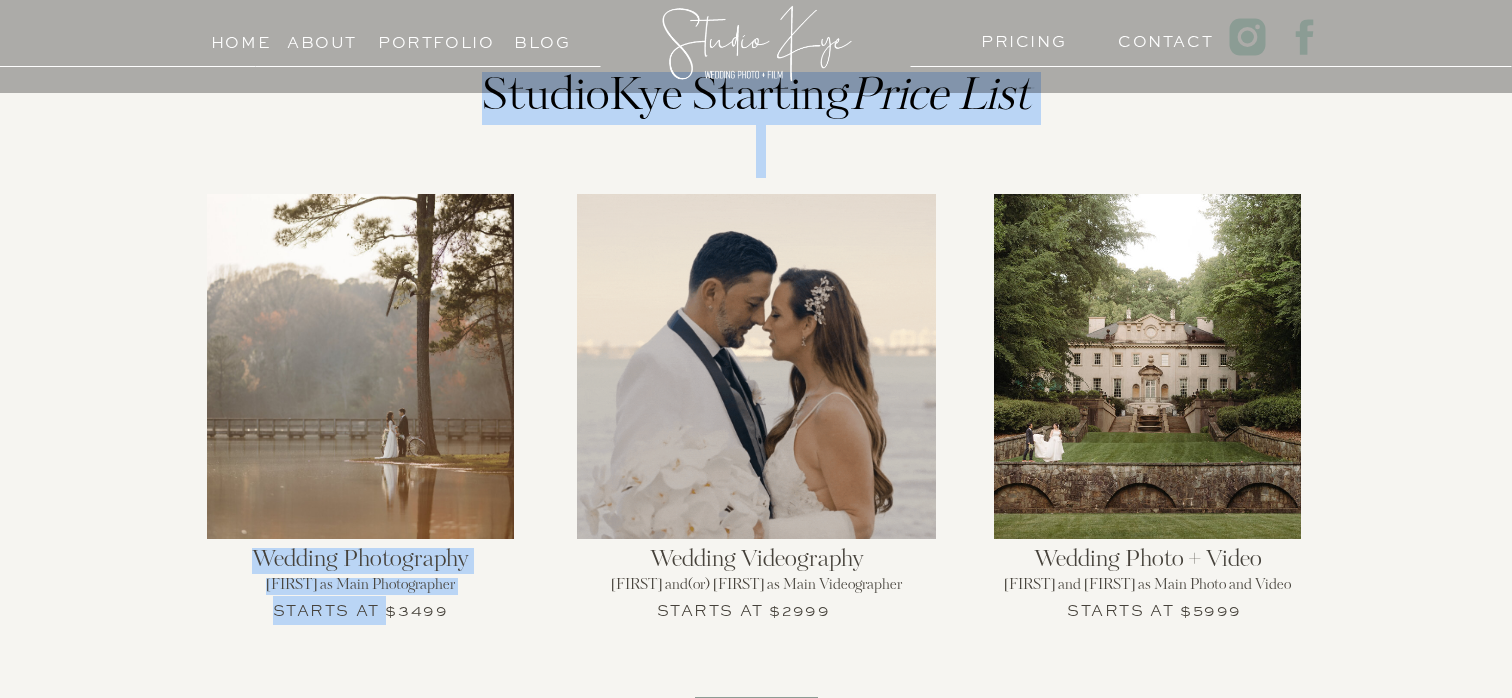 drag, startPoint x: 388, startPoint y: 610, endPoint x: 468, endPoint y: 614, distance: 80.09994 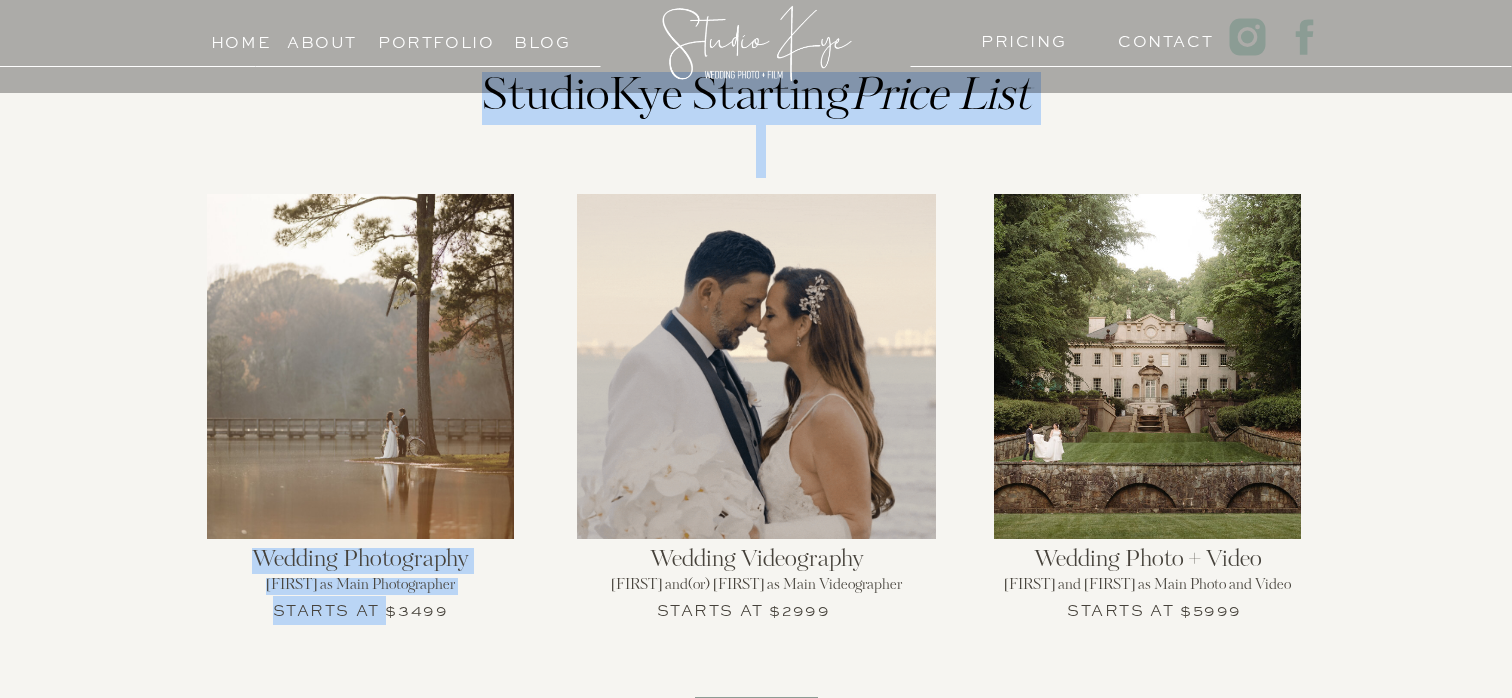 click on "Home About PRICING Contact Portfolio Blog An intimate experience for weddings of all sizes No matter the size of your guest list, there’s one thing all weddings have in common. When the lights turn off and the decor is packed away, your photos and film will hold all the memories you treasured so much on your special day. And to capture those moments, you need a photographer and videographer who’s willing to do more than show up and snap some pictures. You need someone who can truly connect with you to capture you, your partner, and your loved ones in all your goodness. The Studio[FIRST] Experience Documentary-style wedding photography and videography for modern couples in Atlanta + beyond. The Studio[FIRST] Difference Tailored to your vision Personalized never forced or overproduced Natural inspired by your unique love story Story-Driven captured with utmost attention to detail Meaningful Studio[FIRST] Starting Price List Wedding Photography [FIRST] as Main Photographer Starts at $3499 Wedding Videography Inquire now" at bounding box center [756, 980] 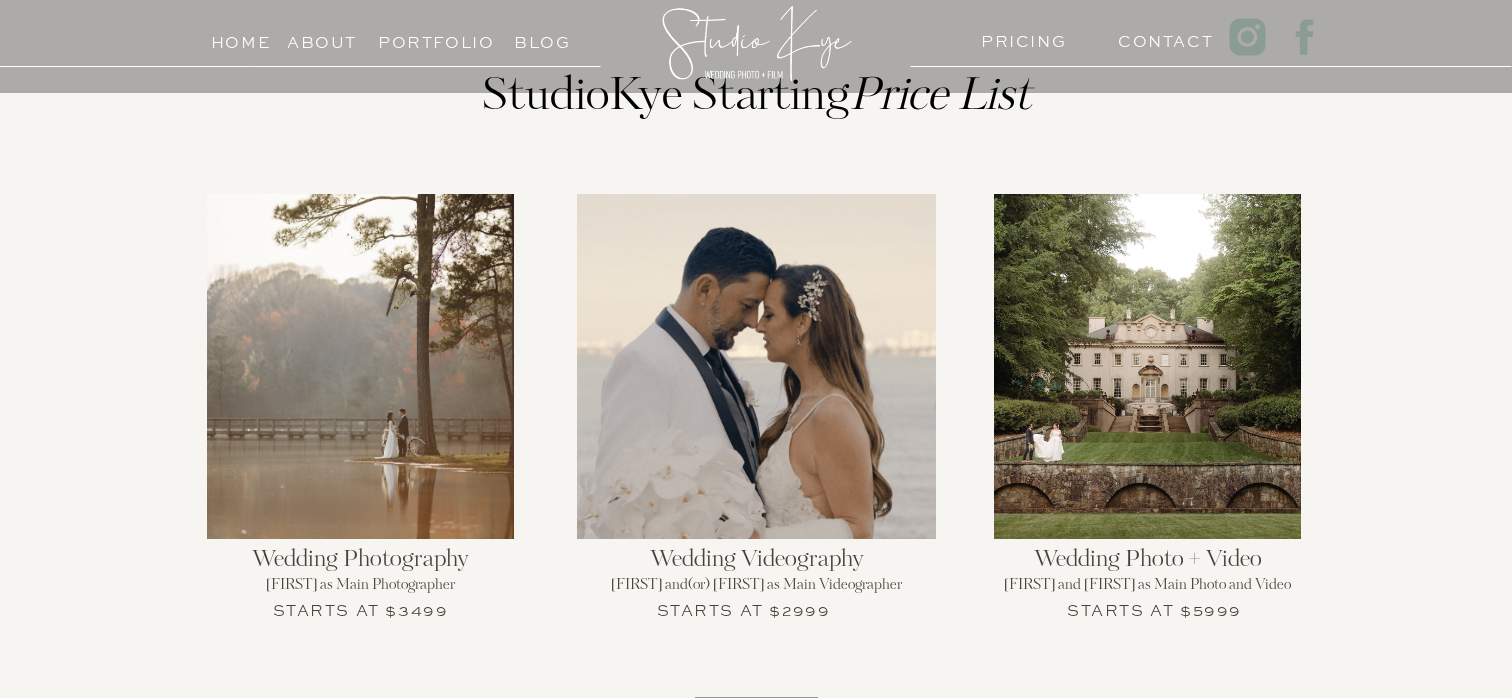 click on "Home About PRICING Contact Portfolio Blog An intimate experience for weddings of all sizes No matter the size of your guest list, there’s one thing all weddings have in common. When the lights turn off and the decor is packed away, your photos and film will hold all the memories you treasured so much on your special day. And to capture those moments, you need a photographer and videographer who’s willing to do more than show up and snap some pictures. You need someone who can truly connect with you to capture you, your partner, and your loved ones in all your goodness. The Studio[FIRST] Experience Documentary-style wedding photography and videography for modern couples in Atlanta + beyond. The Studio[FIRST] Difference Tailored to your vision Personalized never forced or overproduced Natural inspired by your unique love story Story-Driven captured with utmost attention to detail Meaningful Studio[FIRST] Starting Price List Wedding Photography [FIRST] as Main Photographer Starts at $3499 Wedding Videography Inquire now" at bounding box center (756, 980) 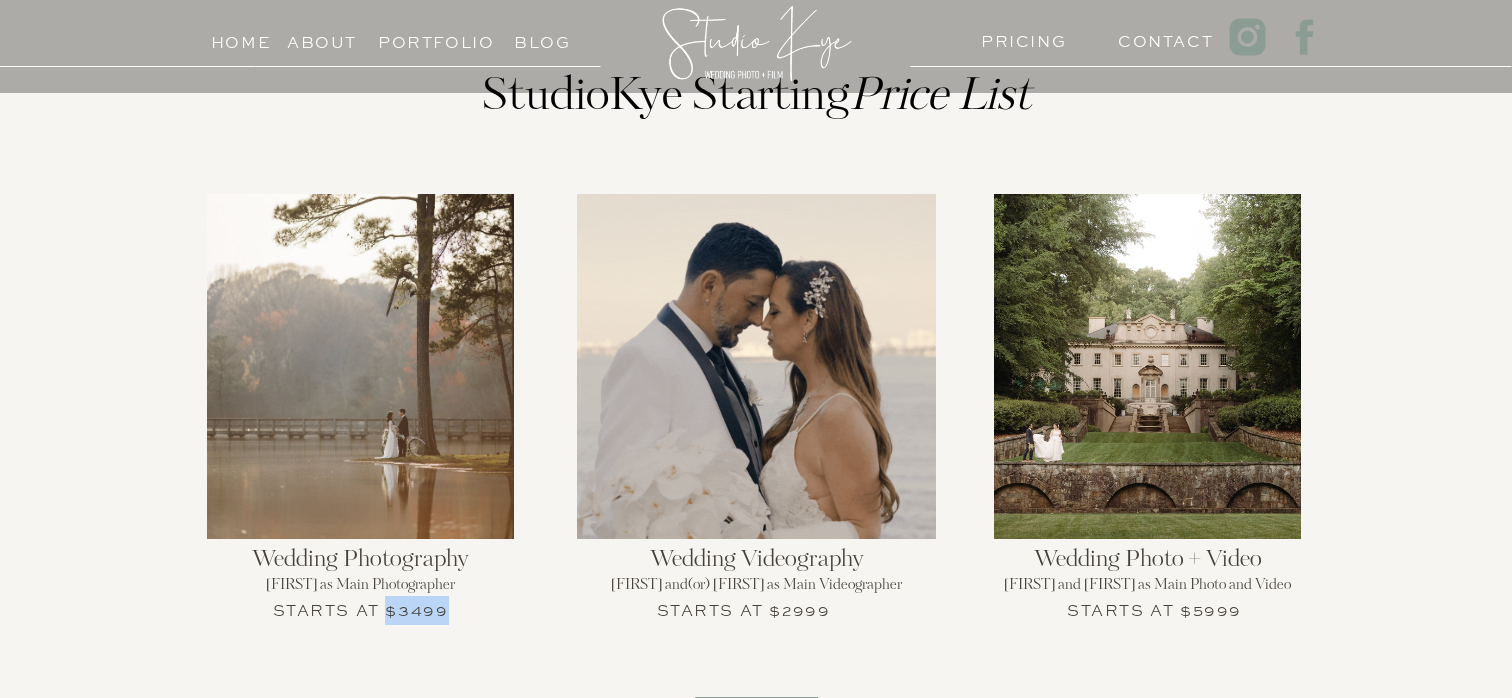 drag, startPoint x: 449, startPoint y: 605, endPoint x: 390, endPoint y: 615, distance: 59.841457 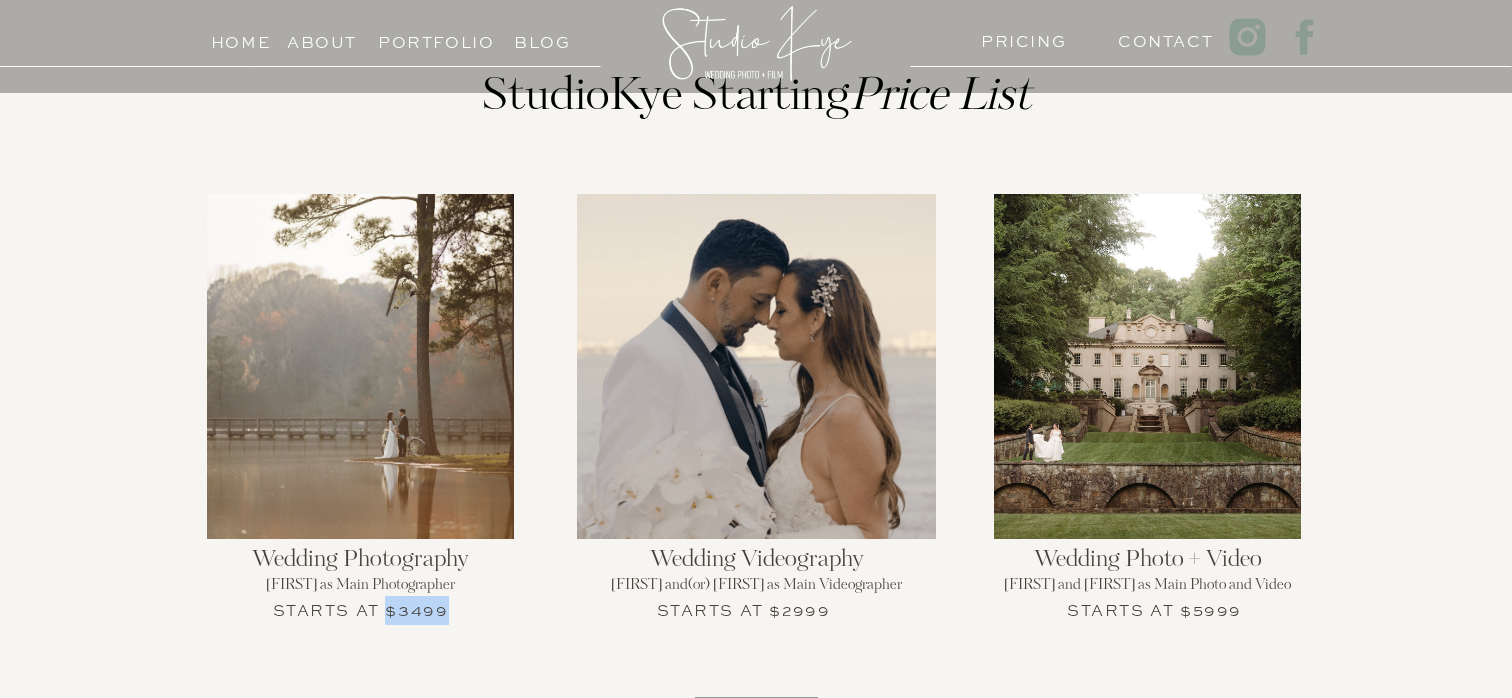 click on "Starts at $3499" at bounding box center (360, 608) 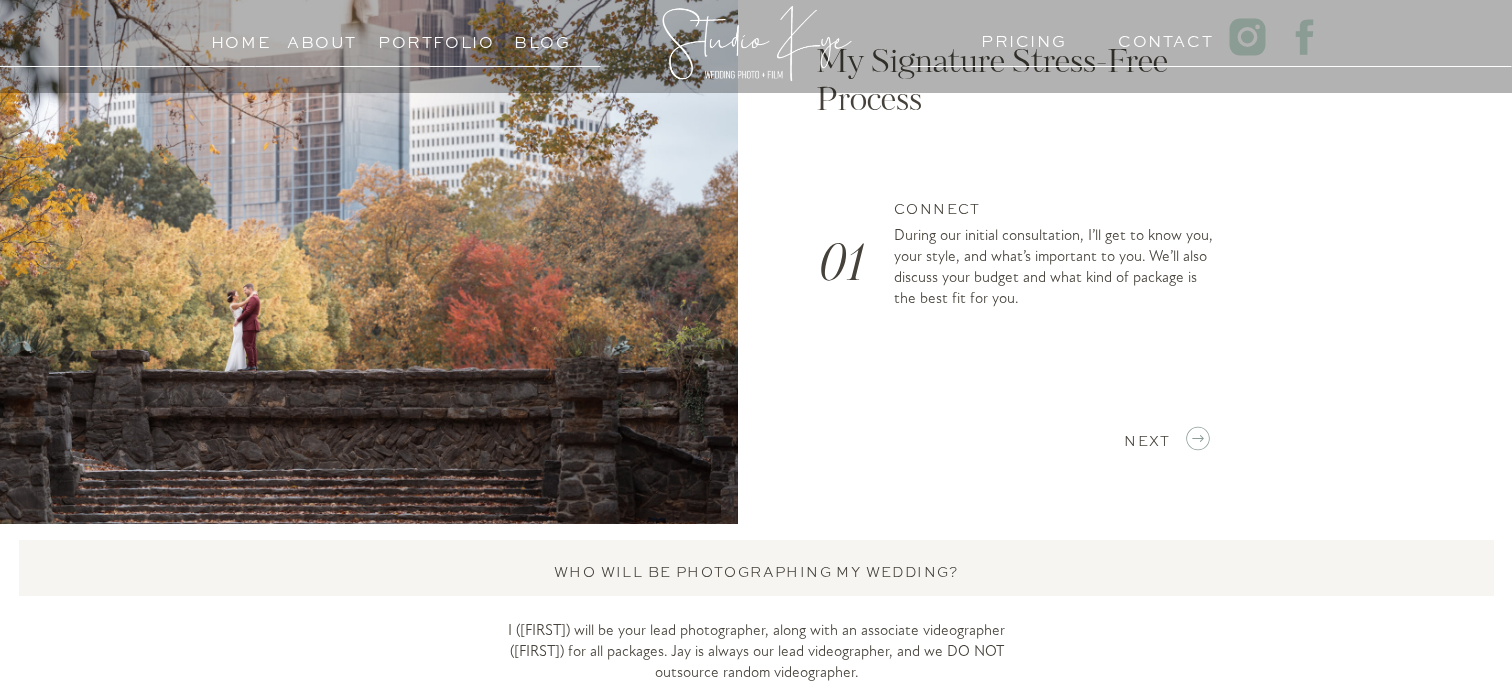 scroll, scrollTop: 3020, scrollLeft: 0, axis: vertical 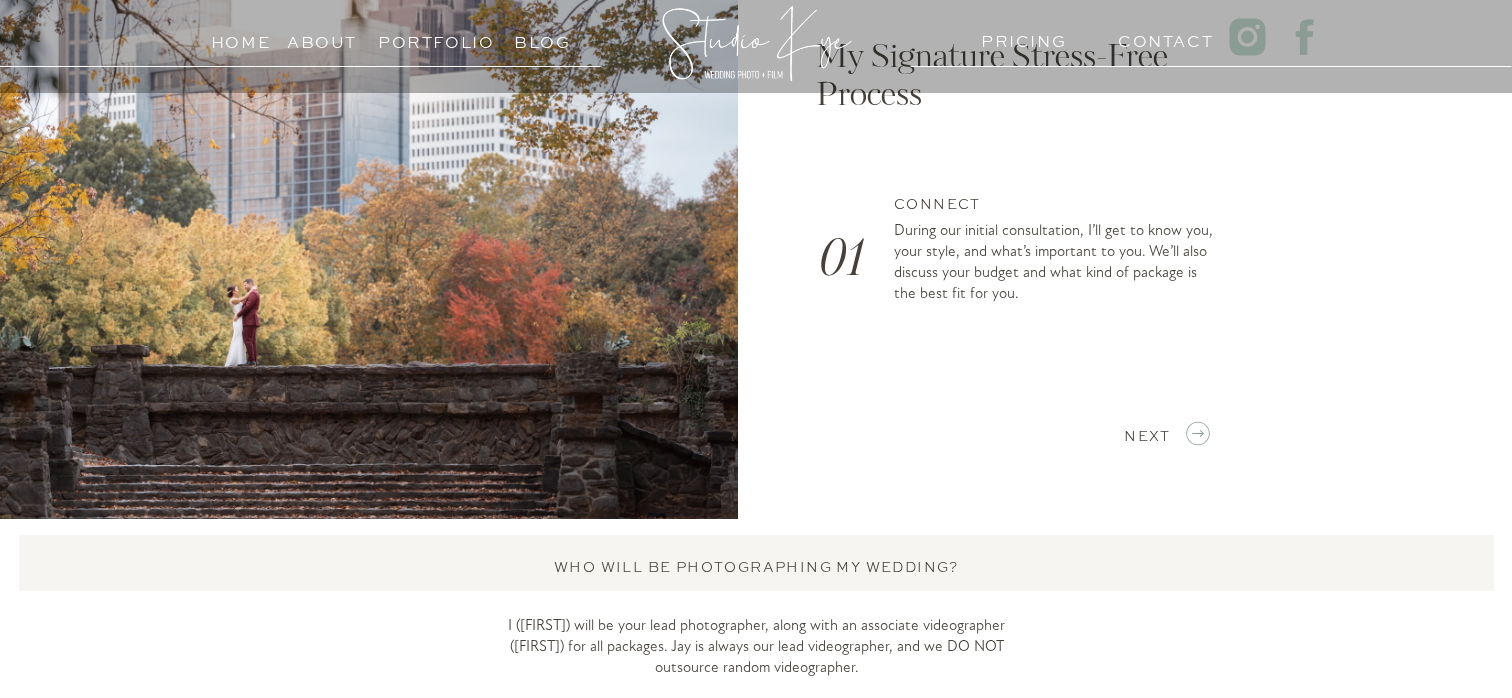 click on "Home About PRICING Contact Portfolio Blog An intimate experience for weddings of all sizes No matter the size of your guest list, there’s one thing all weddings have in common. When the lights turn off and the decor is packed away, your photos and film will hold all the memories you treasured so much on your special day. And to capture those moments, you need a photographer and videographer who’s willing to do more than show up and snap some pictures. You need someone who can truly connect with you to capture you, your partner, and your loved ones in all your goodness. The Studio[FIRST] Experience Documentary-style wedding photography and videography for modern couples in Atlanta + beyond. The Studio[FIRST] Difference Tailored to your vision Personalized never forced or overproduced Natural inspired by your unique love story Story-Driven captured with utmost attention to detail Meaningful Studio[FIRST] Starting Price List Wedding Photography [FIRST] as Main Photographer Starts at $3499 Wedding Videography Inquire now" at bounding box center (756, 73) 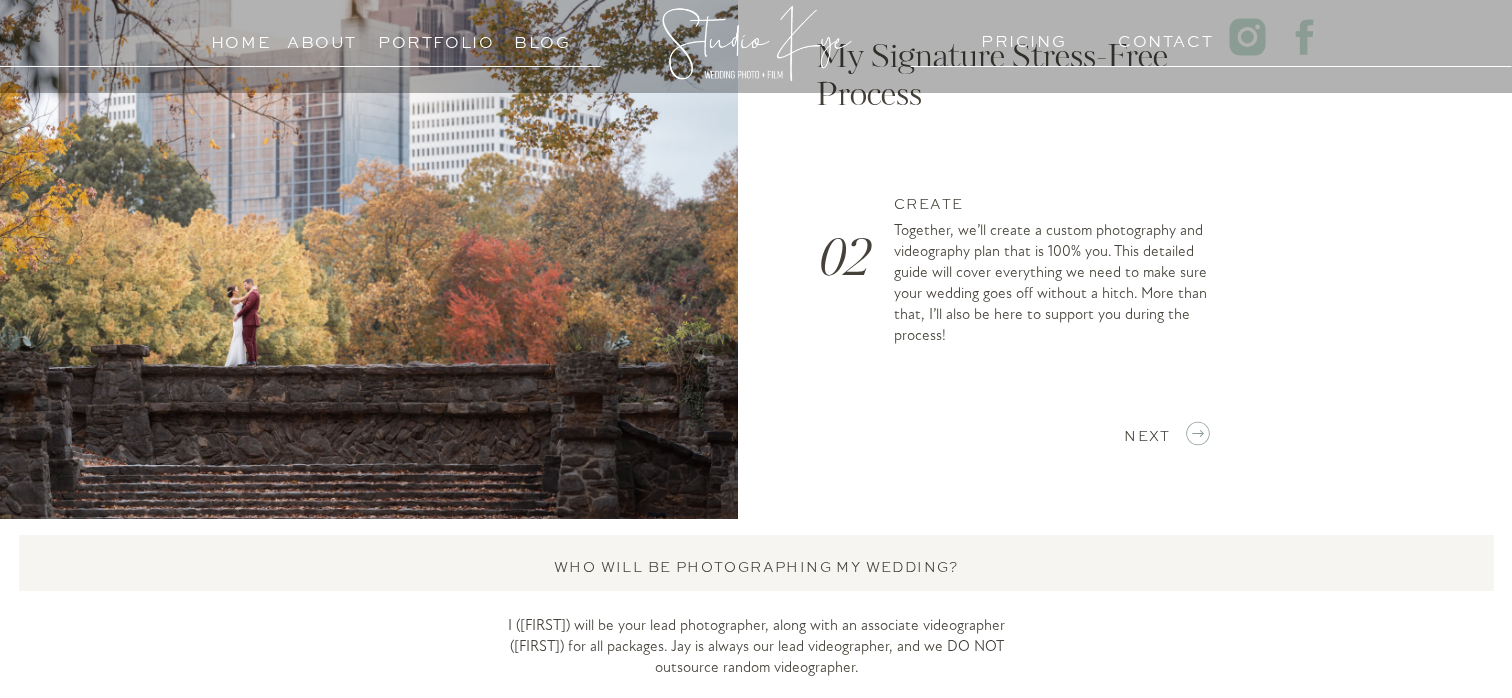 click at bounding box center [1198, 433] 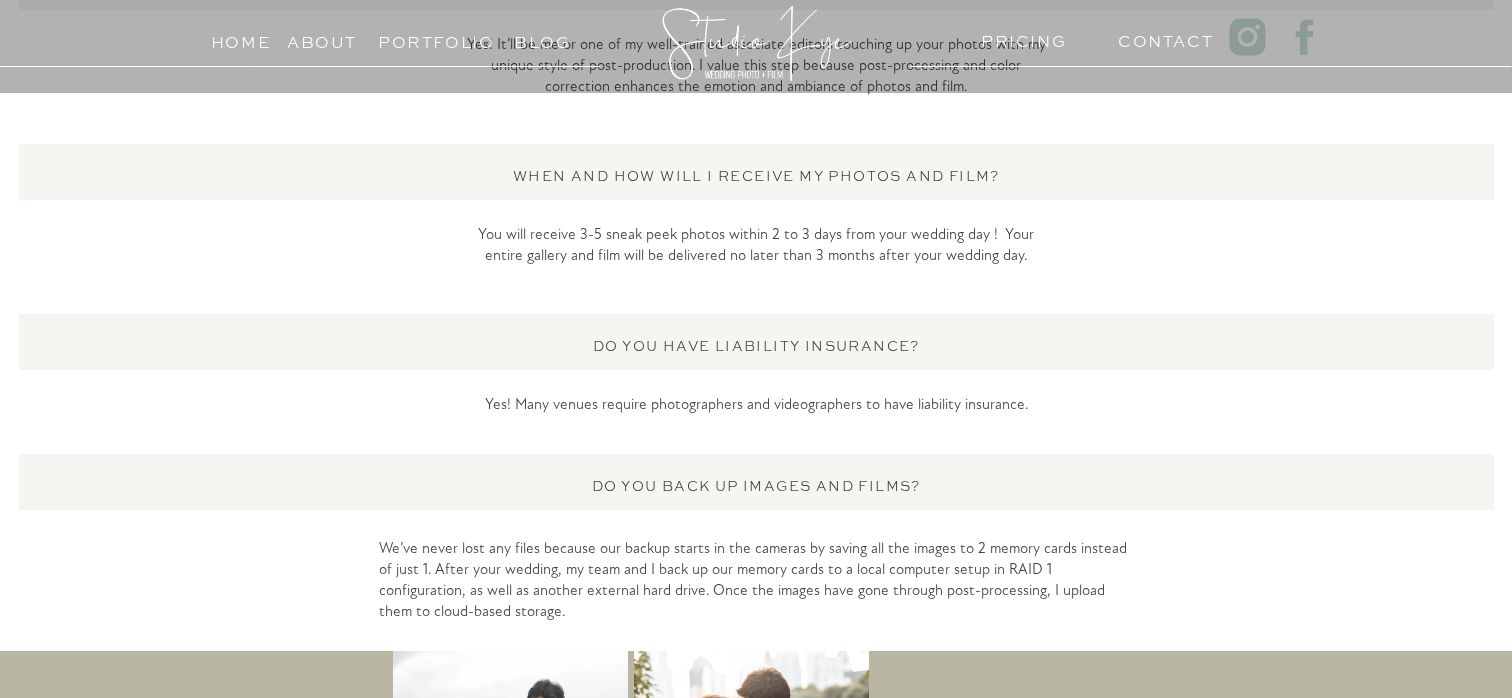 scroll, scrollTop: 5488, scrollLeft: 0, axis: vertical 